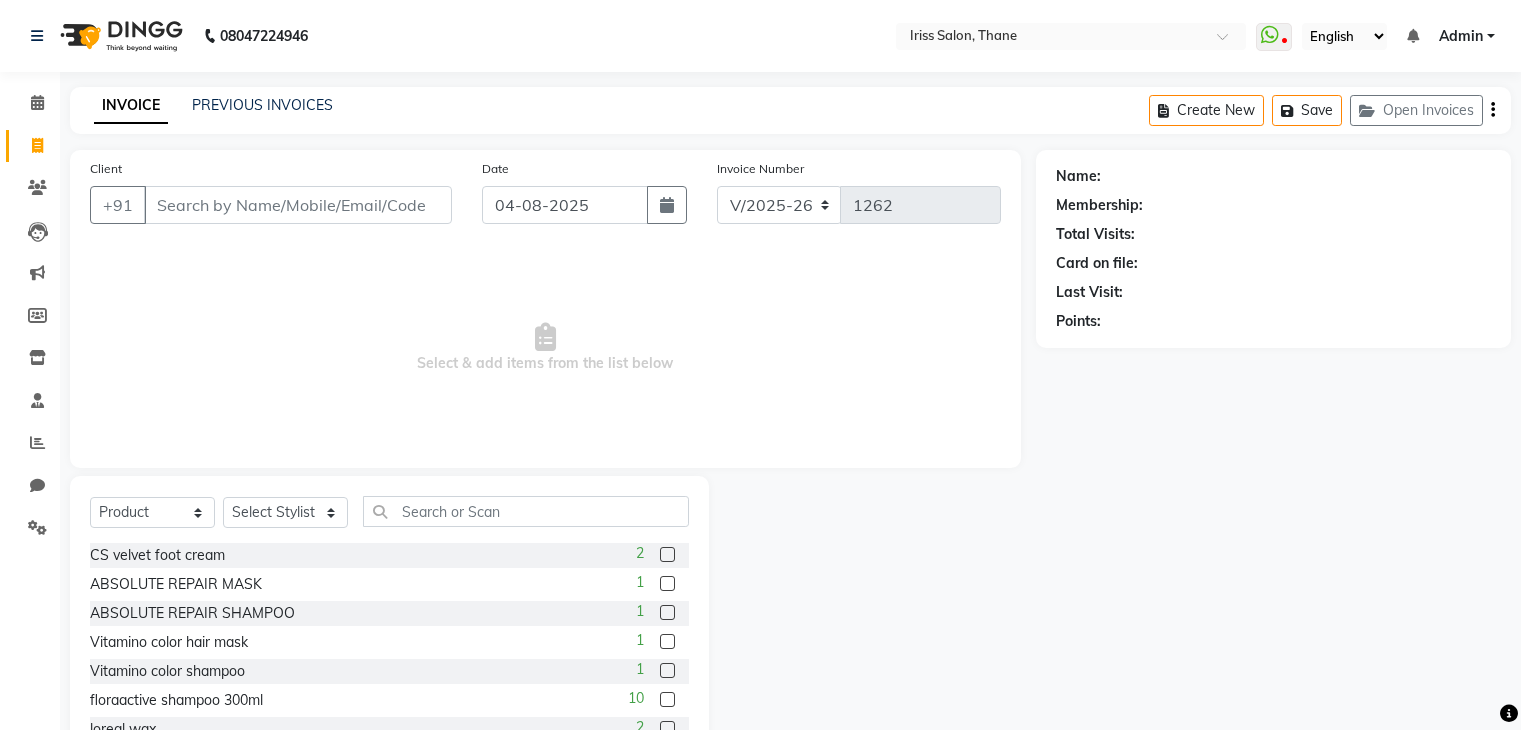 select on "7676" 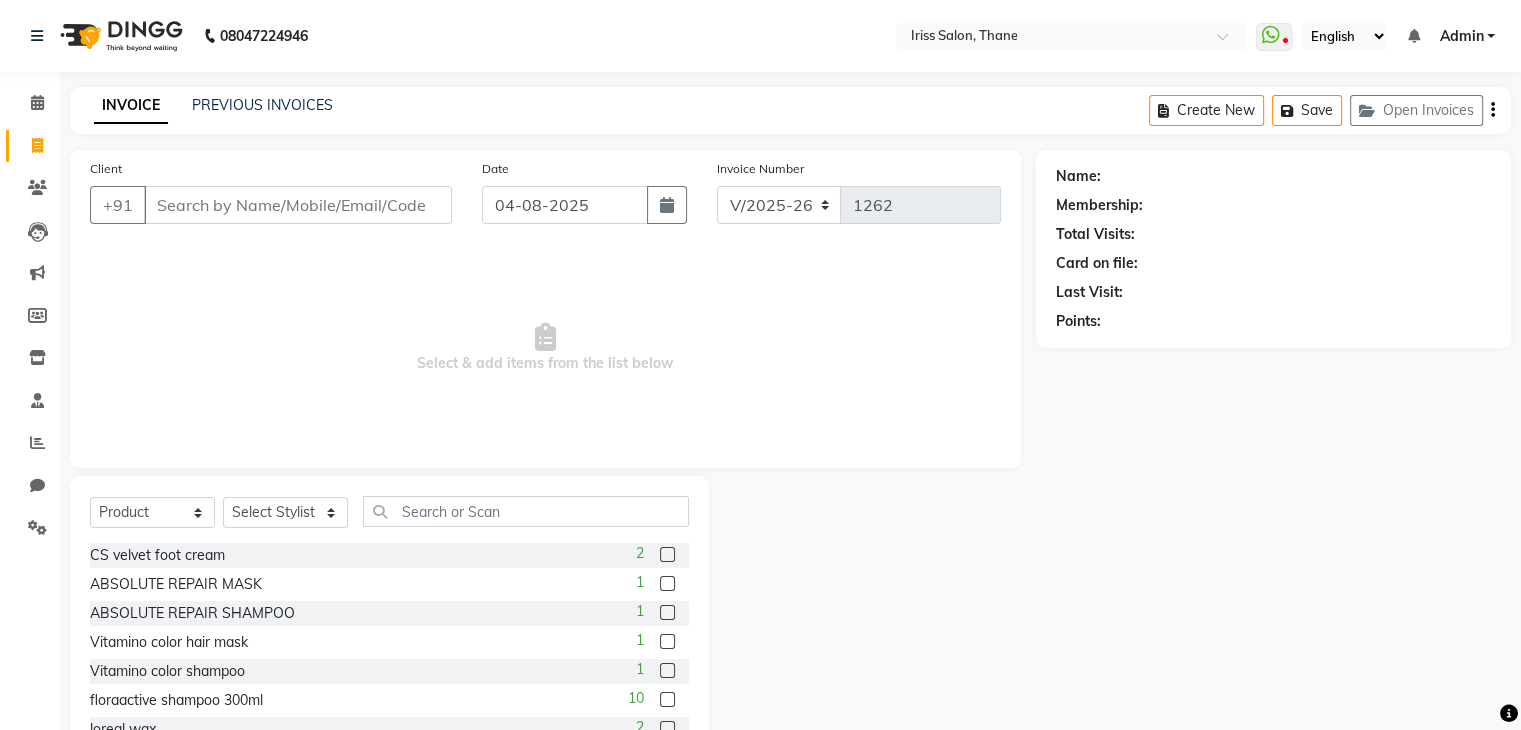 scroll, scrollTop: 0, scrollLeft: 0, axis: both 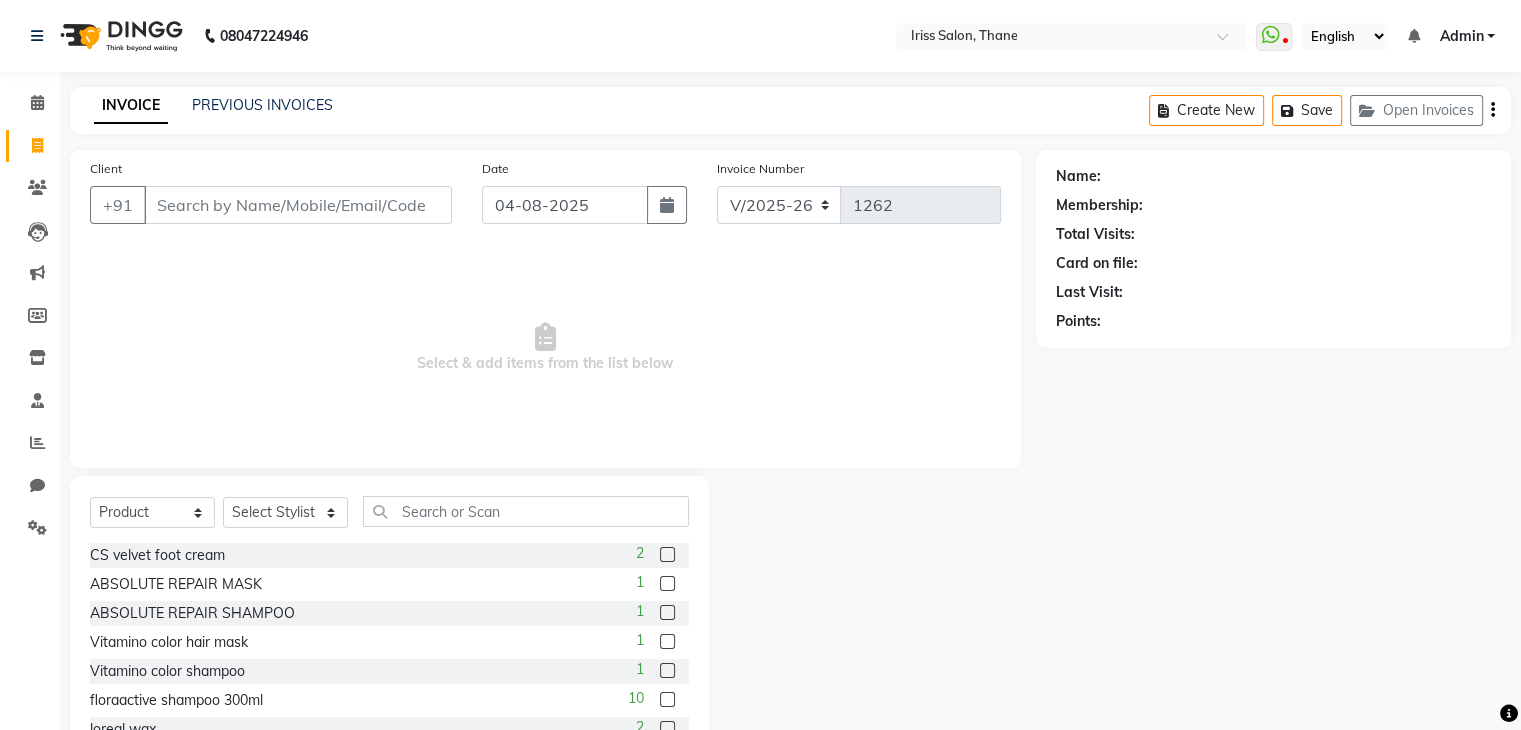 click on "Client" at bounding box center [298, 205] 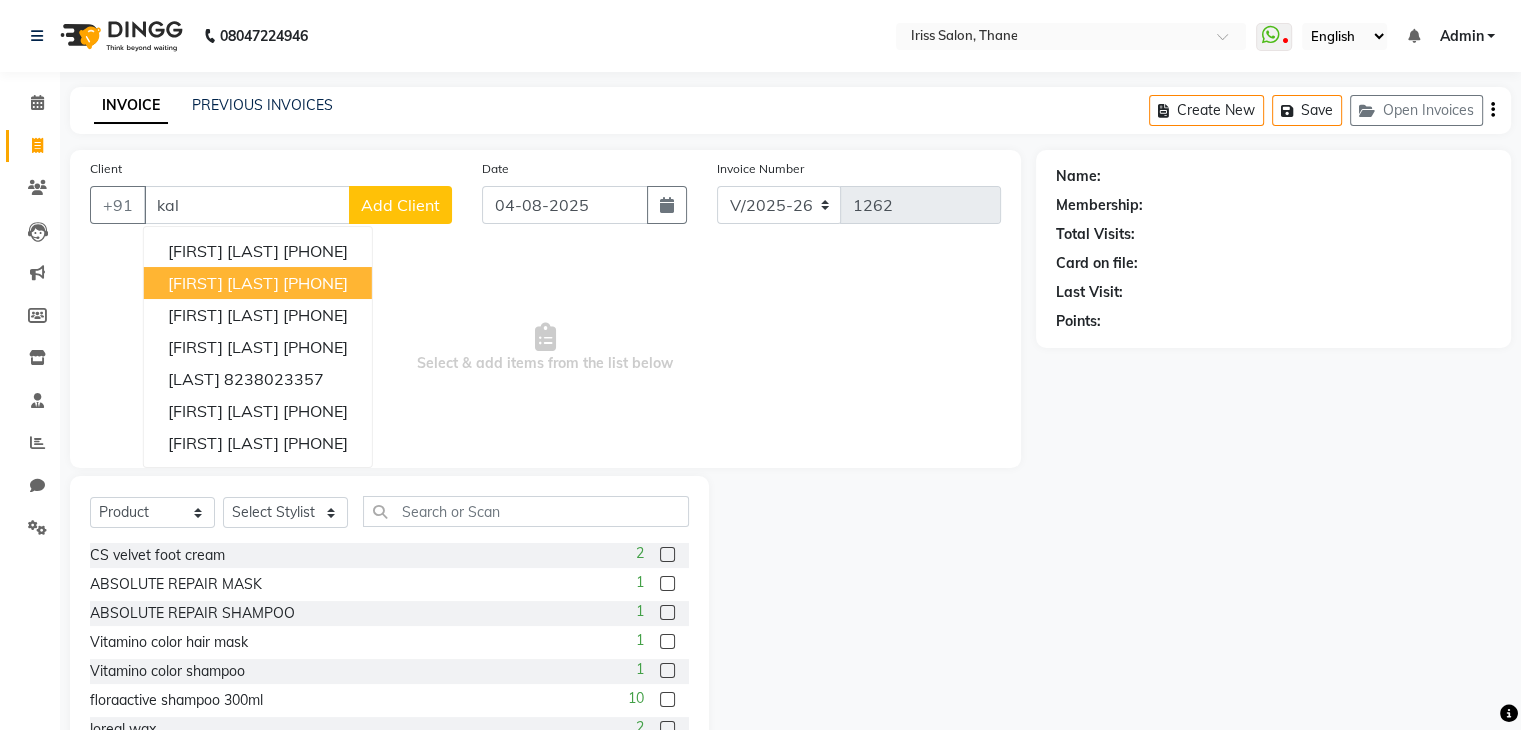 click on "[PHONE]" at bounding box center (315, 283) 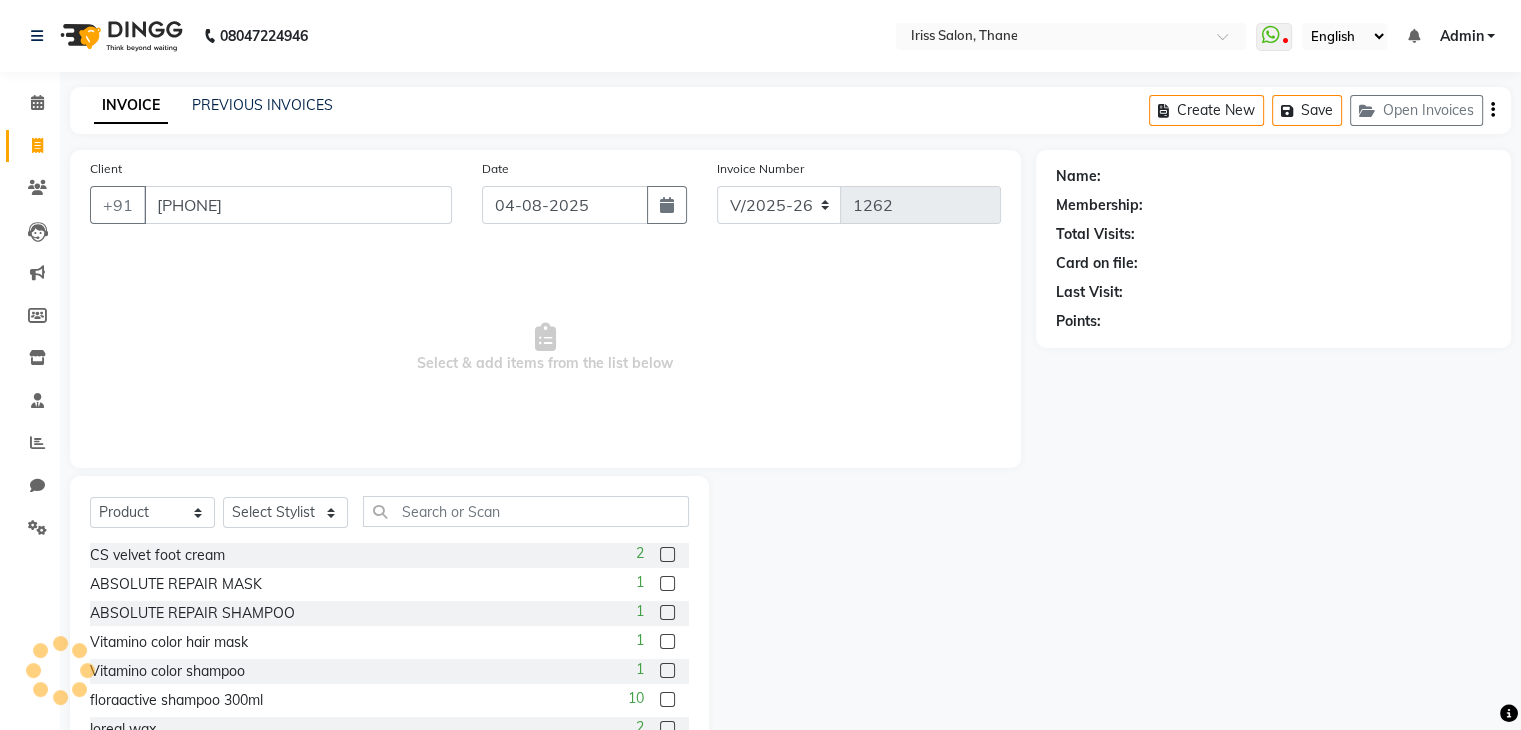 type on "[PHONE]" 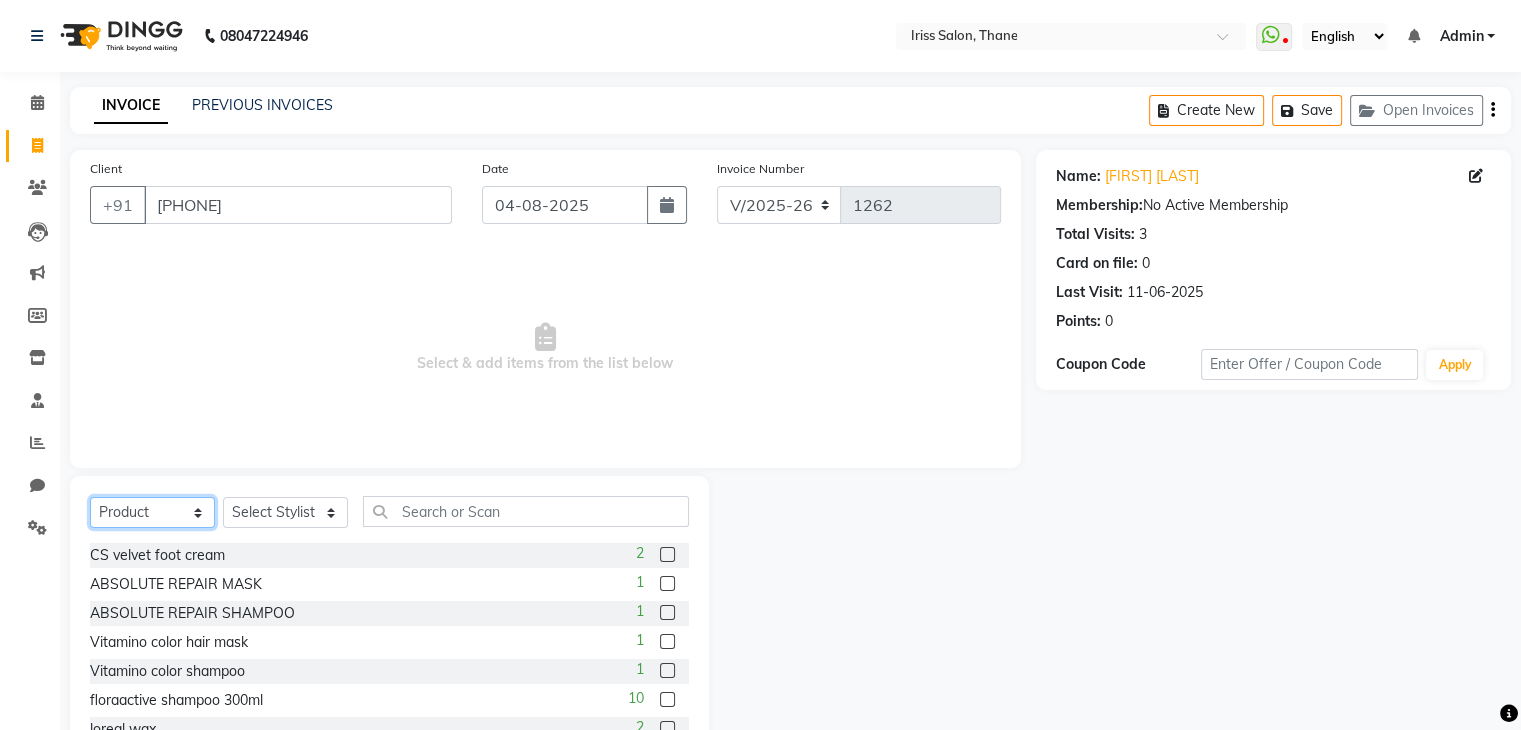 click on "Select  Service  Product  Membership  Package Voucher Prepaid Gift Card" 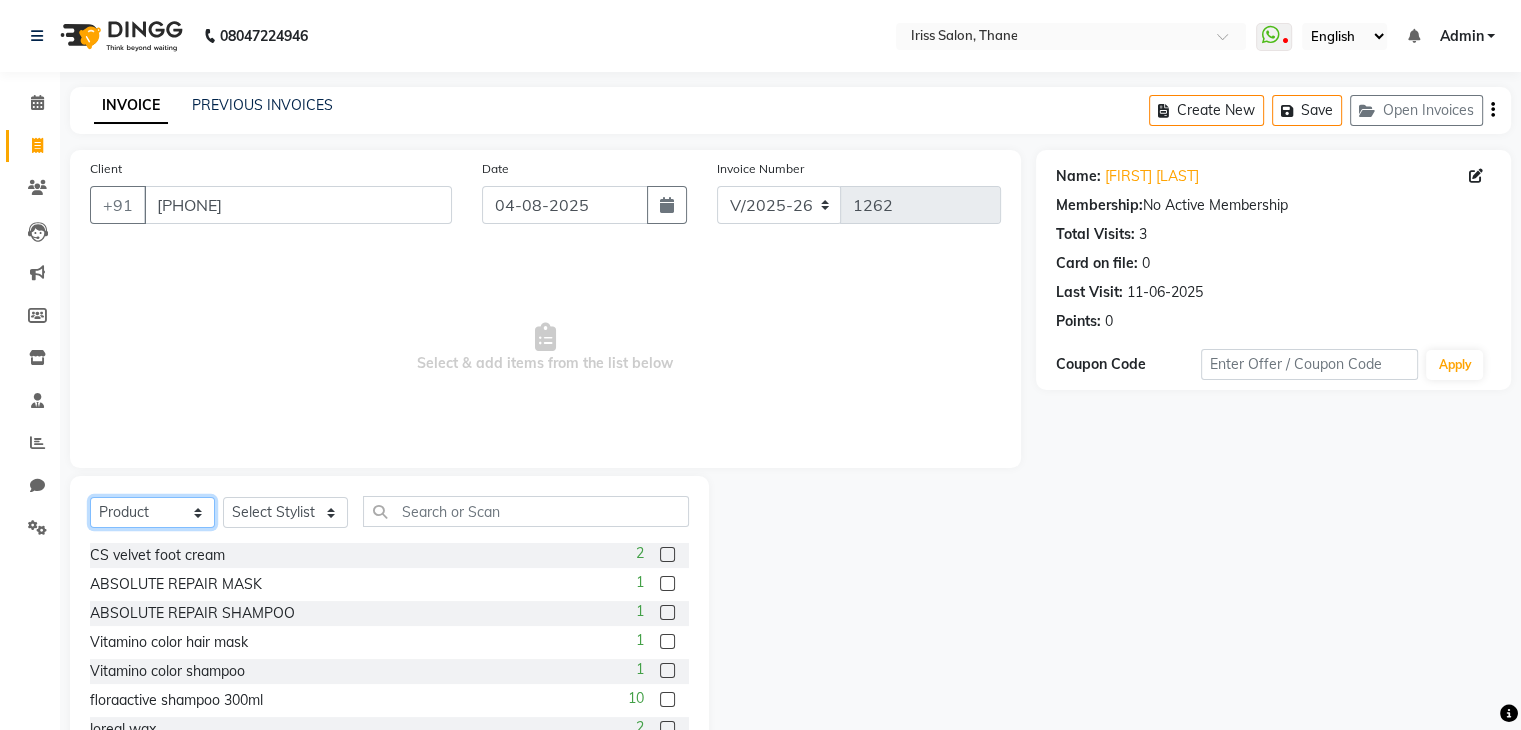 select on "service" 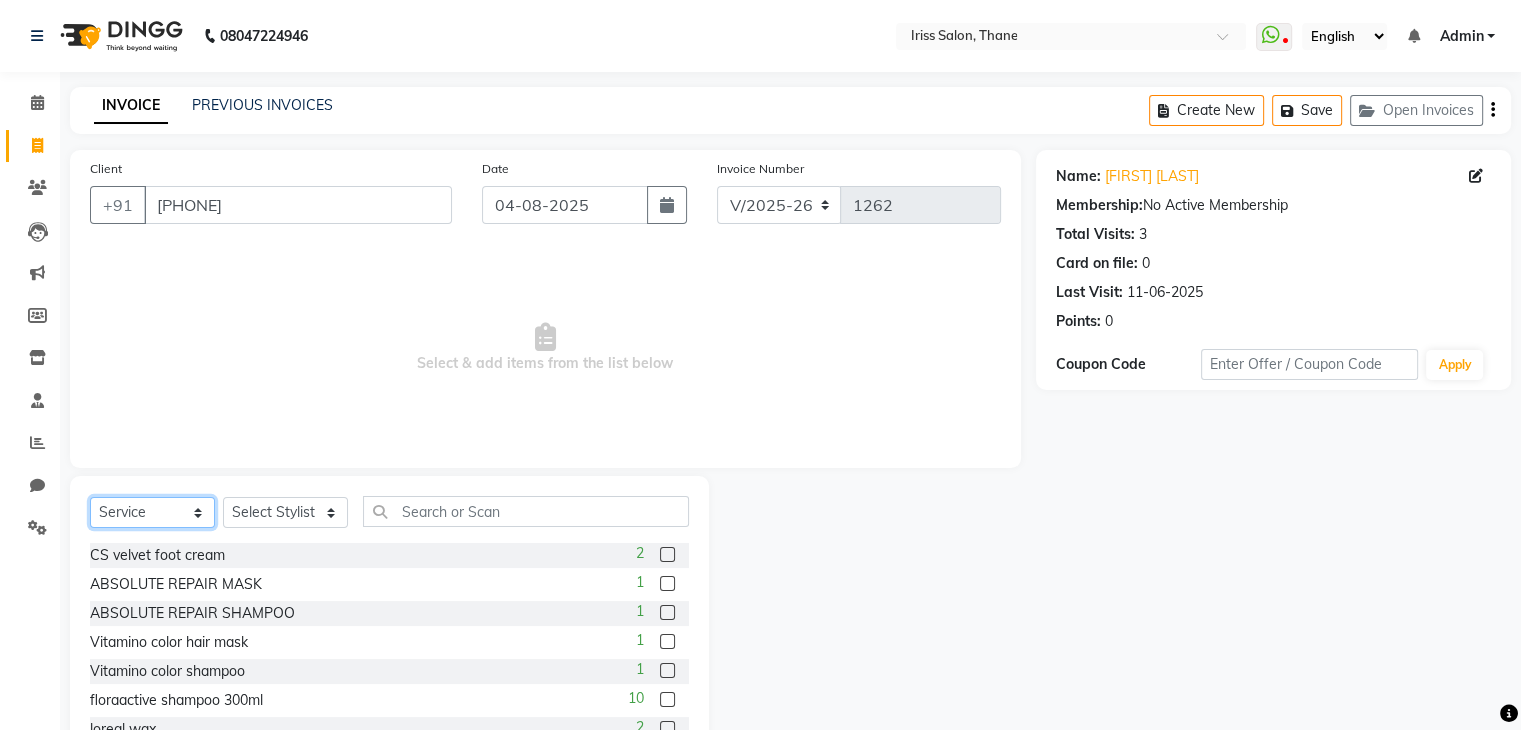 click on "Select  Service  Product  Membership  Package Voucher Prepaid Gift Card" 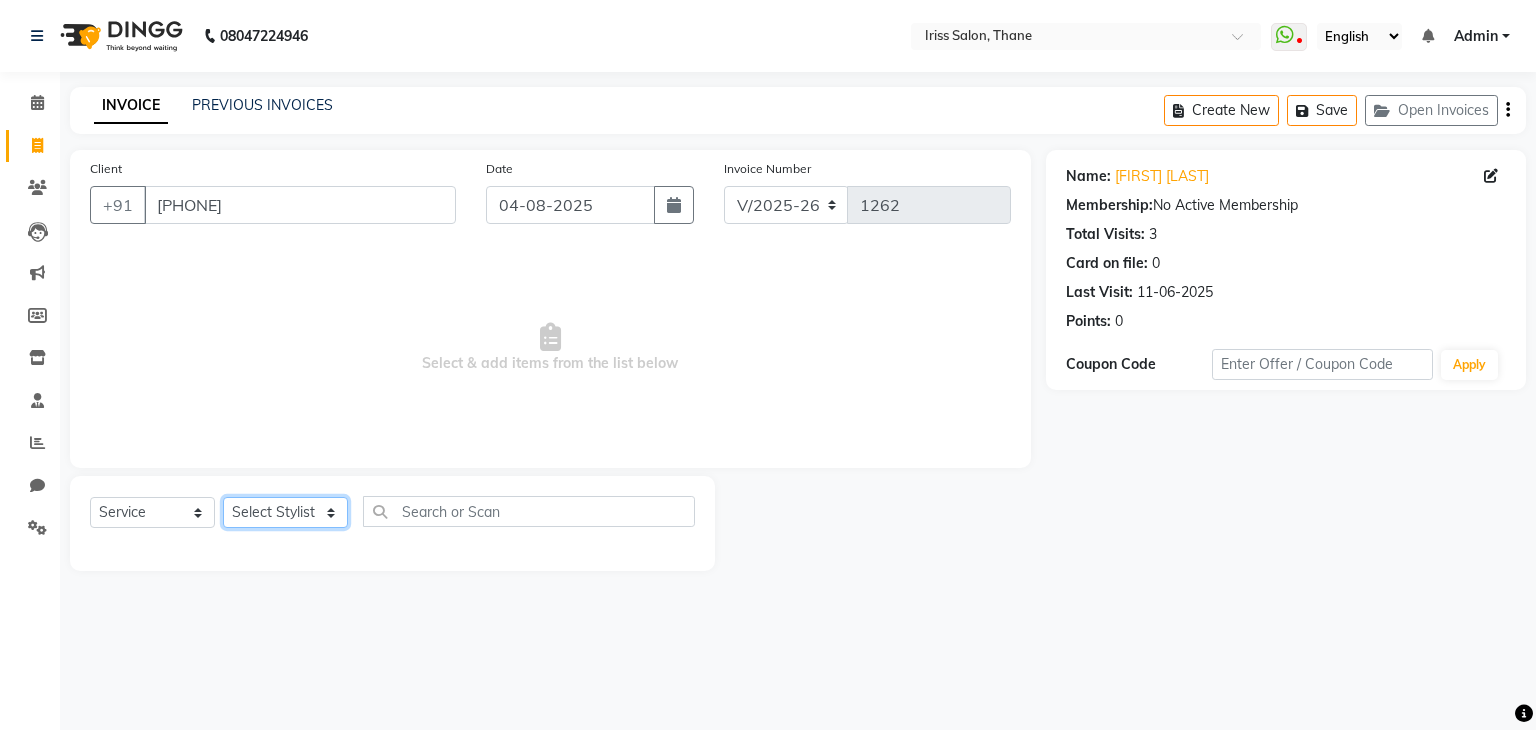 click on "Select Stylist [FIRST] [LAST] [FIRST] [FIRST] [FIRST] [LAST] [FIRST] [LAST] [FIRST] [LAST] [FIRST] [LAST] [FIRST] [LAST] [FIRST] [LAST]" 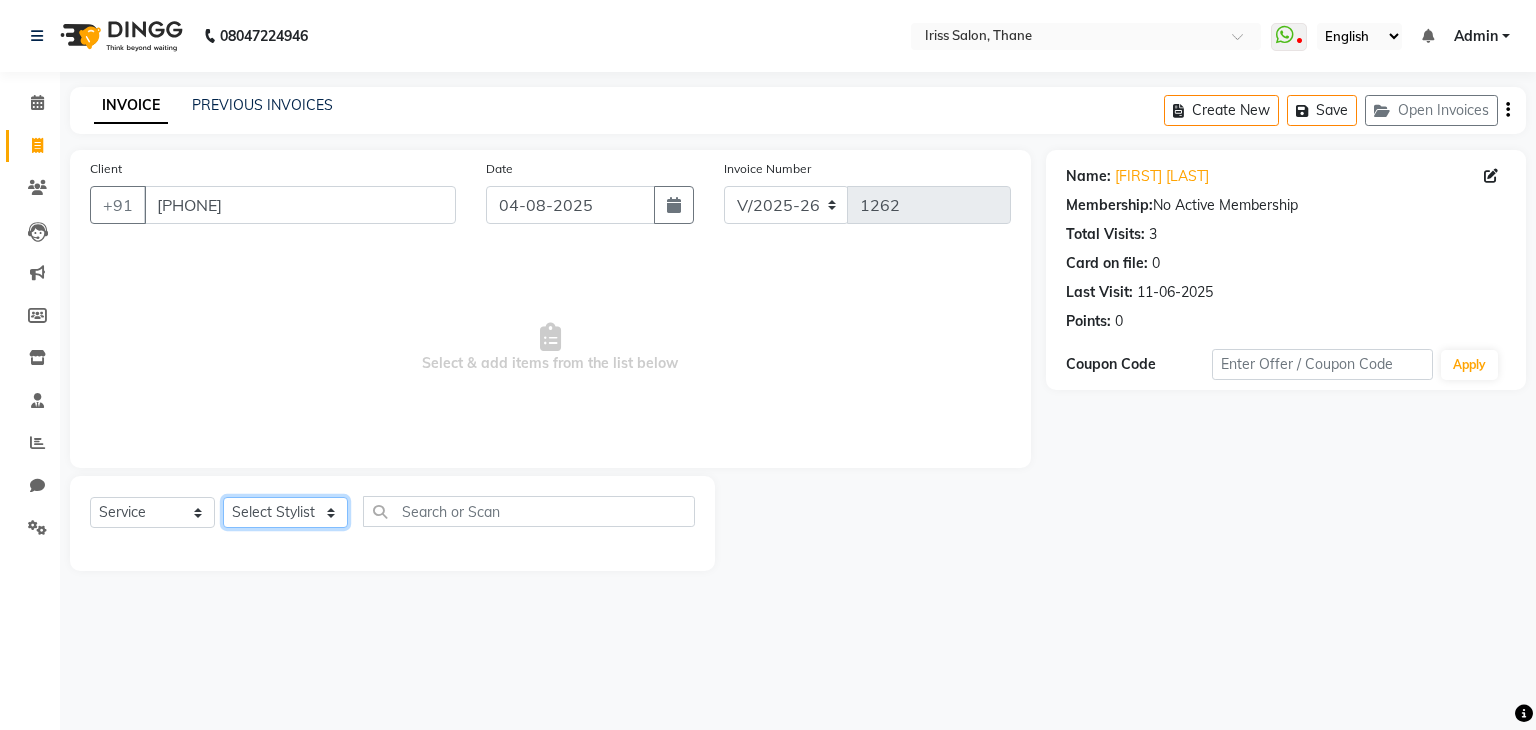 select on "67965" 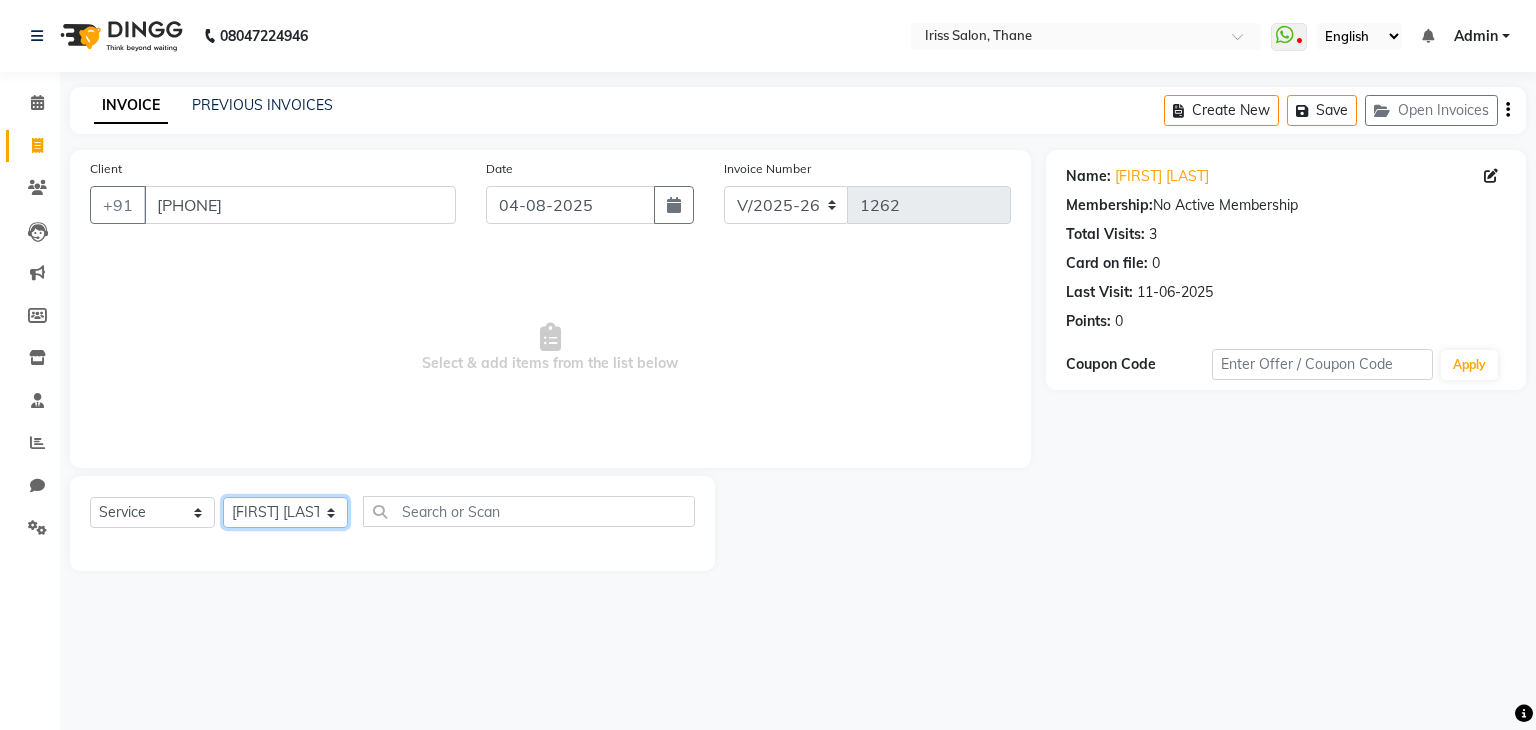 click on "Select Stylist [FIRST] [LAST] [FIRST] [FIRST] [FIRST] [LAST] [FIRST] [LAST] [FIRST] [LAST] [FIRST] [LAST] [FIRST] [LAST] [FIRST] [LAST]" 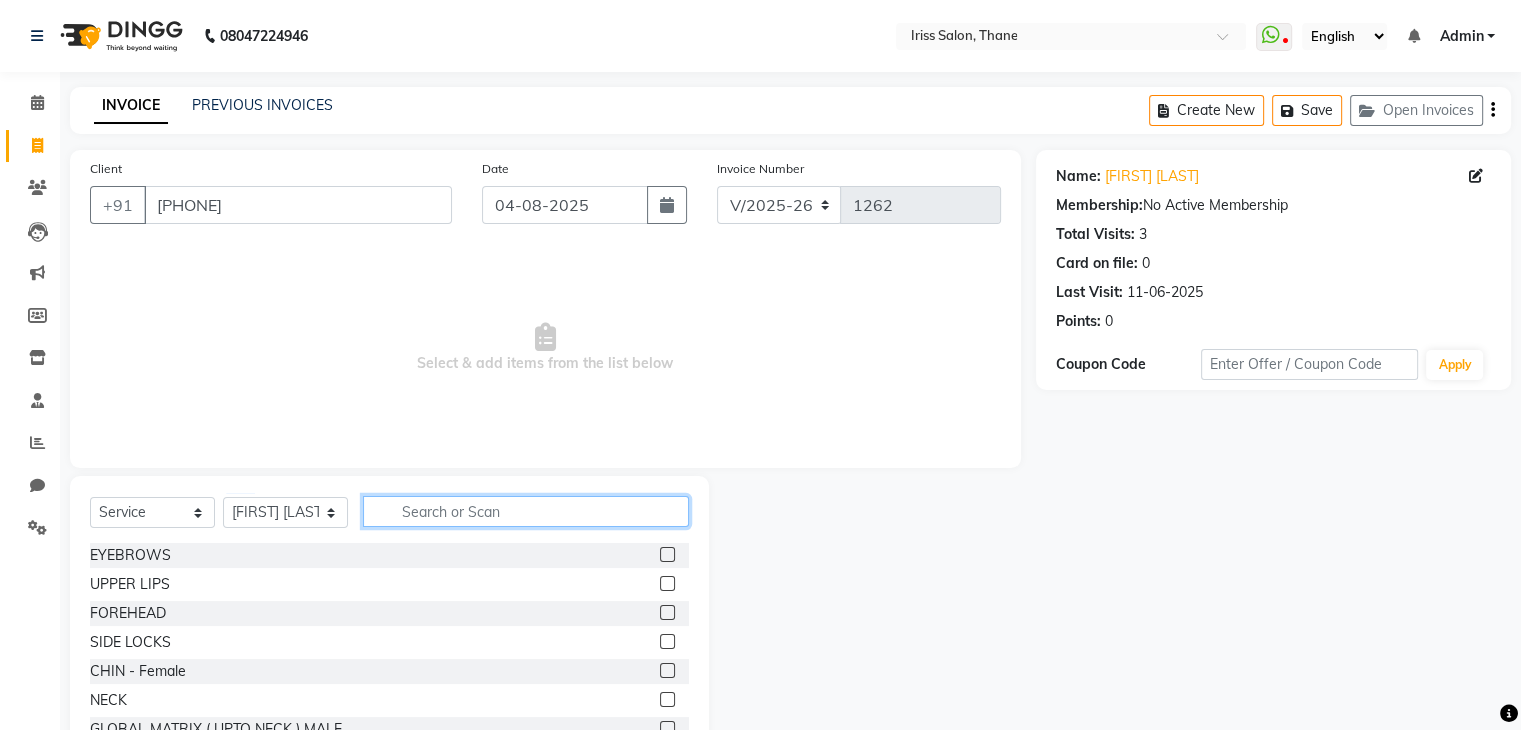 click 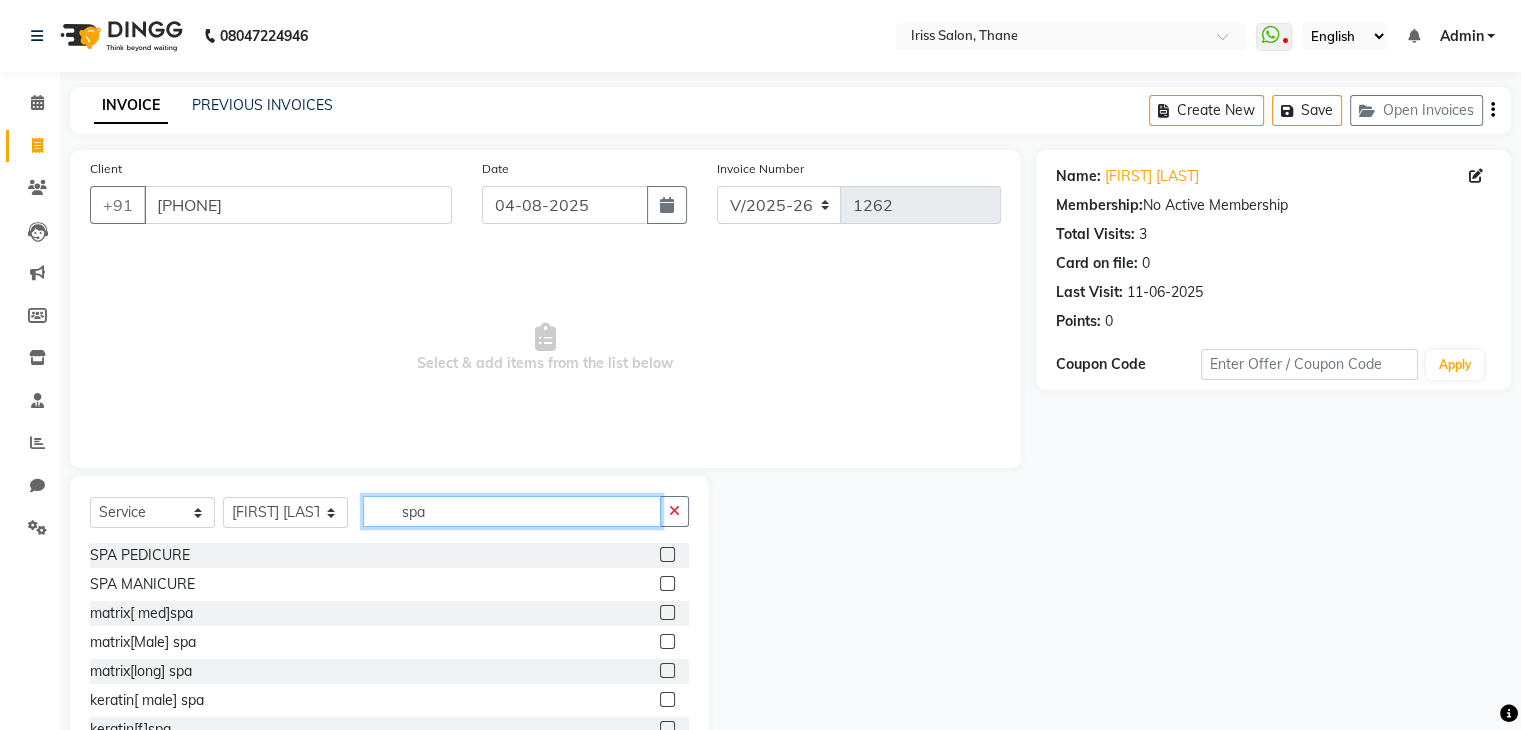 type on "spa" 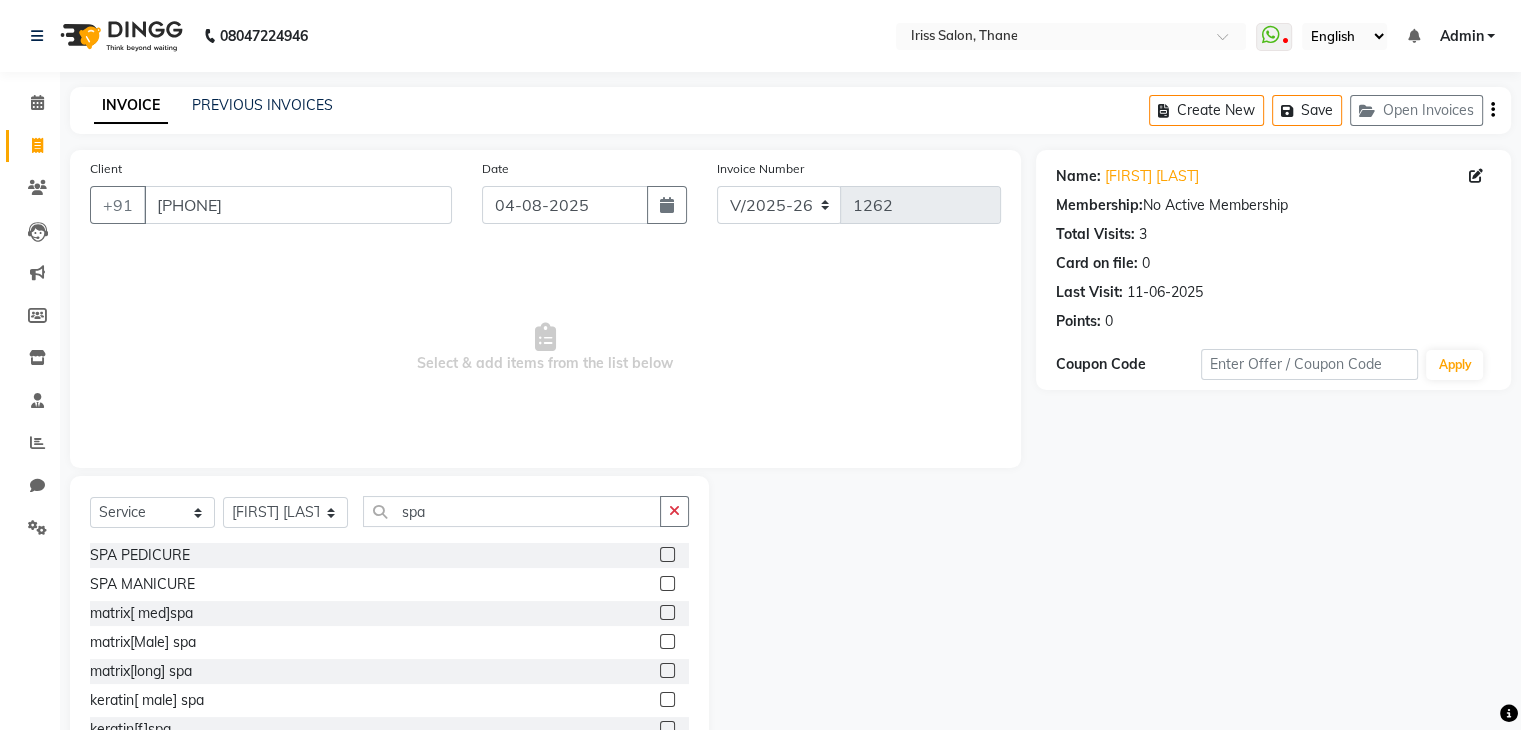 click 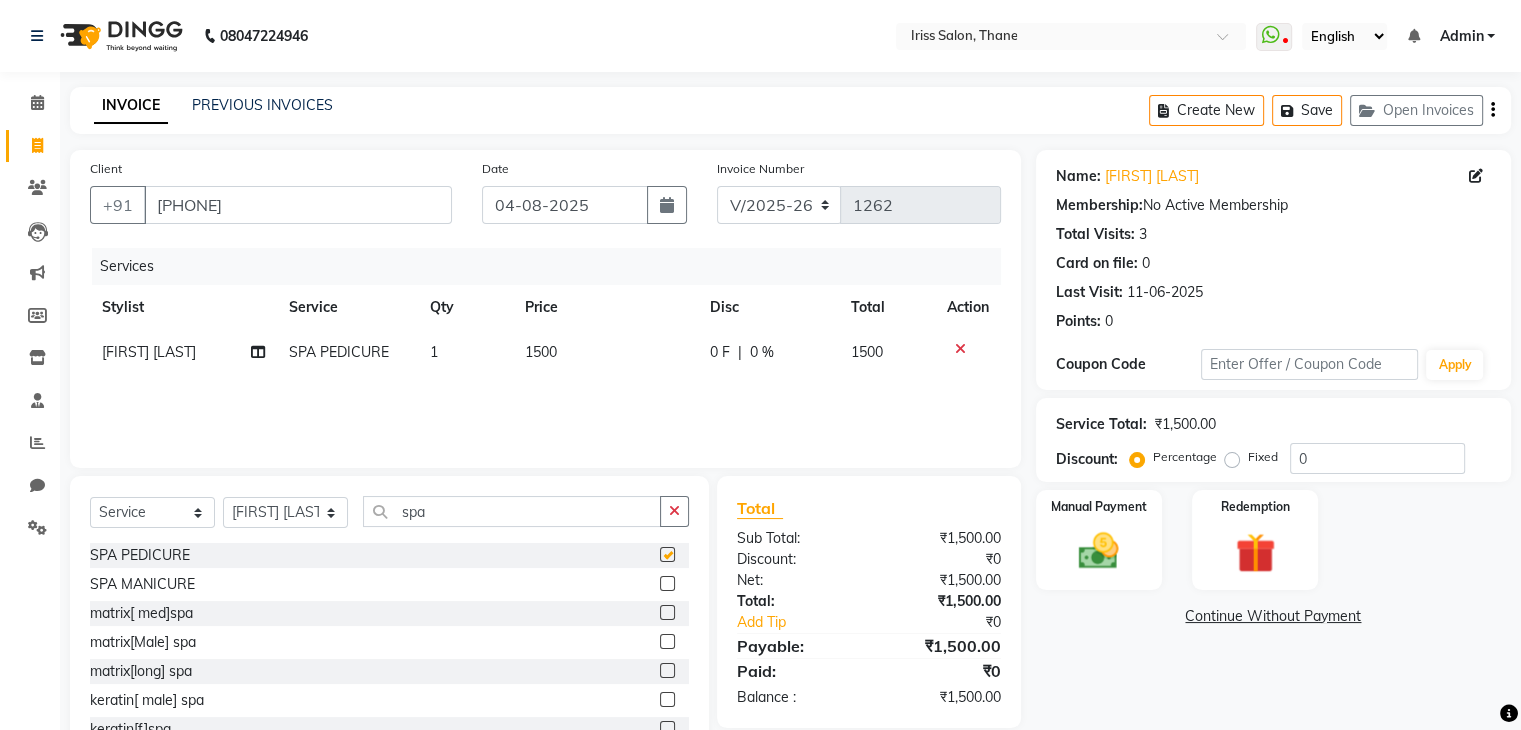 checkbox on "false" 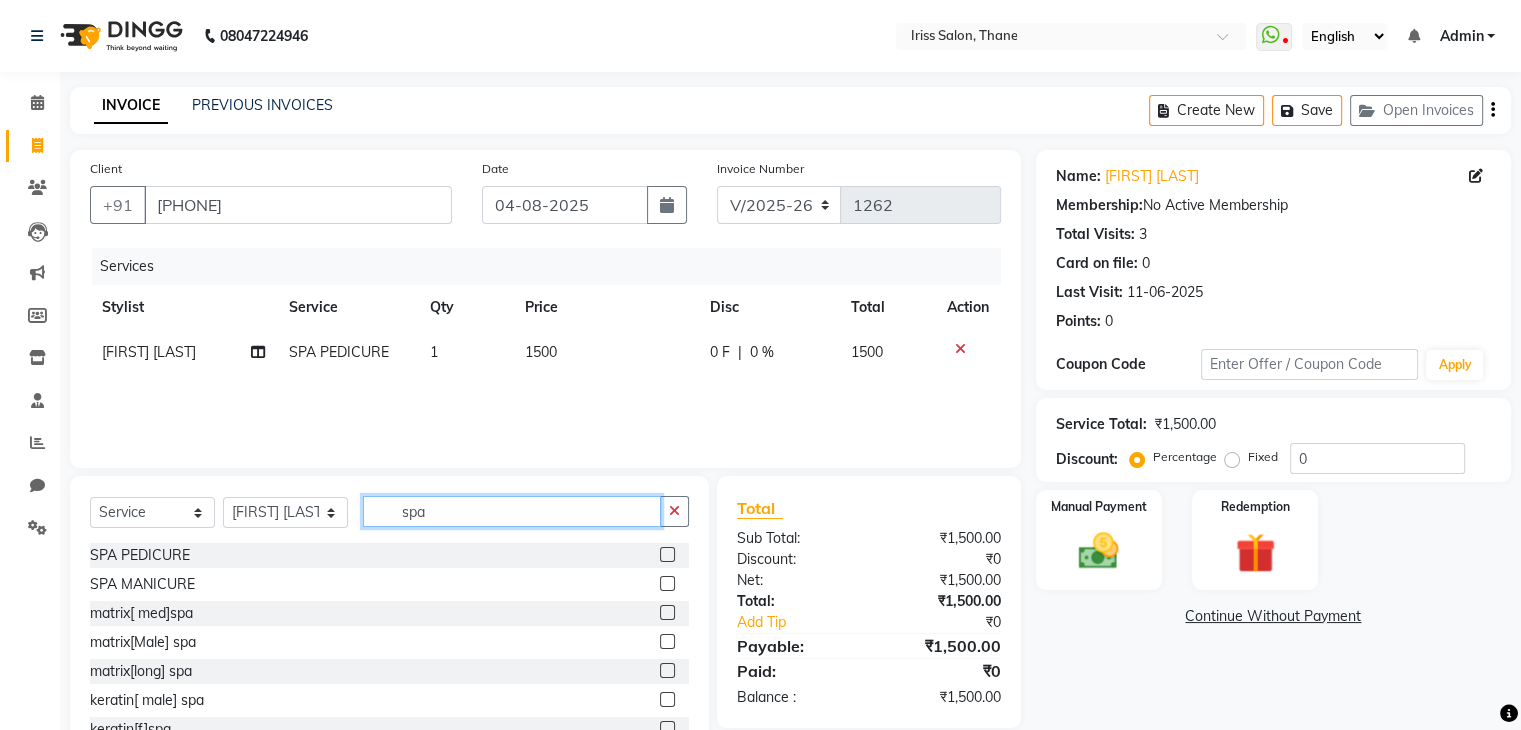 click on "spa" 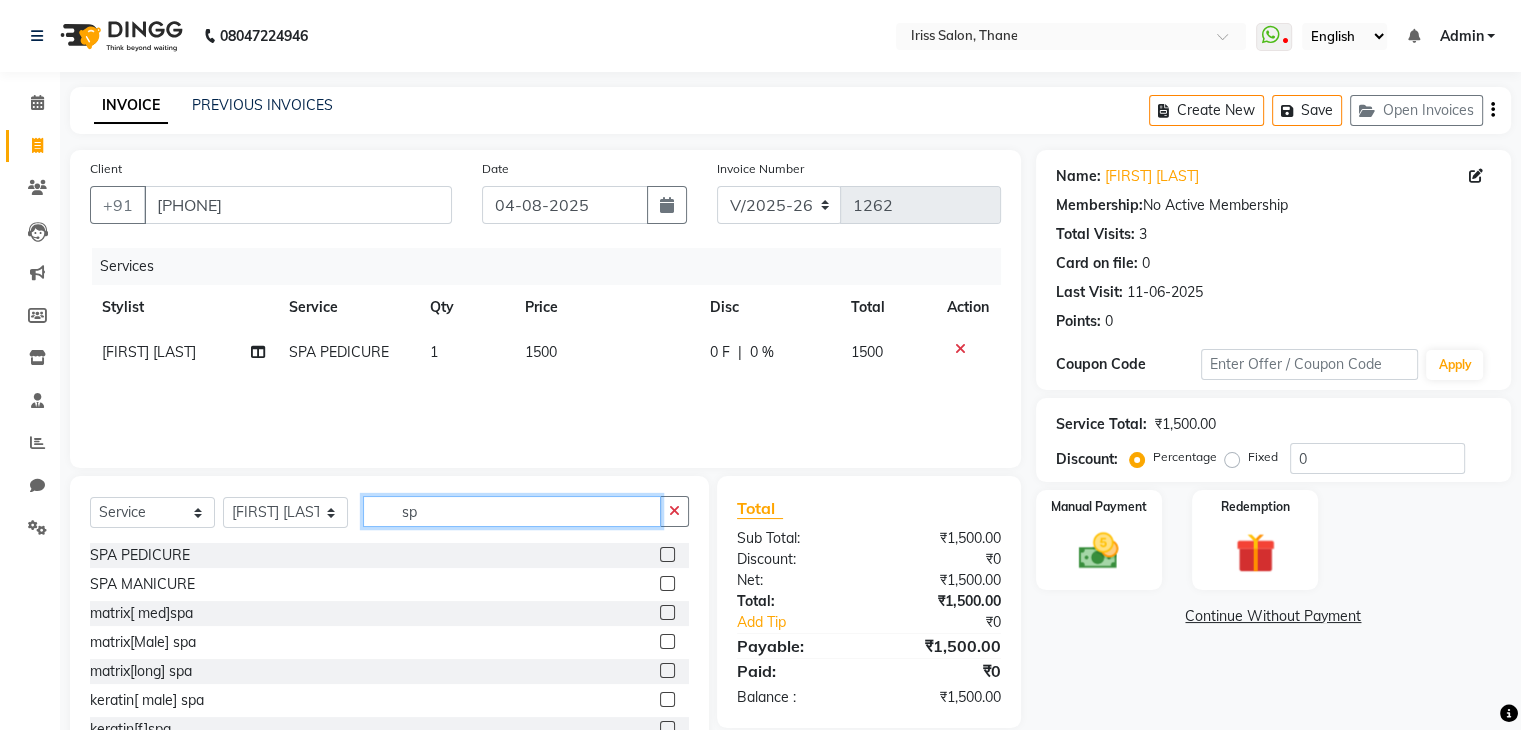 type on "s" 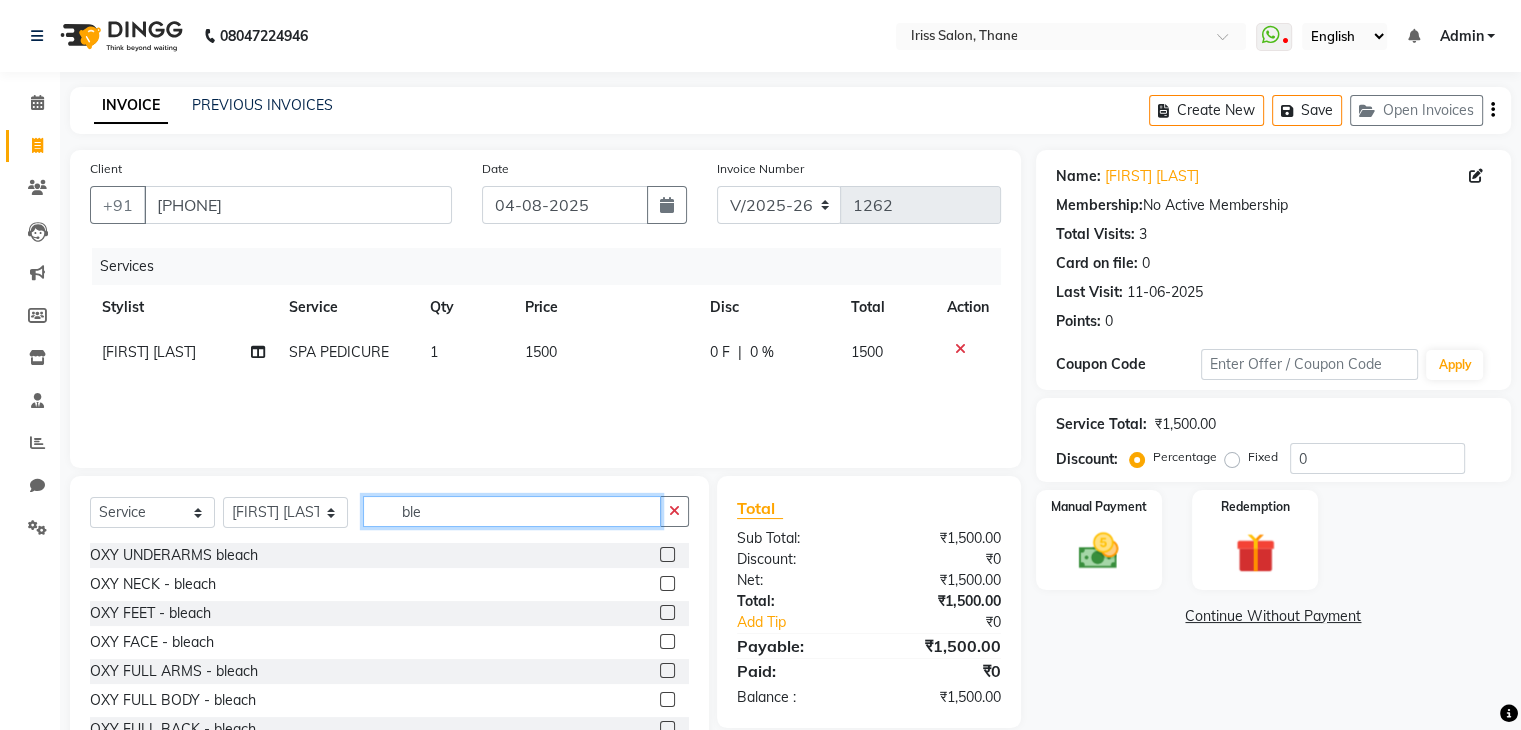 type on "ble" 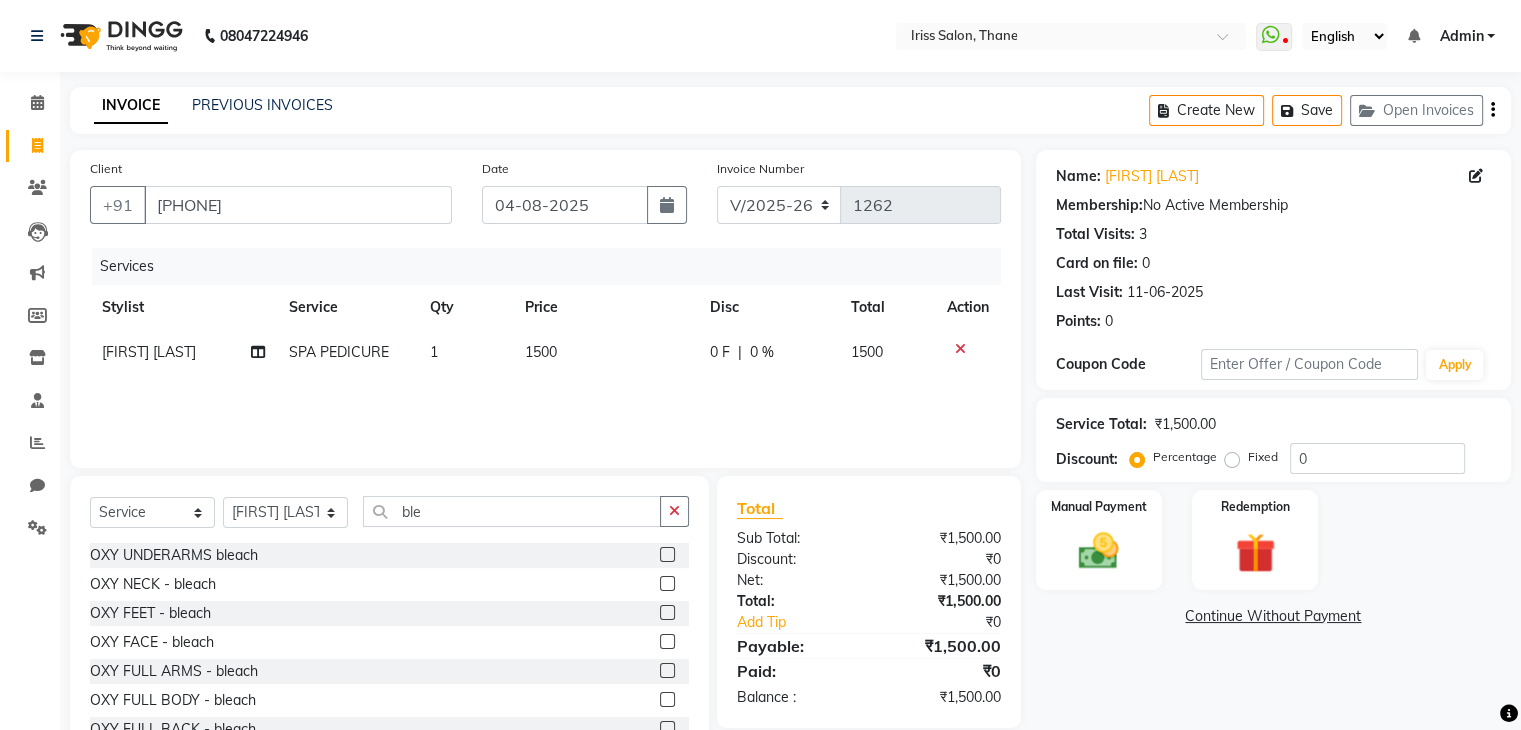 click 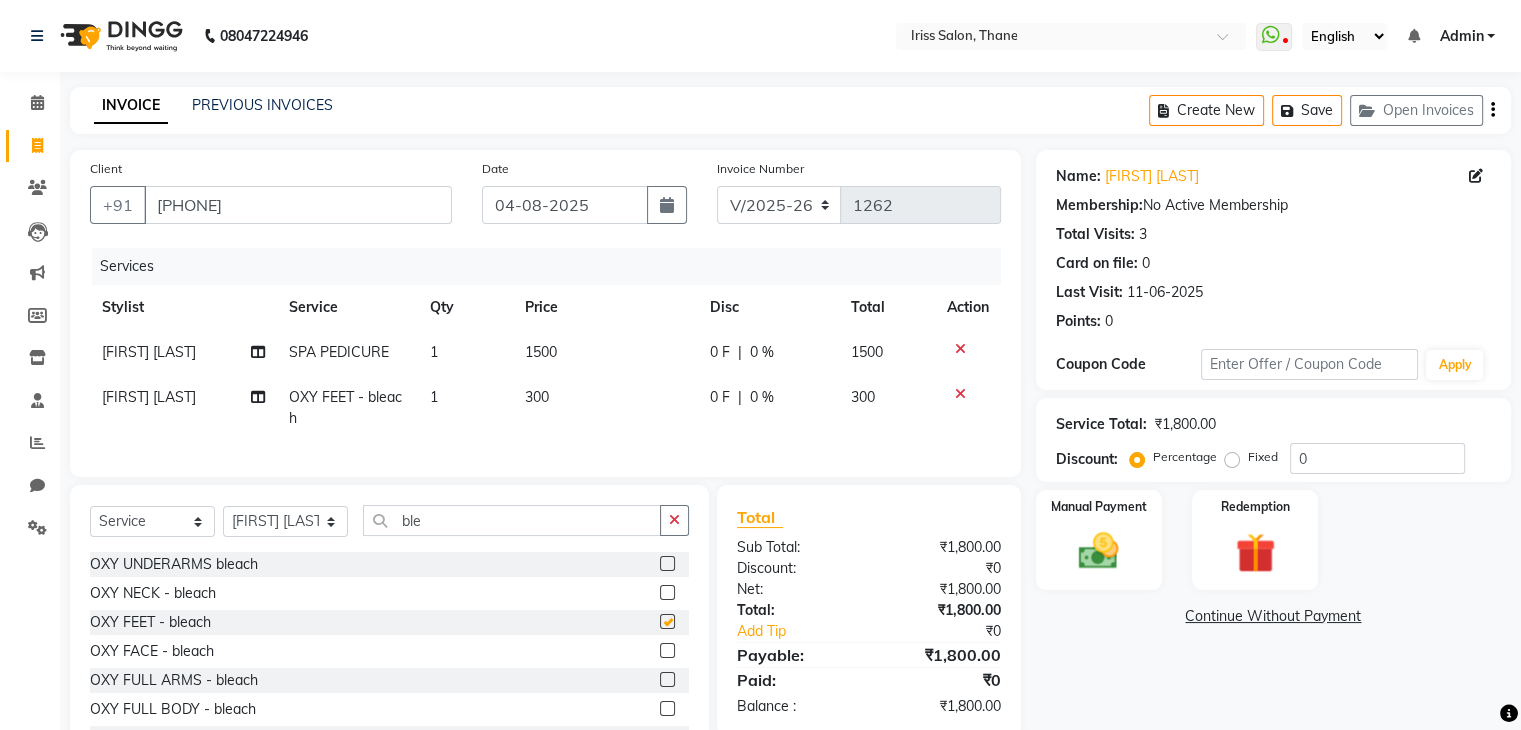 checkbox on "false" 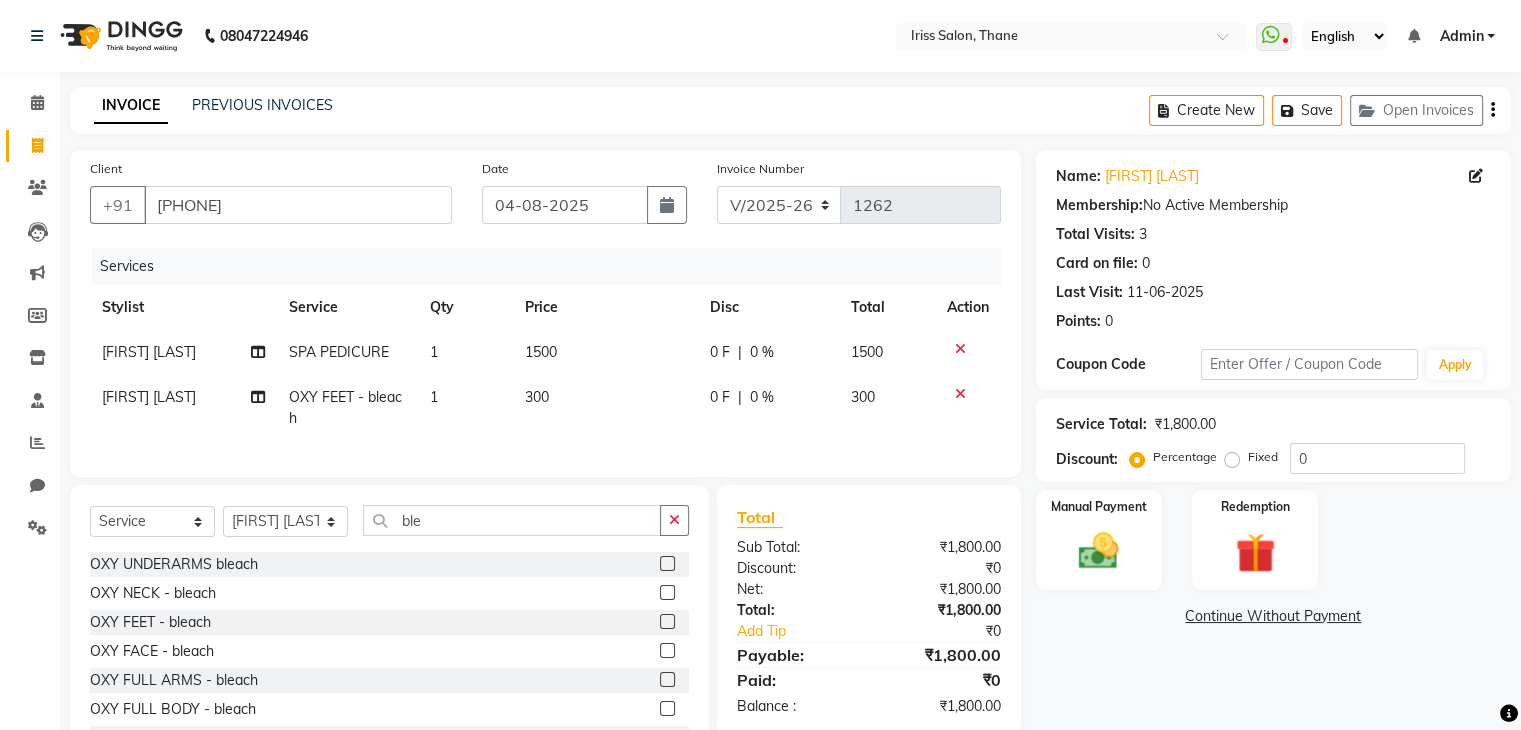 click on "300" 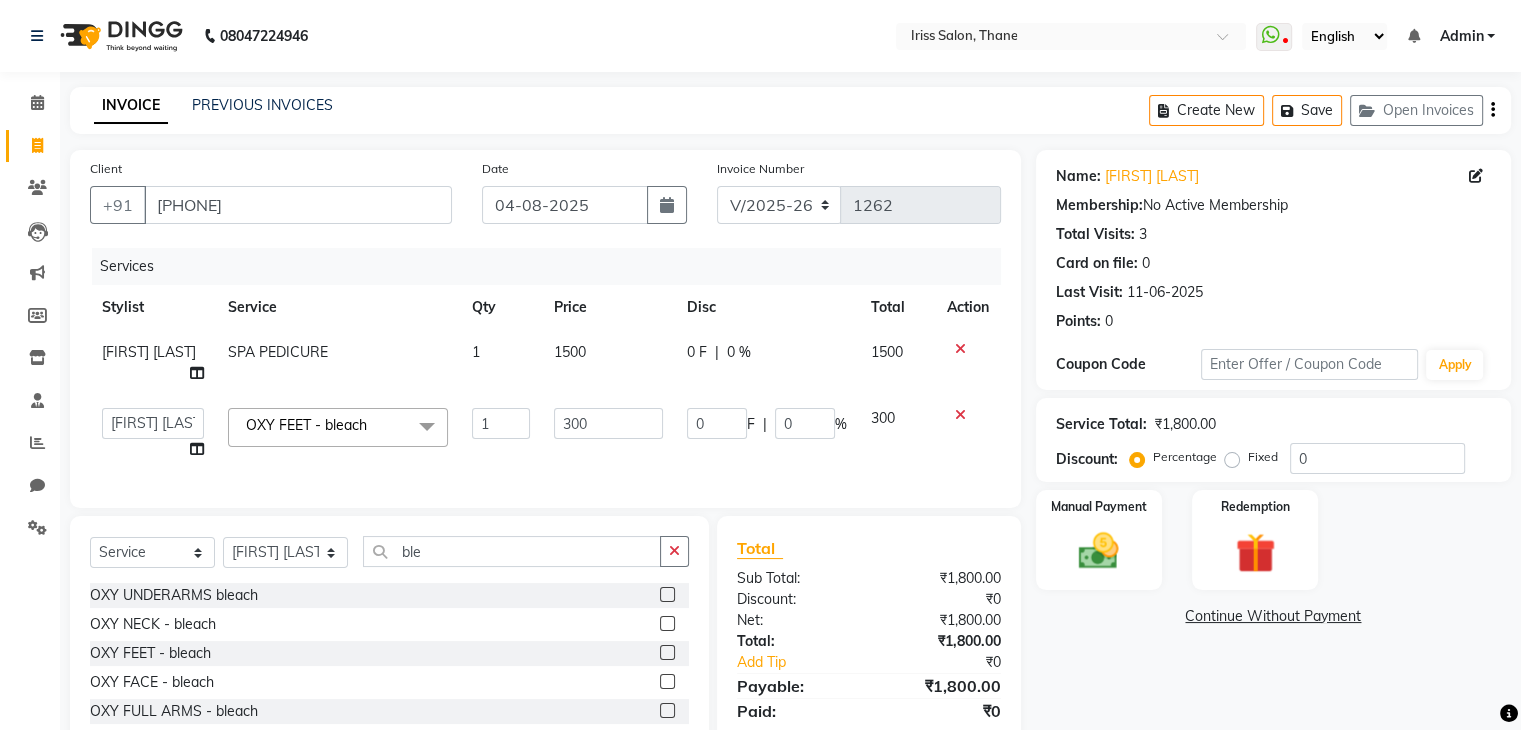 click on "300" 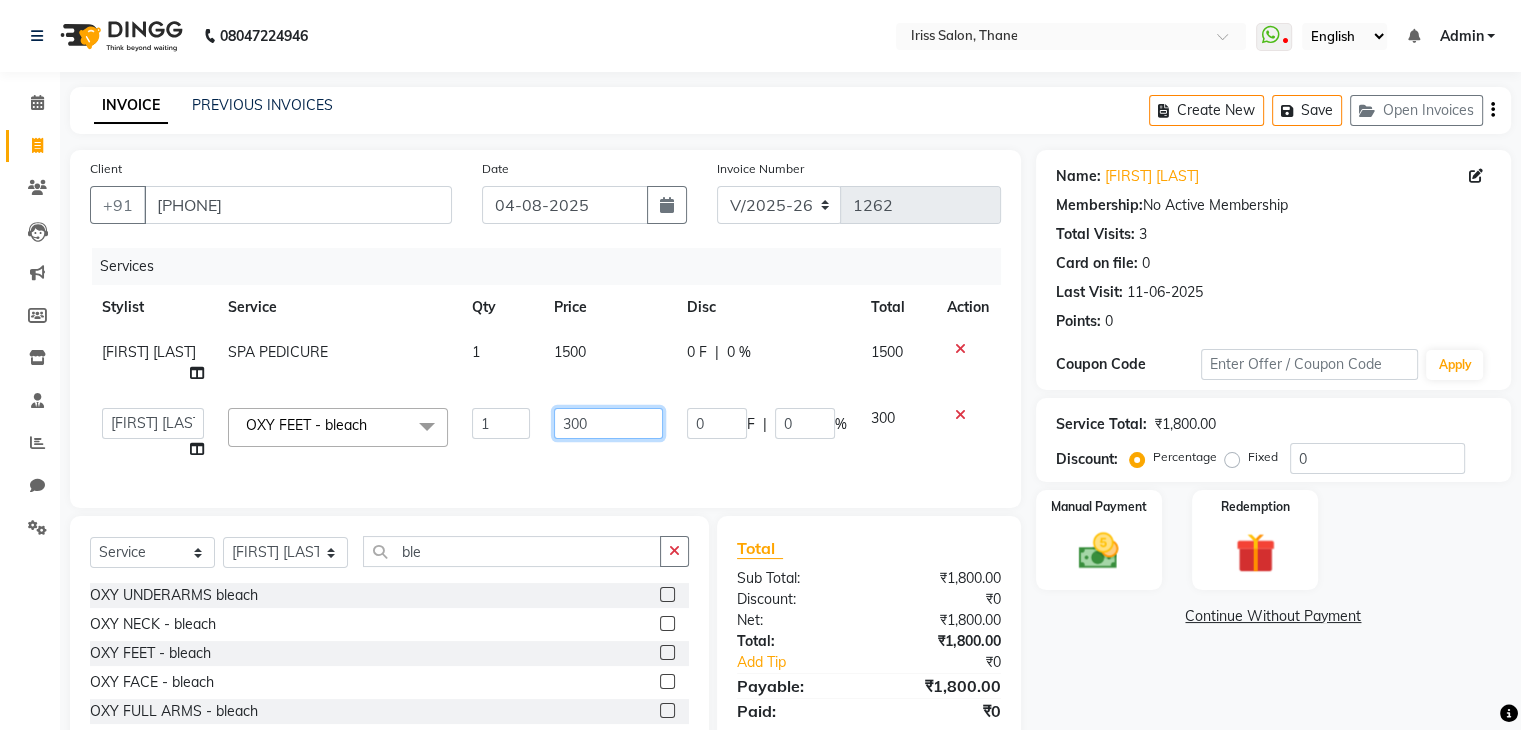 click on "300" 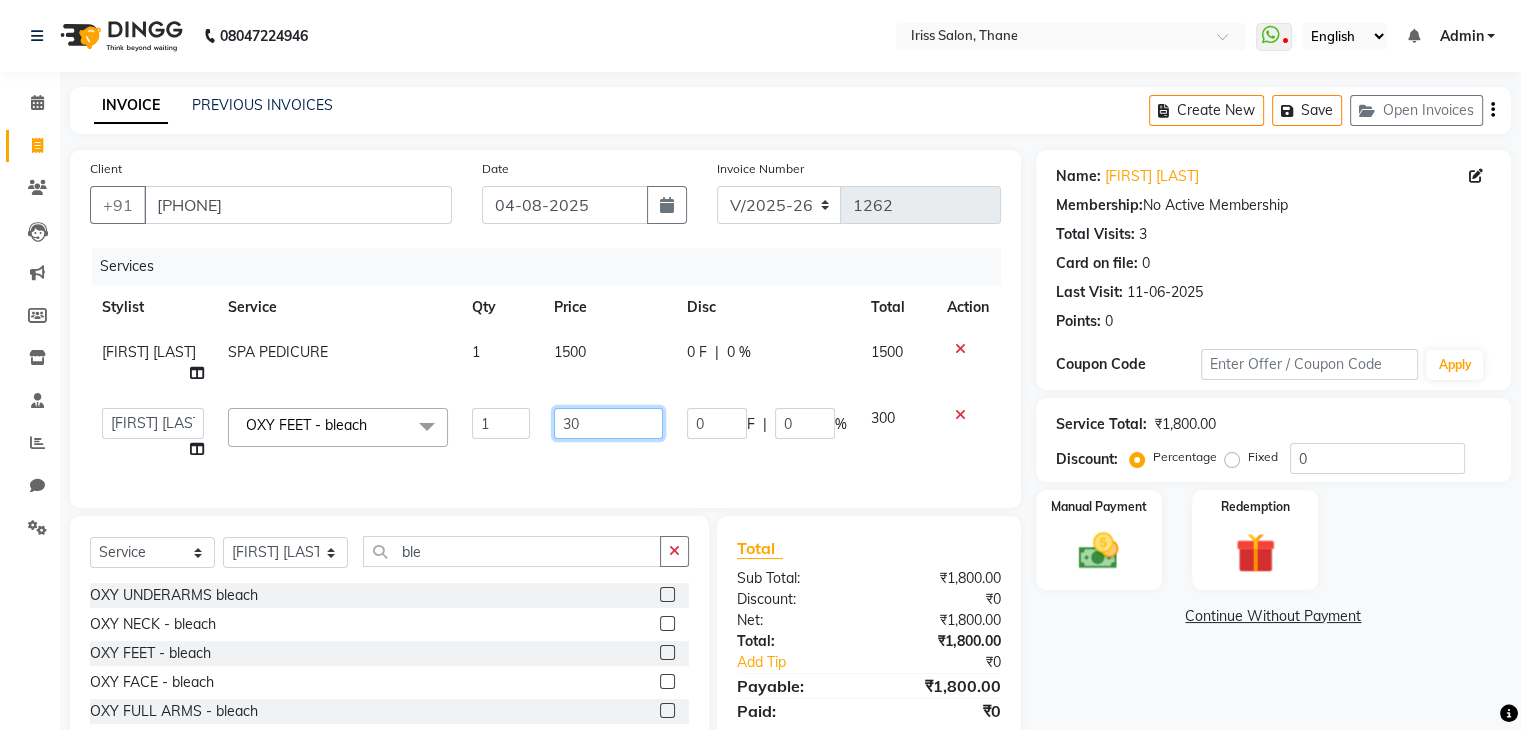 type on "3" 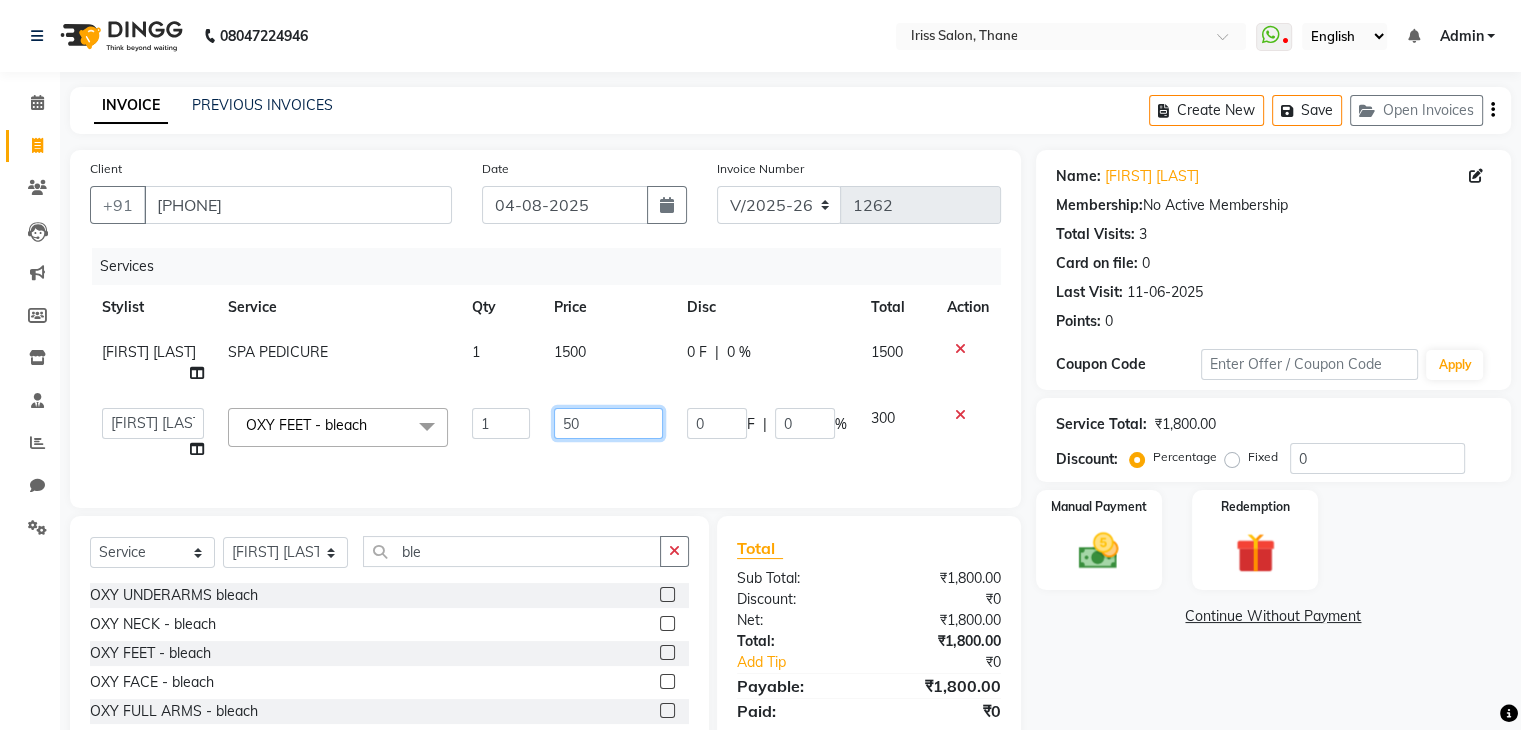 type on "500" 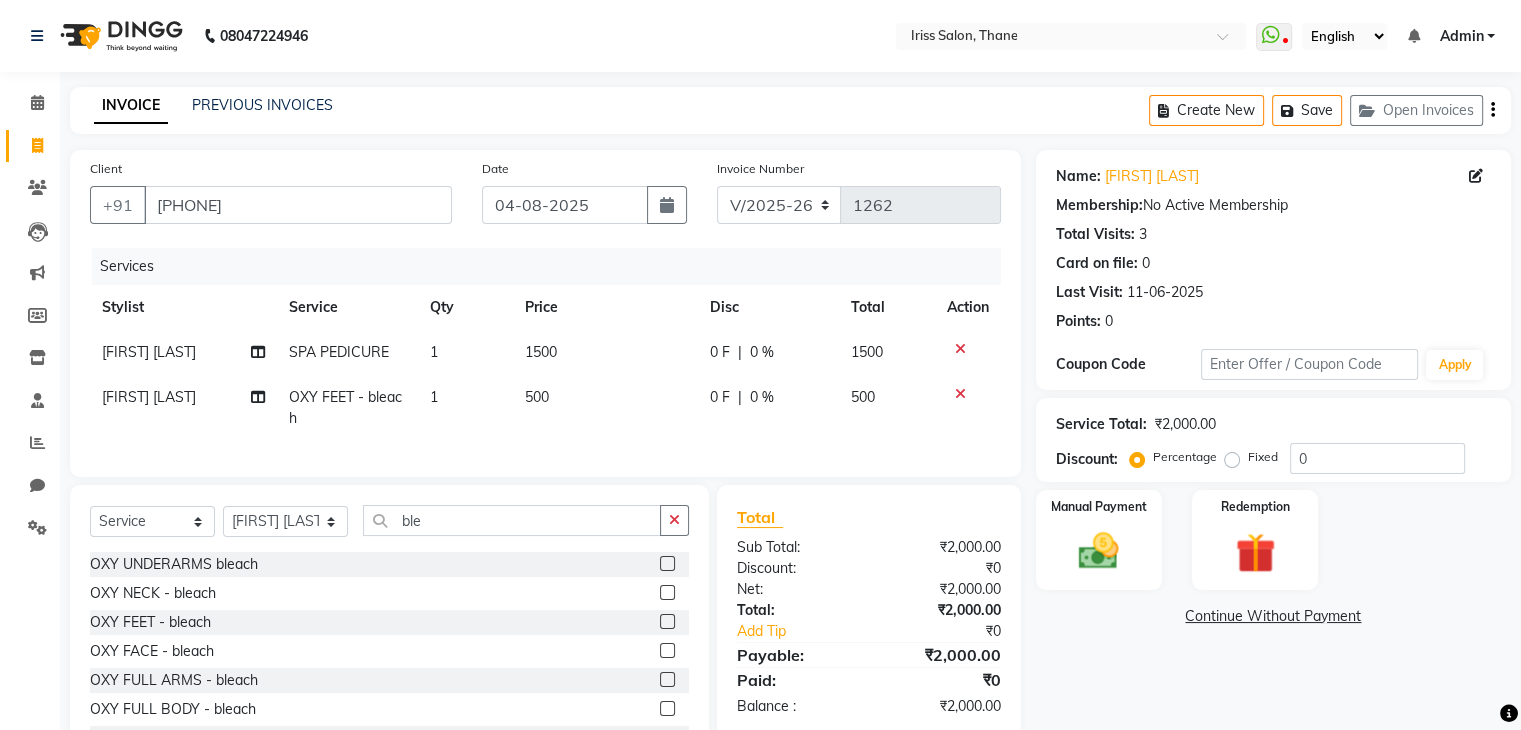 click on "prada" 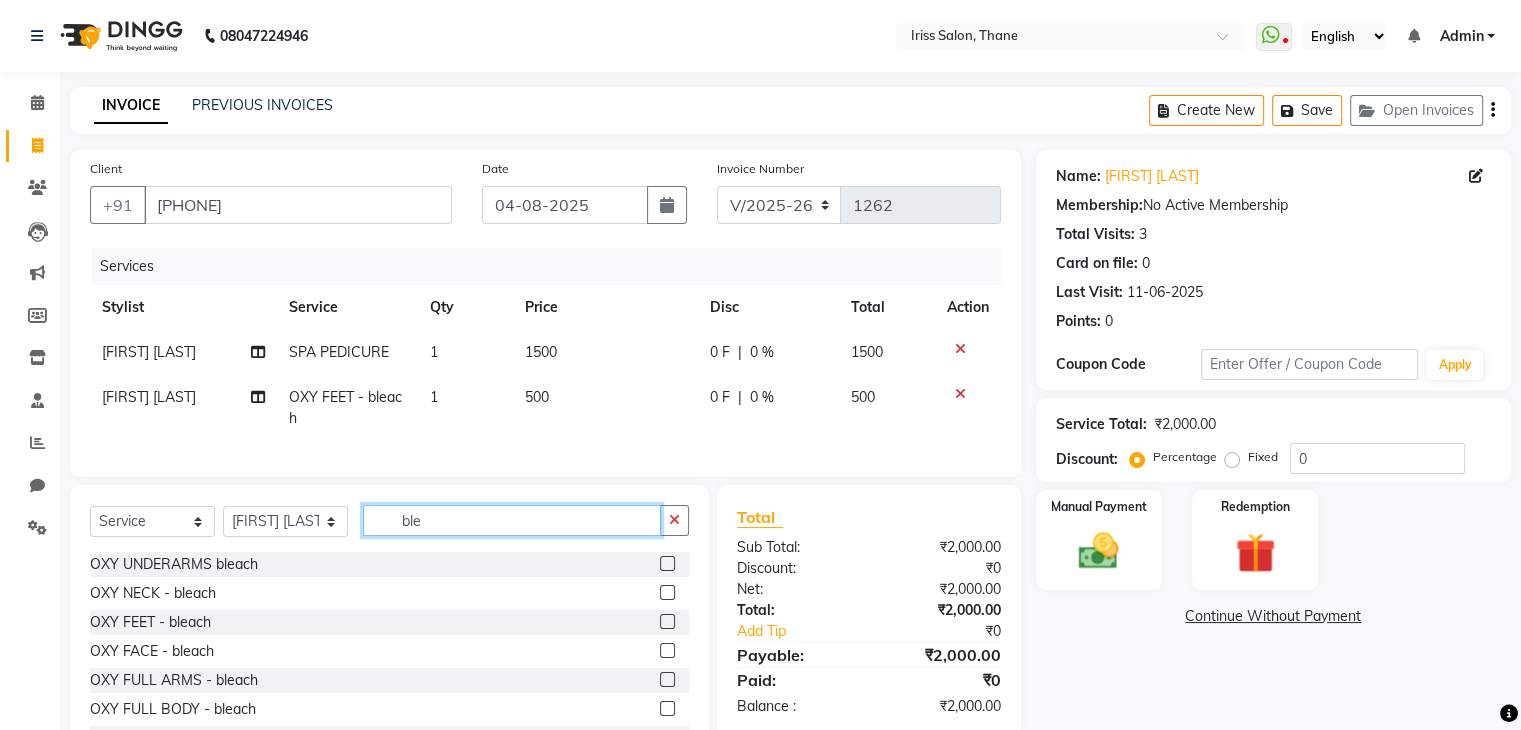 click on "ble" 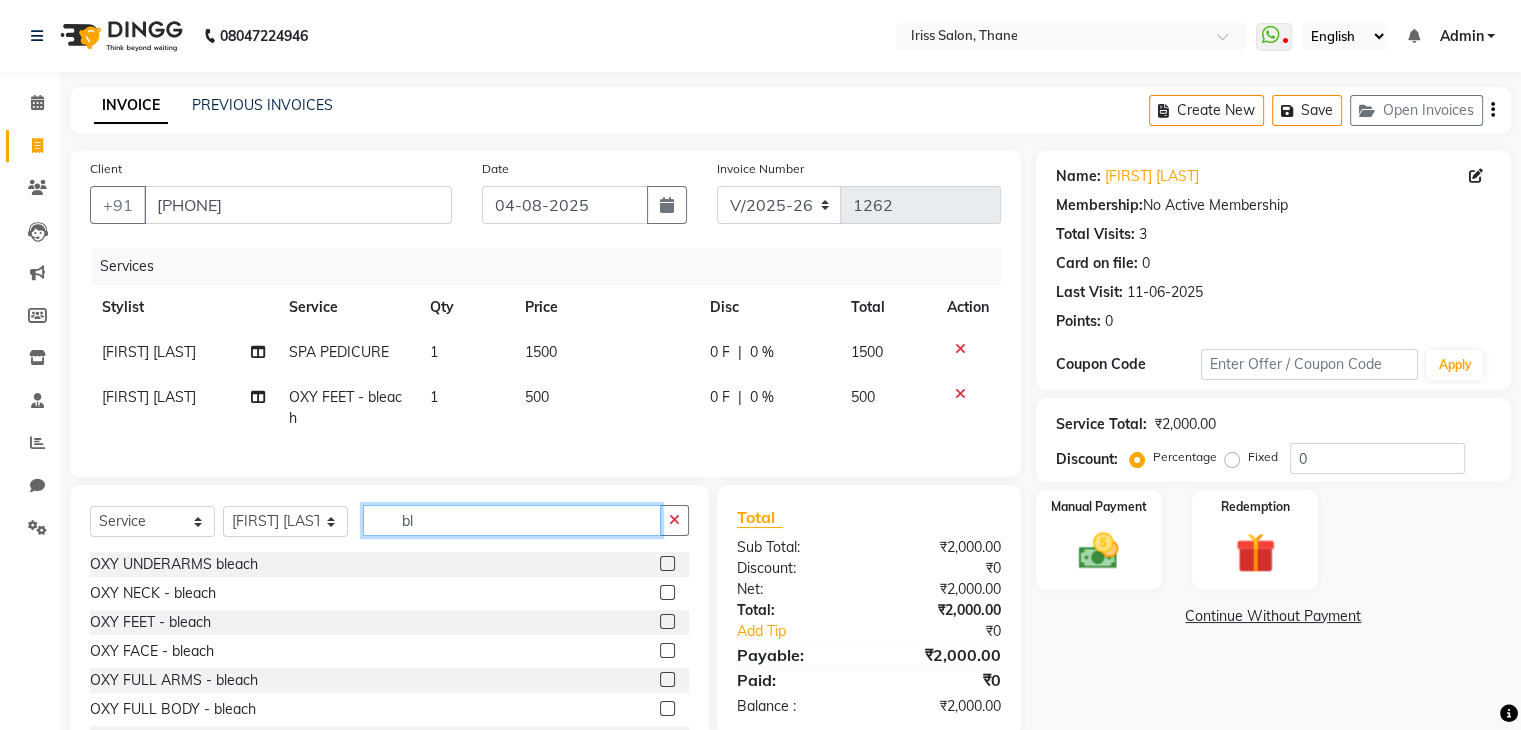 type on "b" 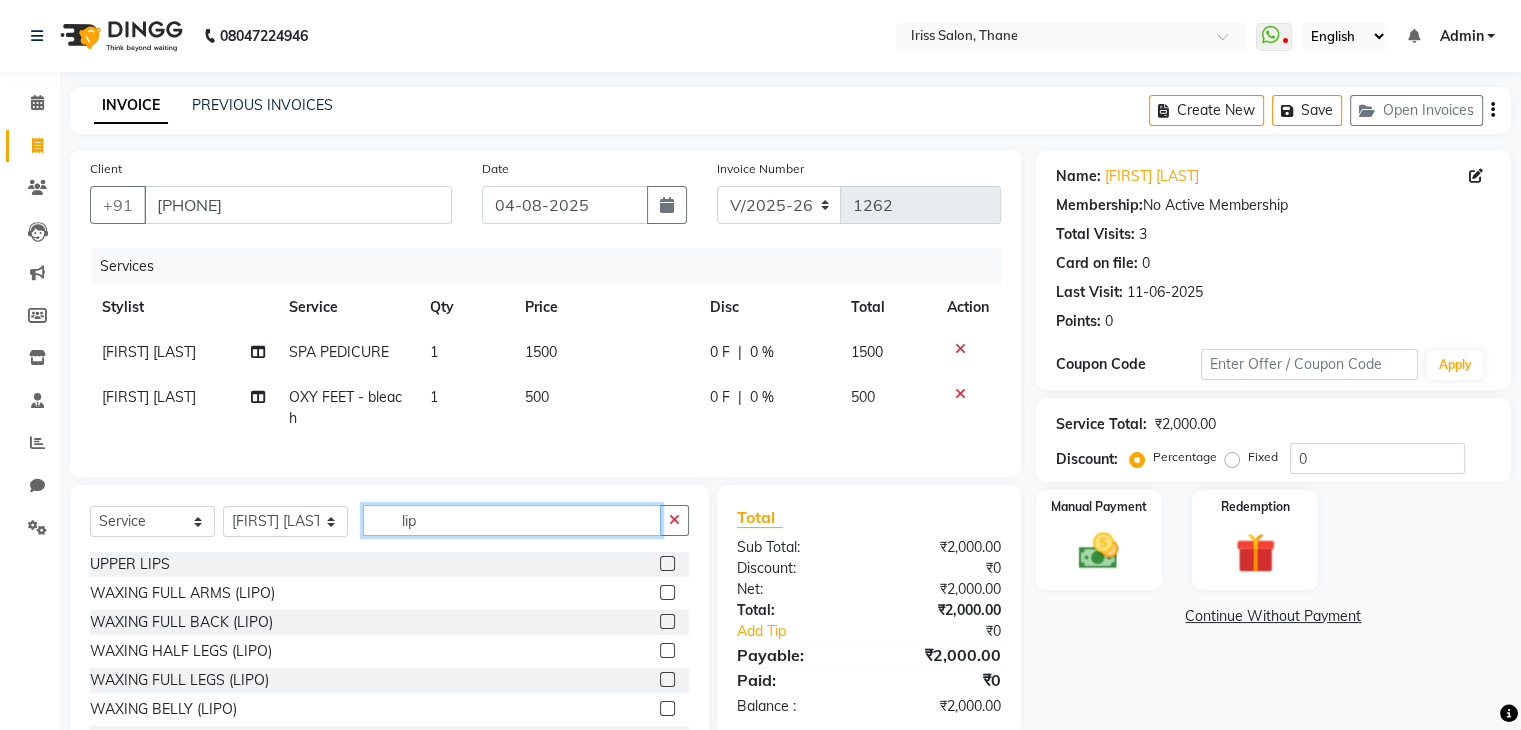 type on "lip" 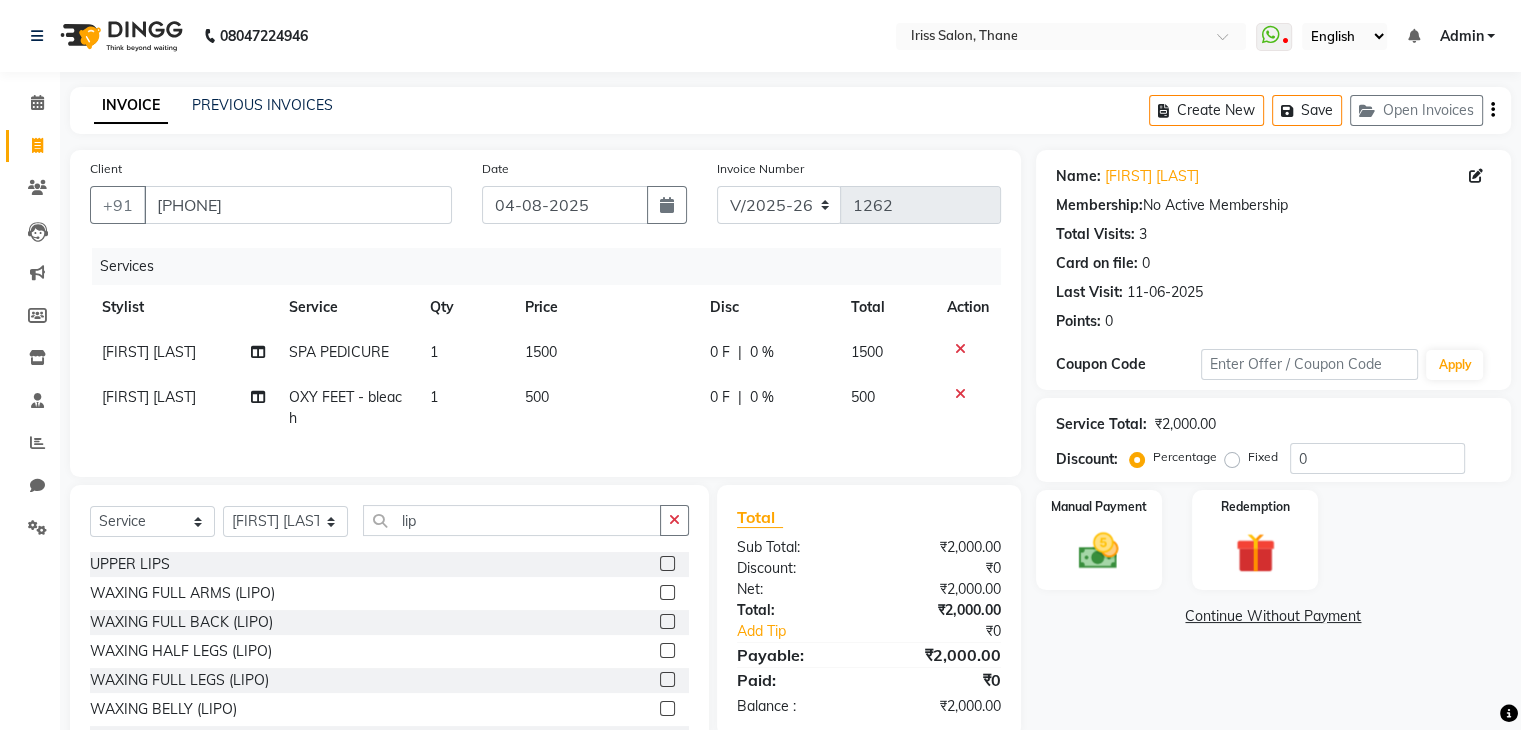 click 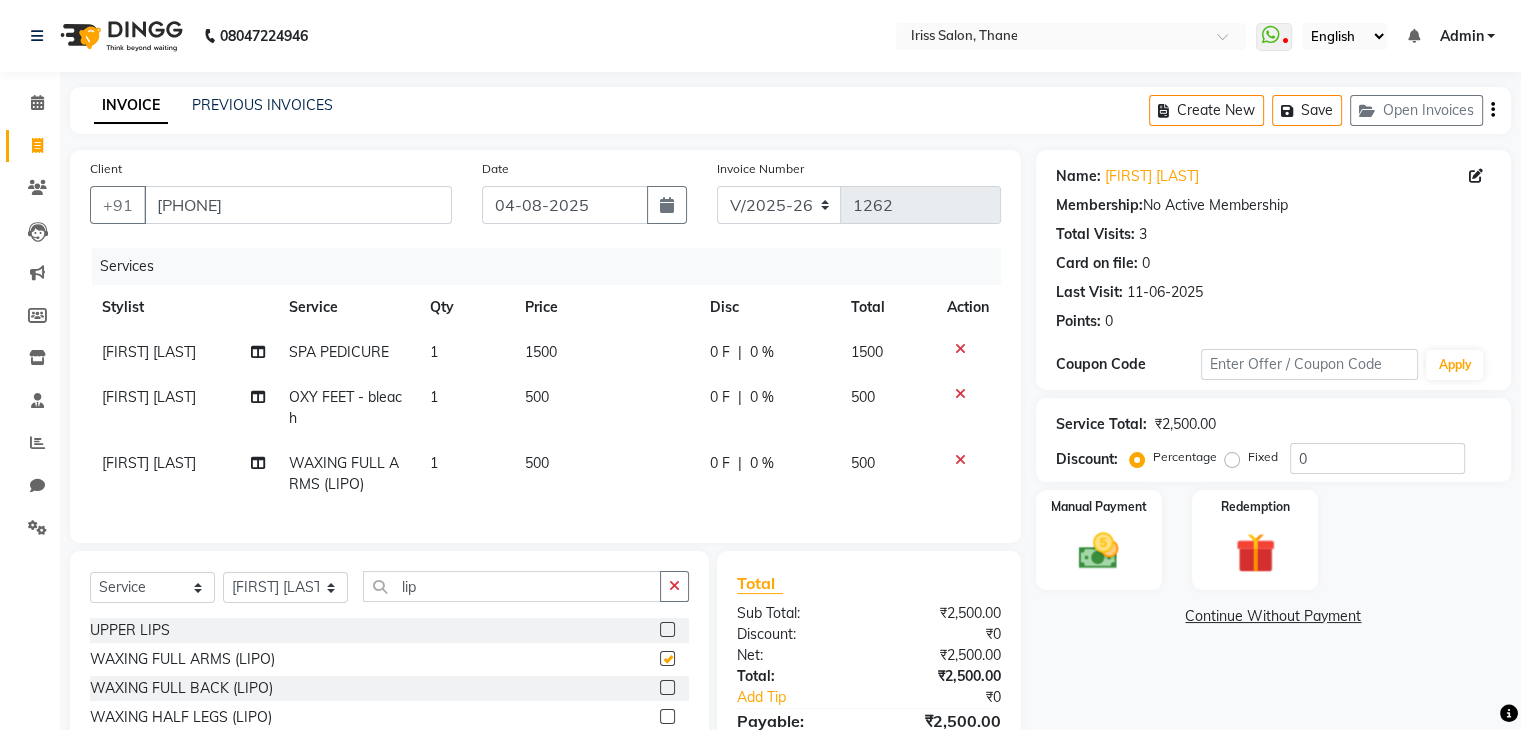 checkbox on "false" 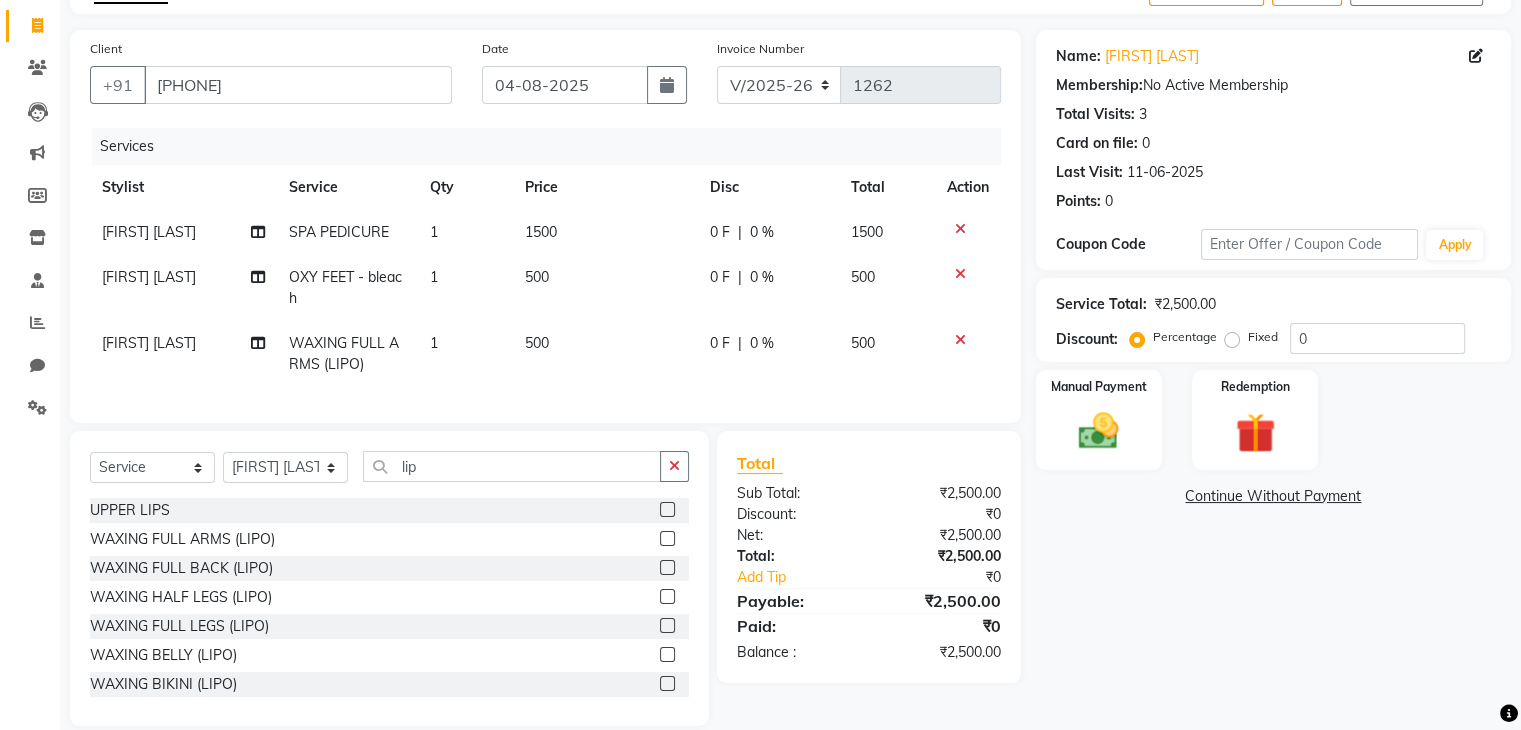 scroll, scrollTop: 140, scrollLeft: 0, axis: vertical 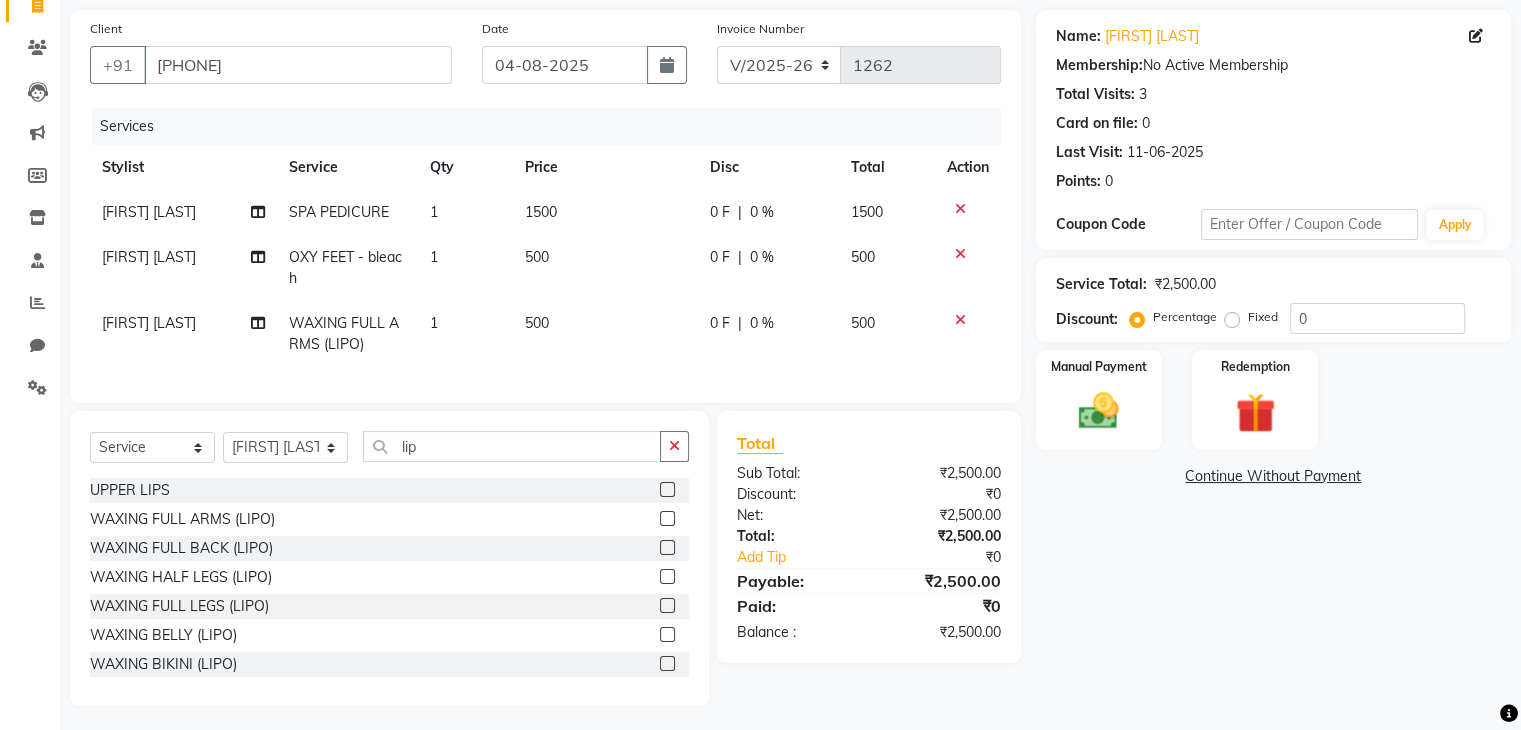 click 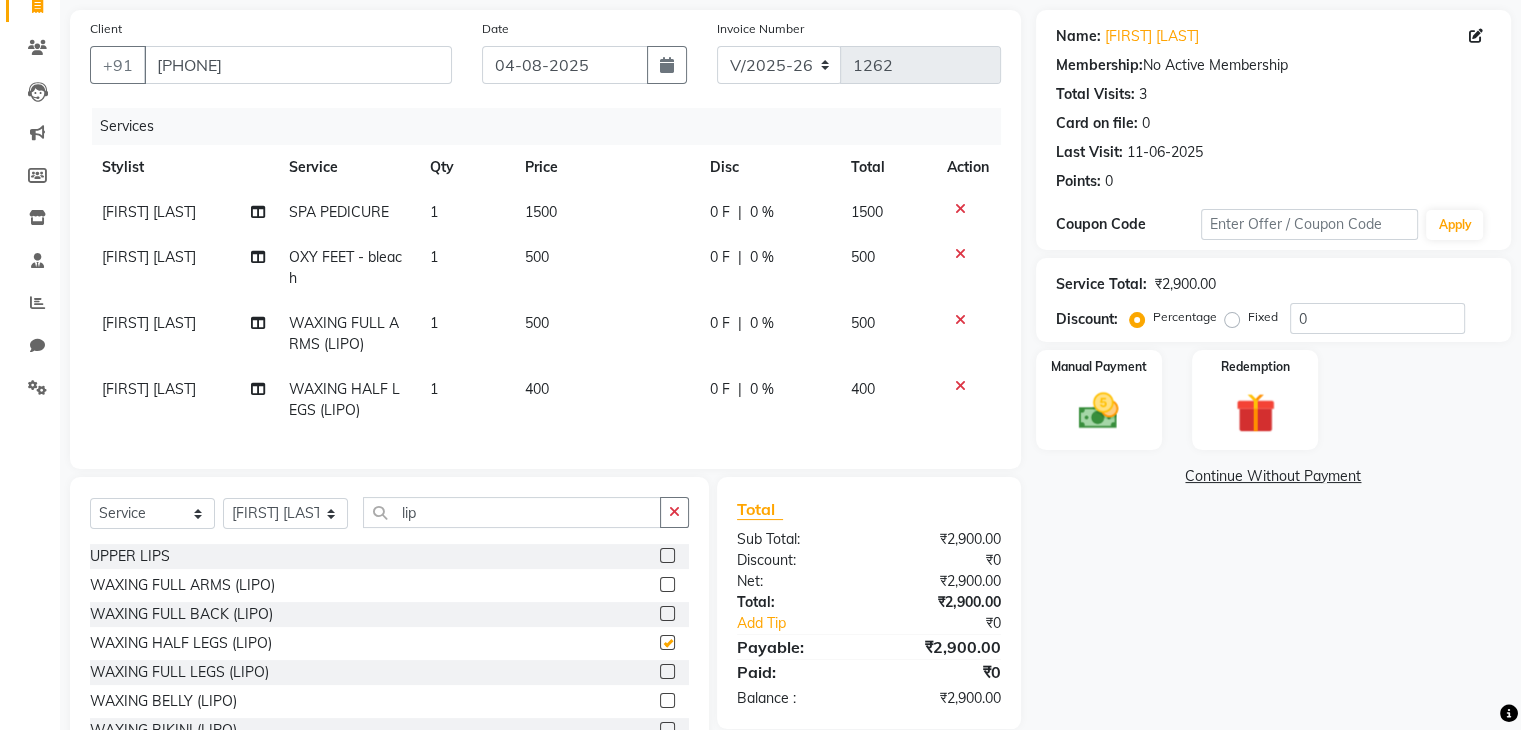 checkbox on "false" 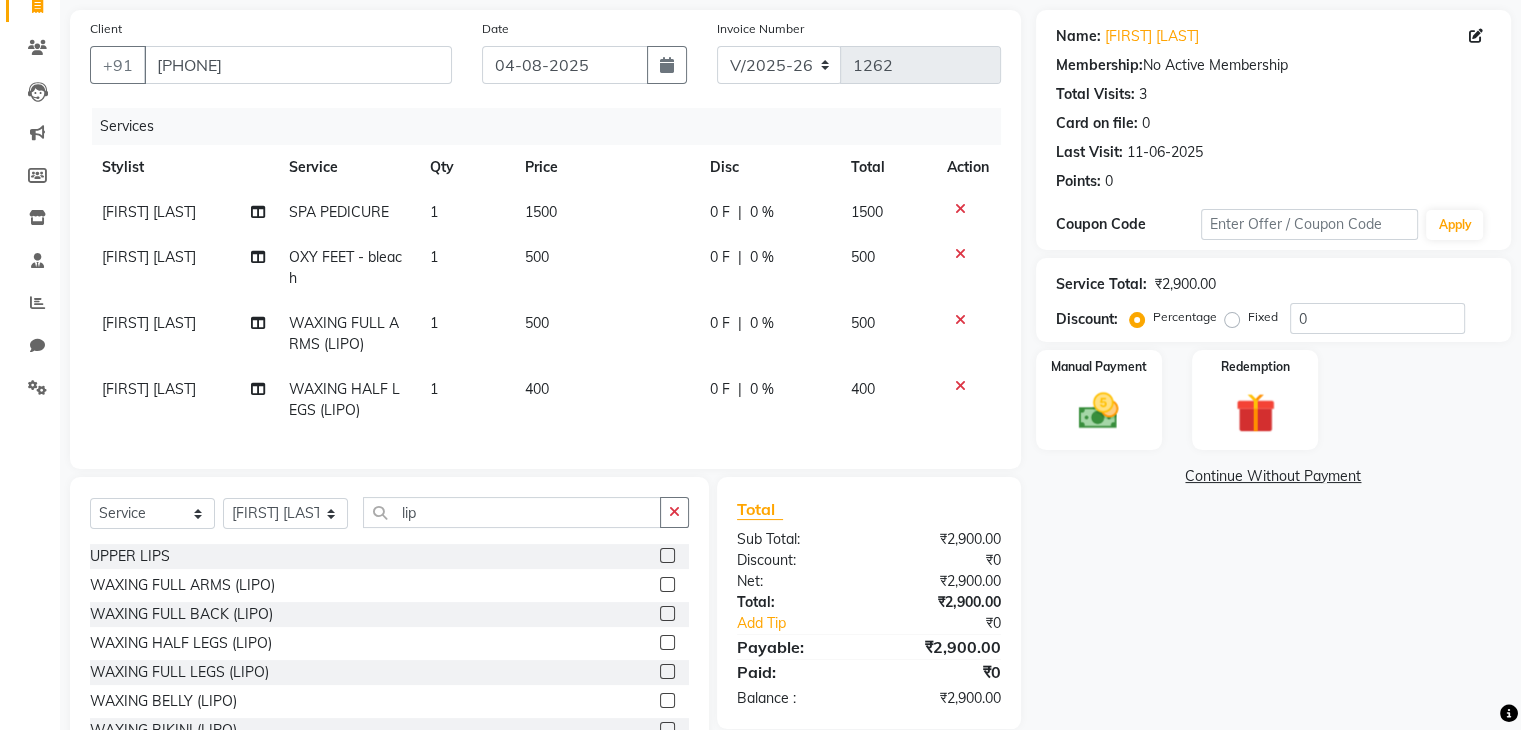 click 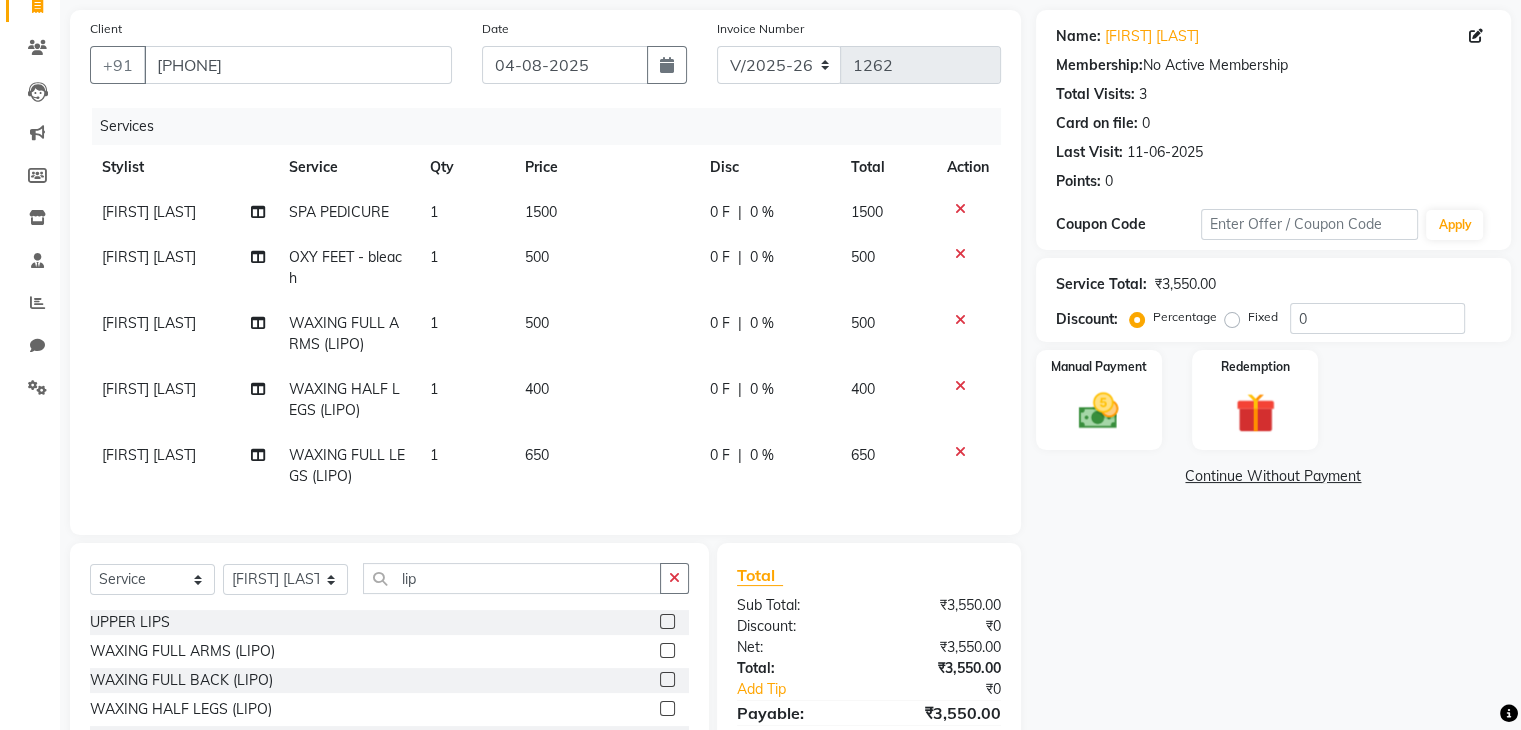 checkbox on "false" 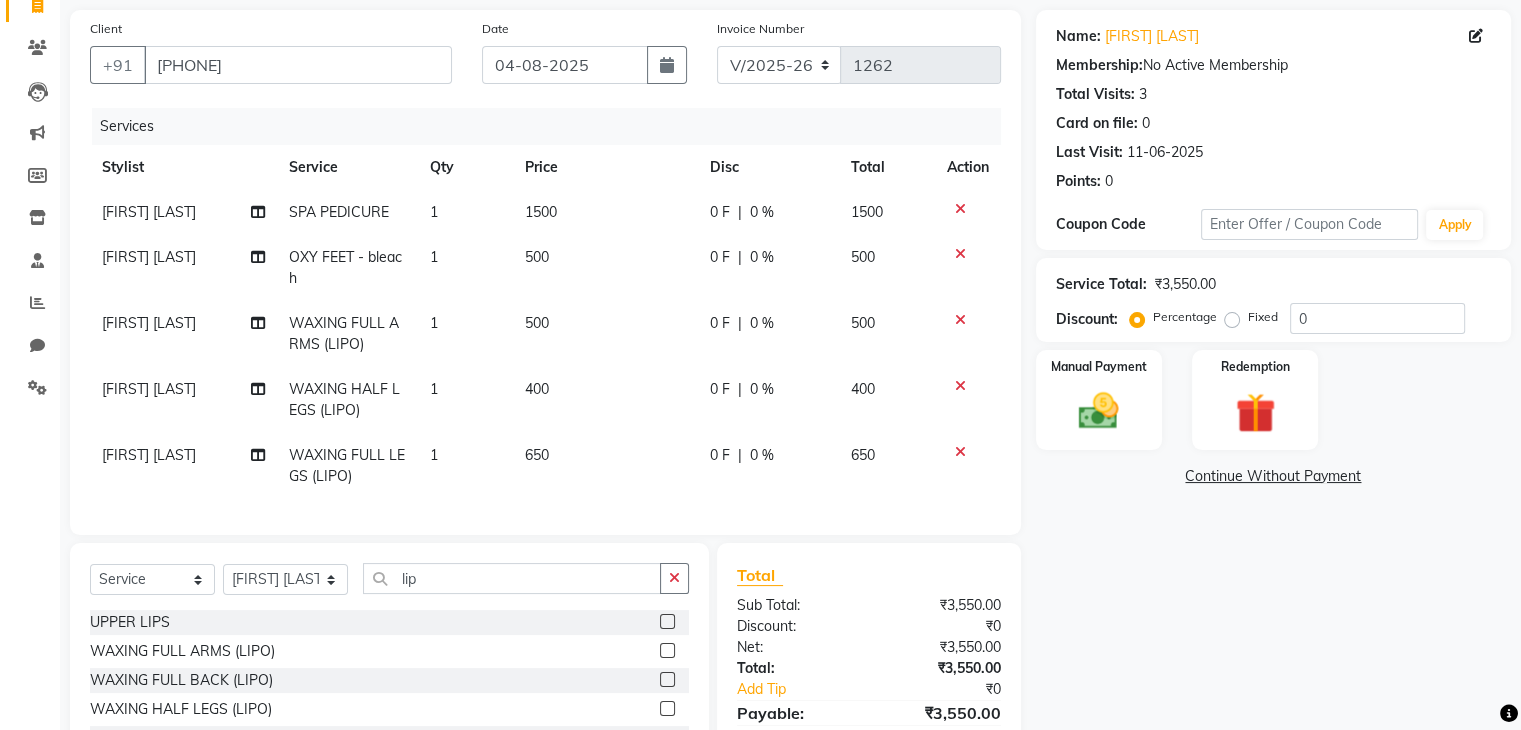 click 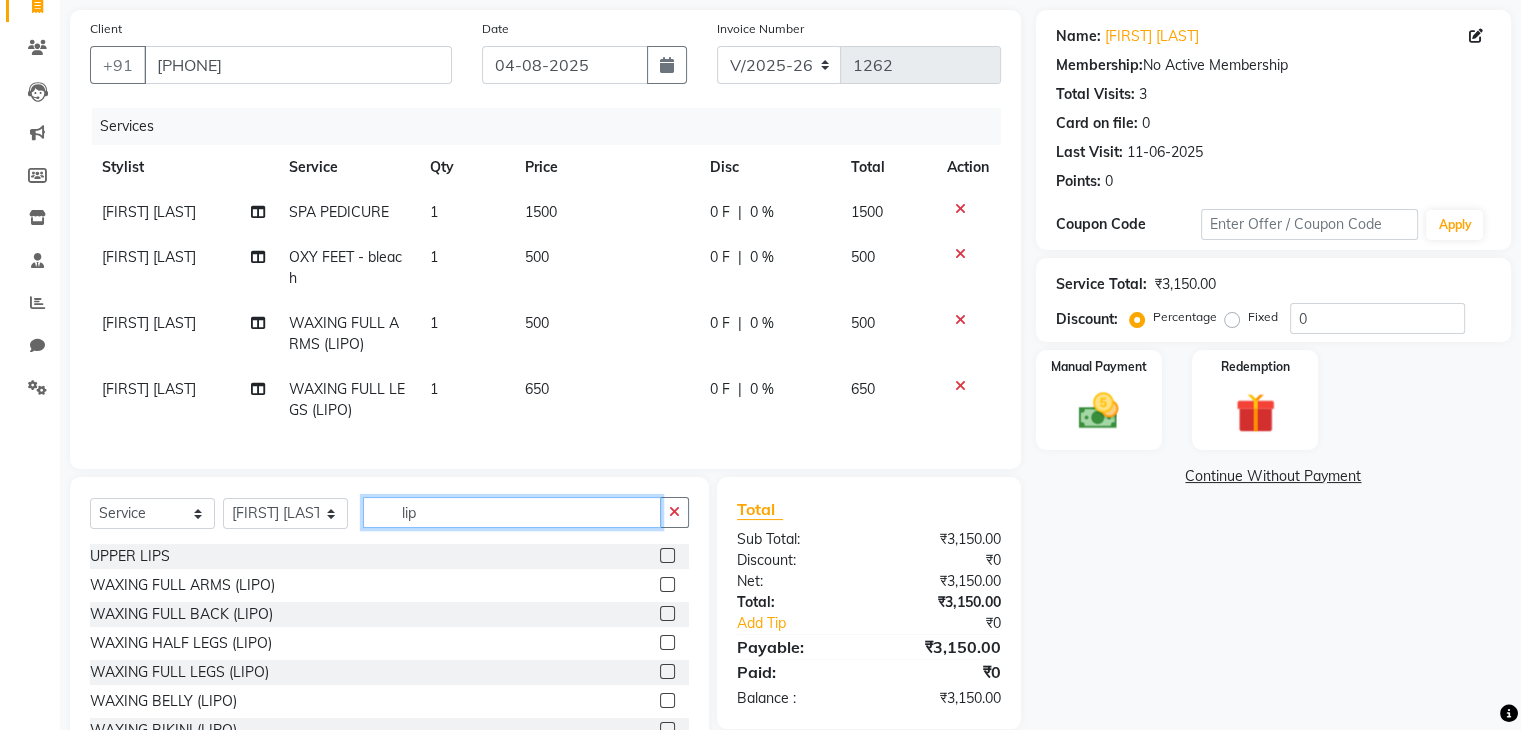 click on "lip" 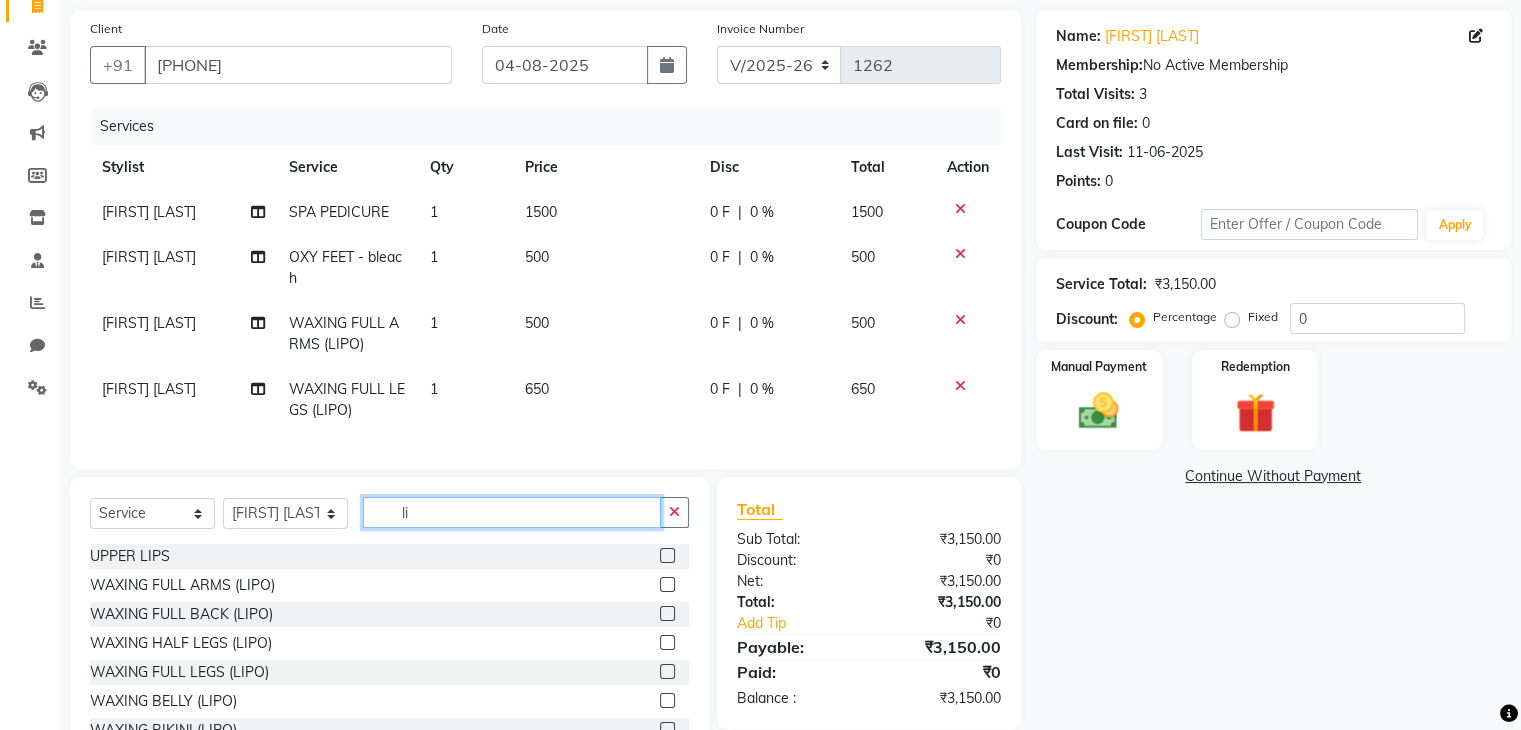 type on "l" 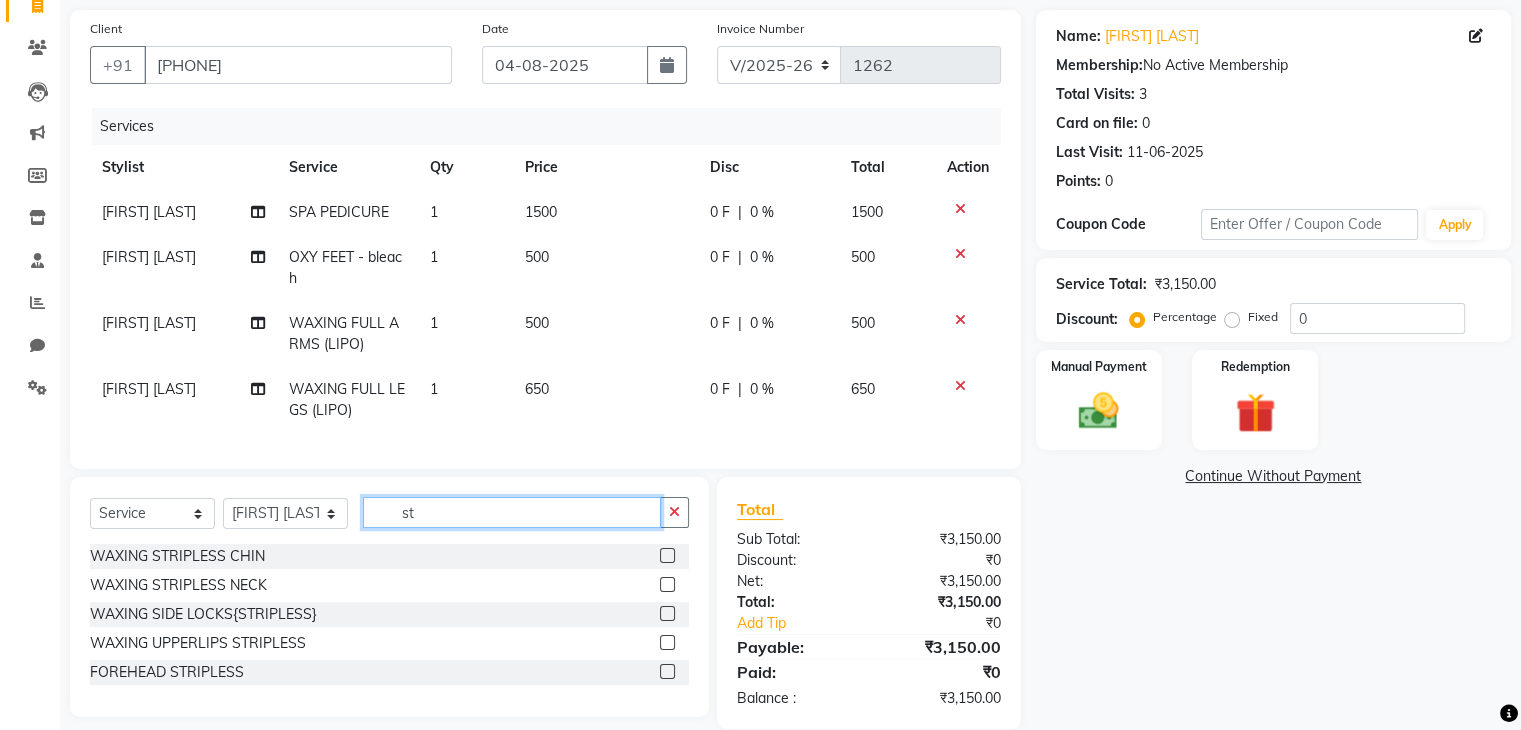 type on "s" 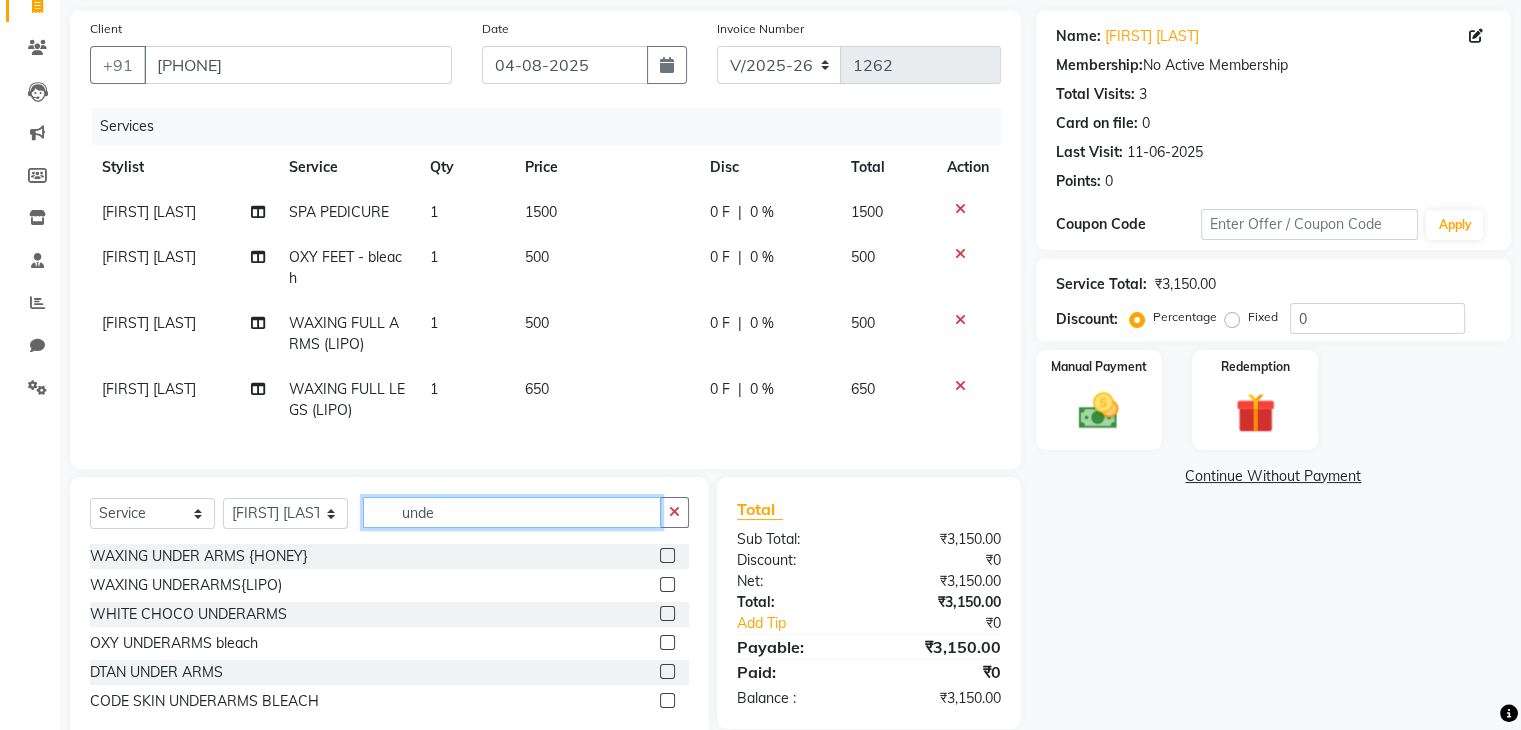 type on "unde" 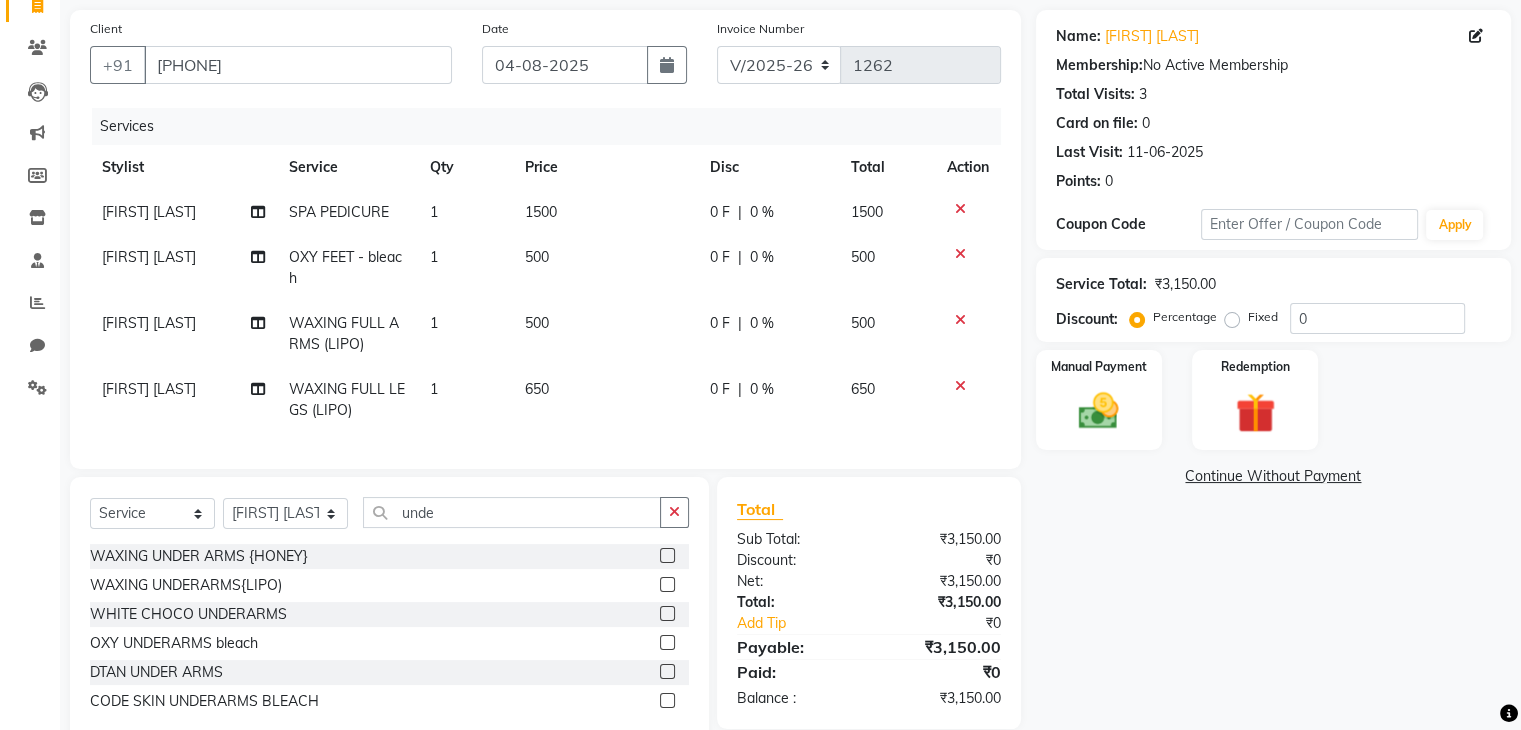 click 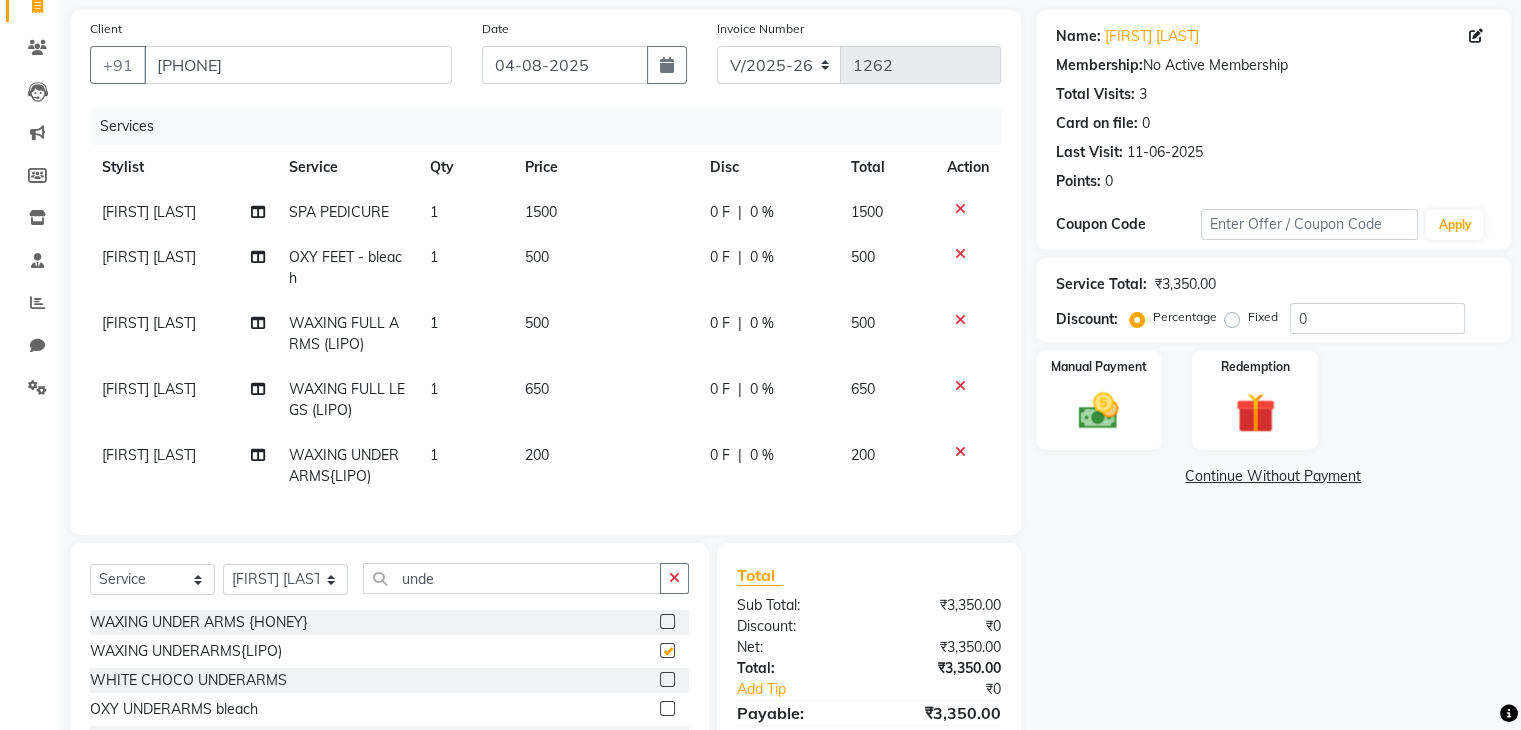checkbox on "false" 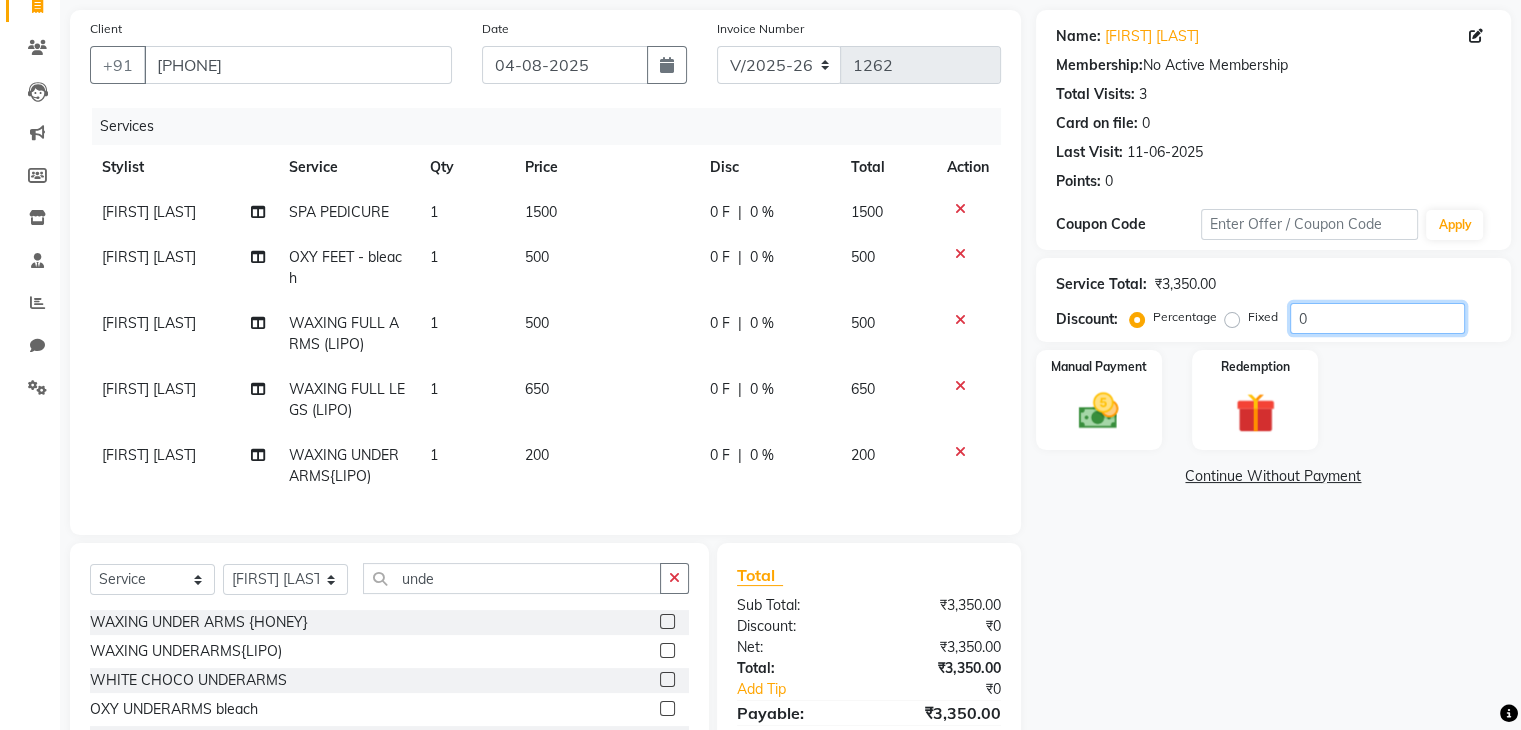 click on "0" 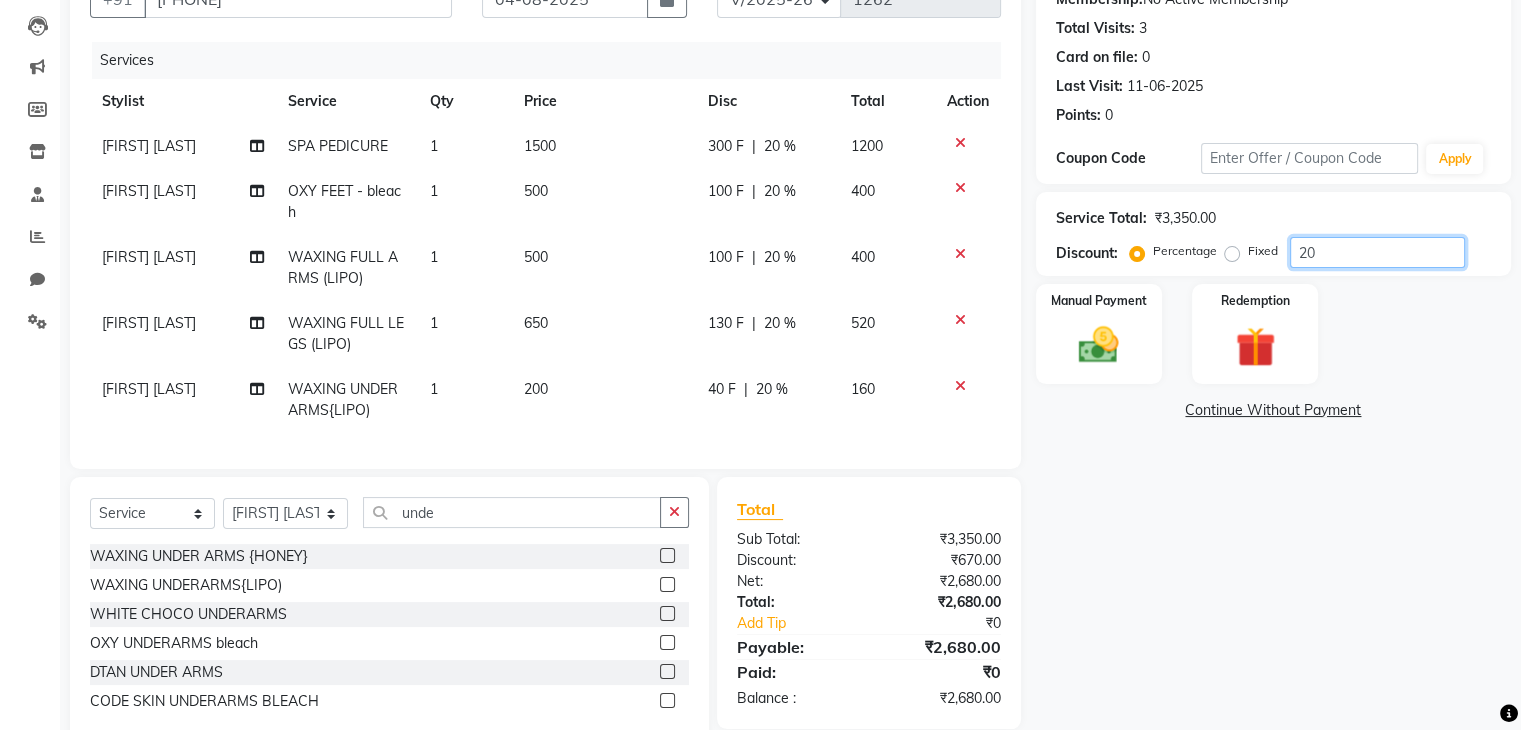 scroll, scrollTop: 268, scrollLeft: 0, axis: vertical 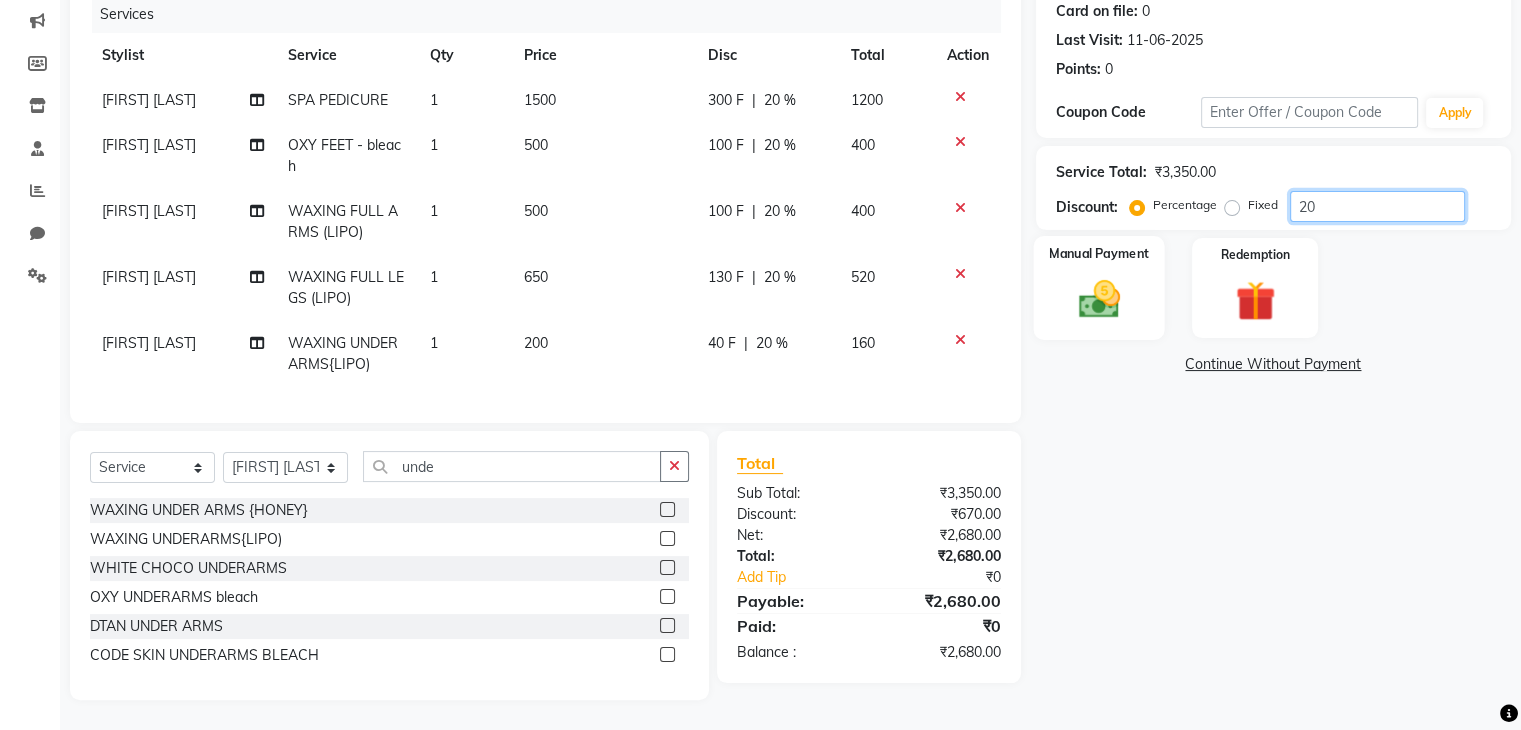 type on "20" 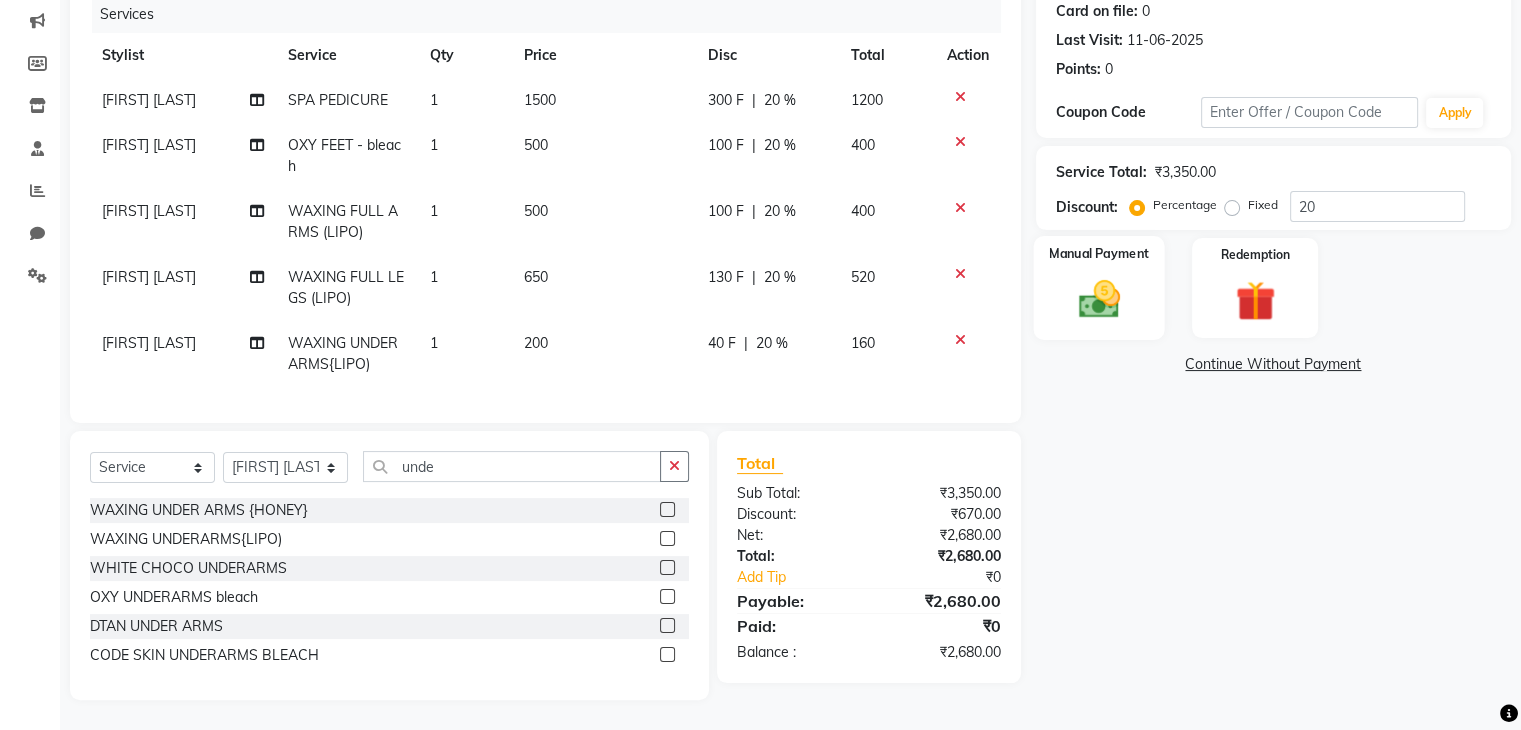 click 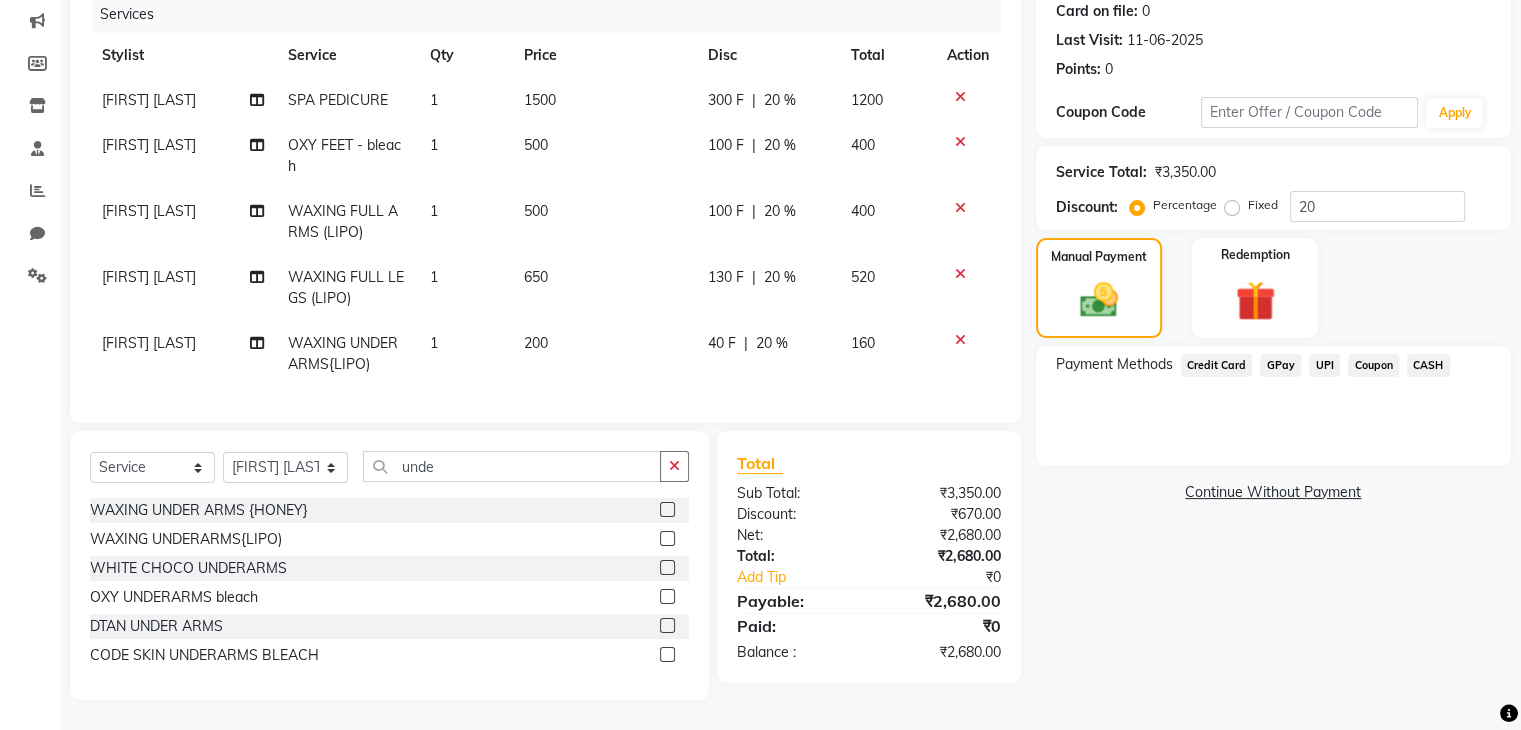 click on "UPI" 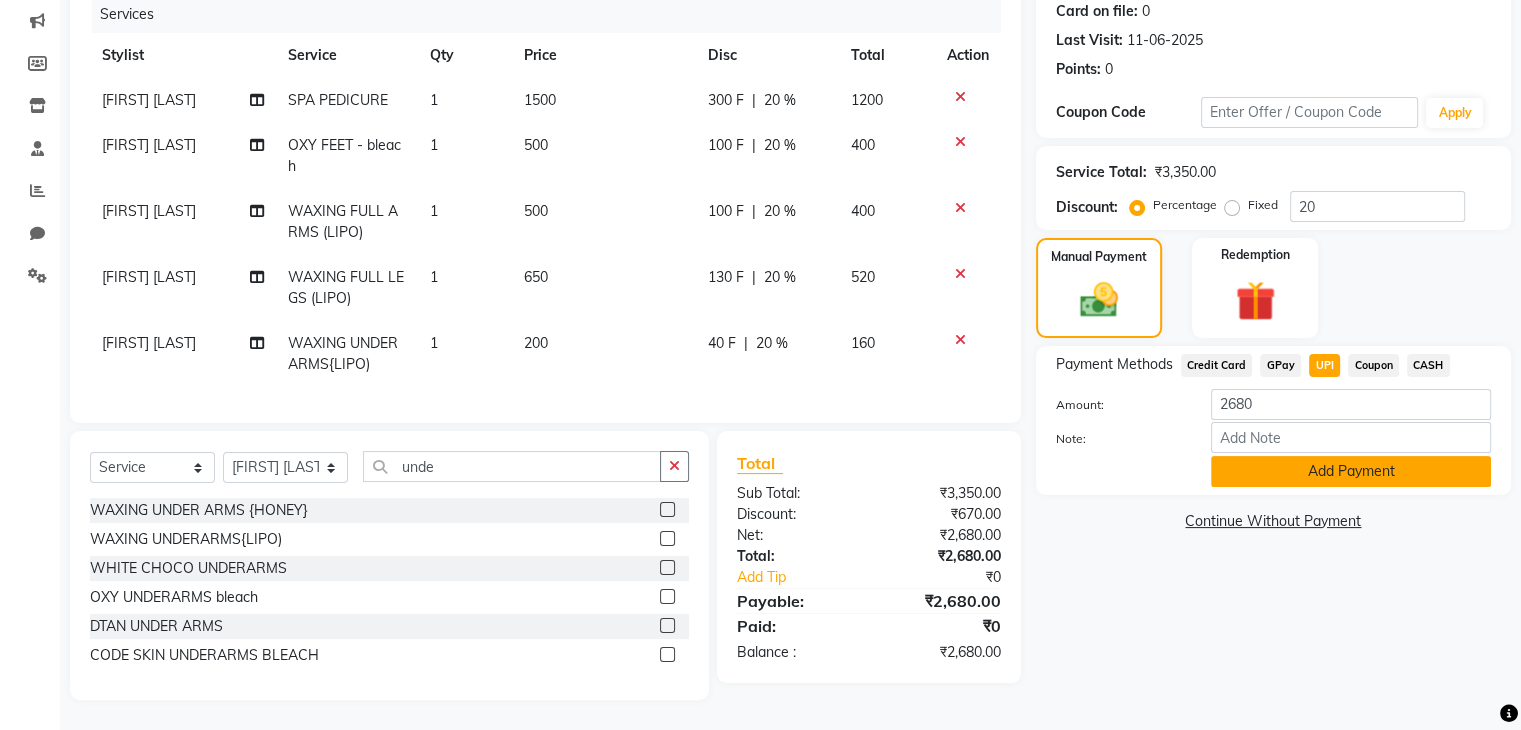 click on "Add Payment" 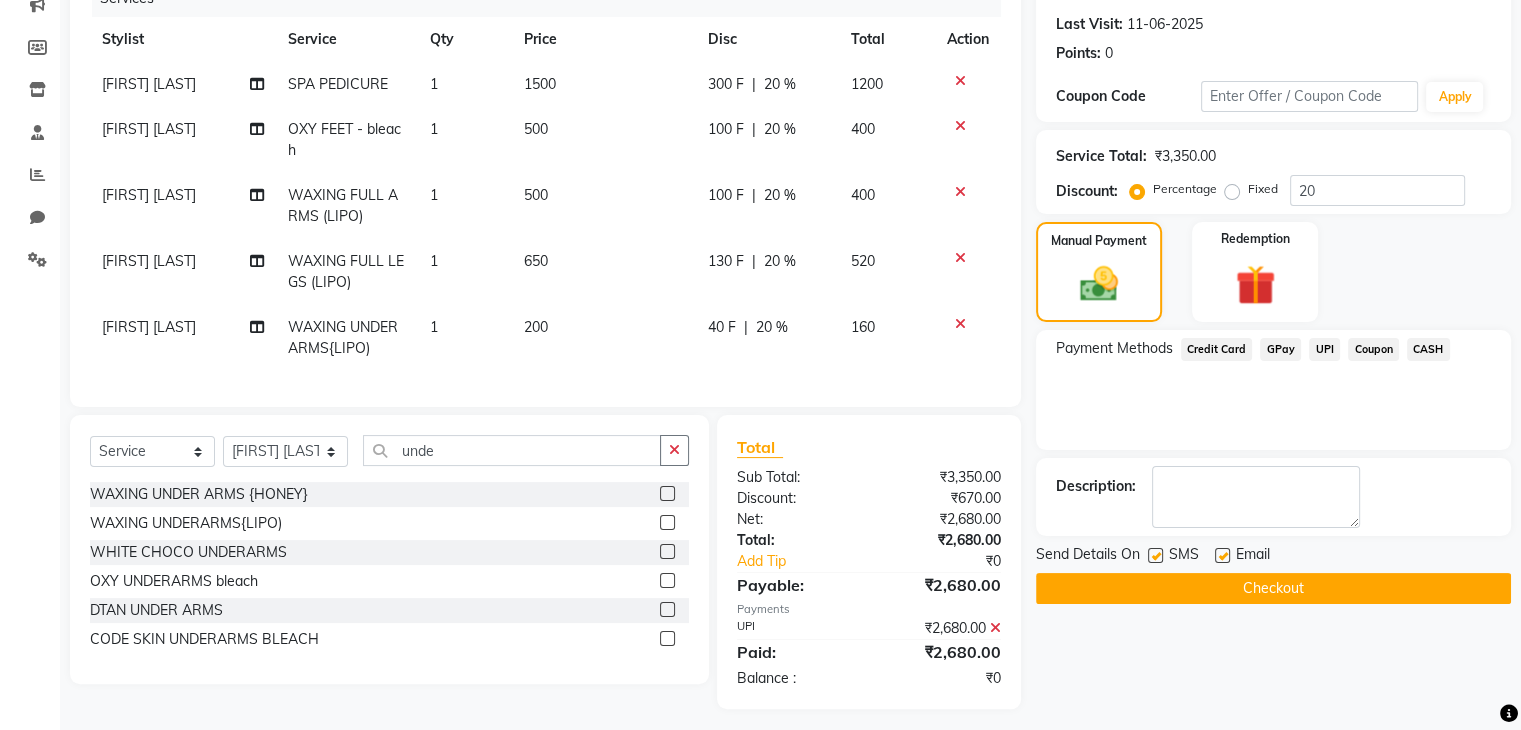scroll, scrollTop: 292, scrollLeft: 0, axis: vertical 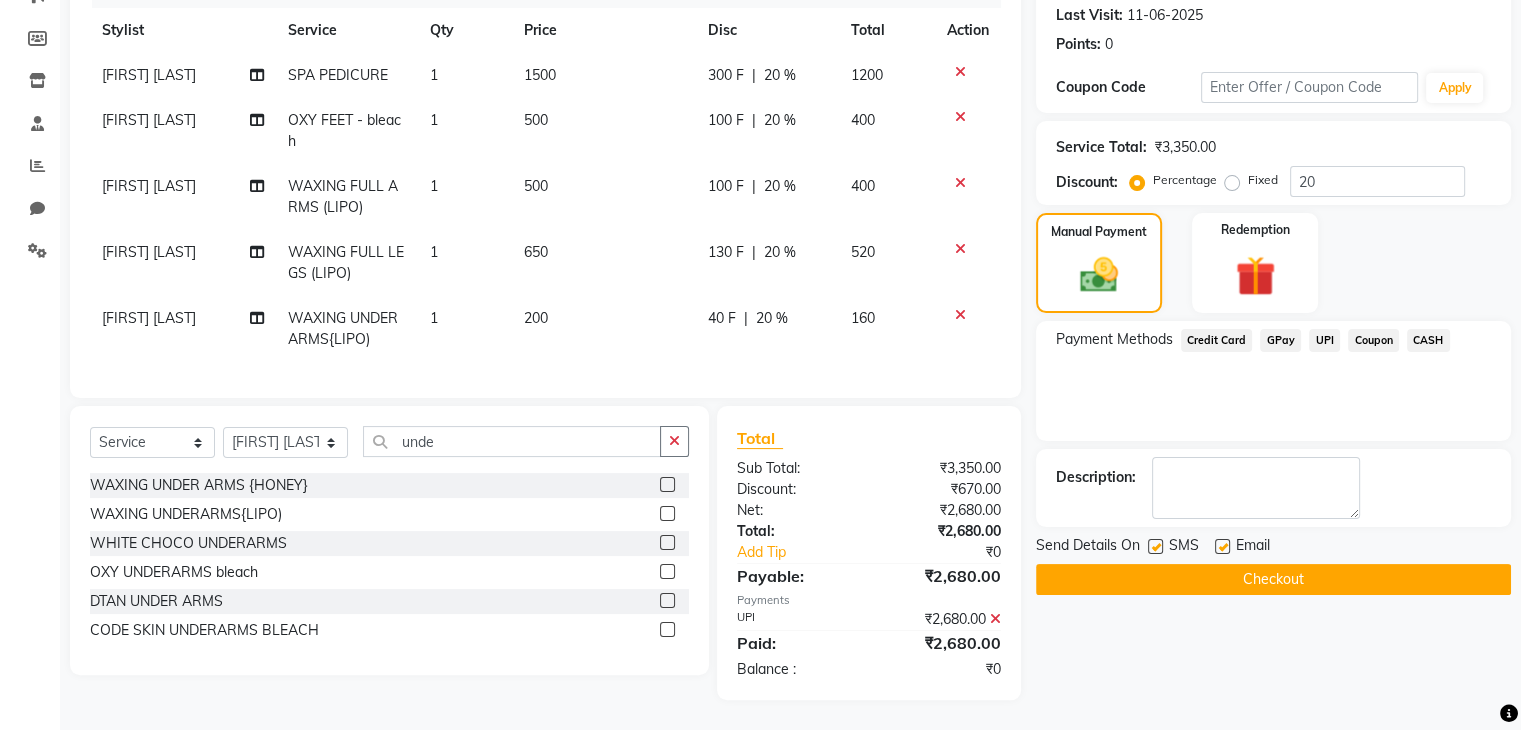 click on "Checkout" 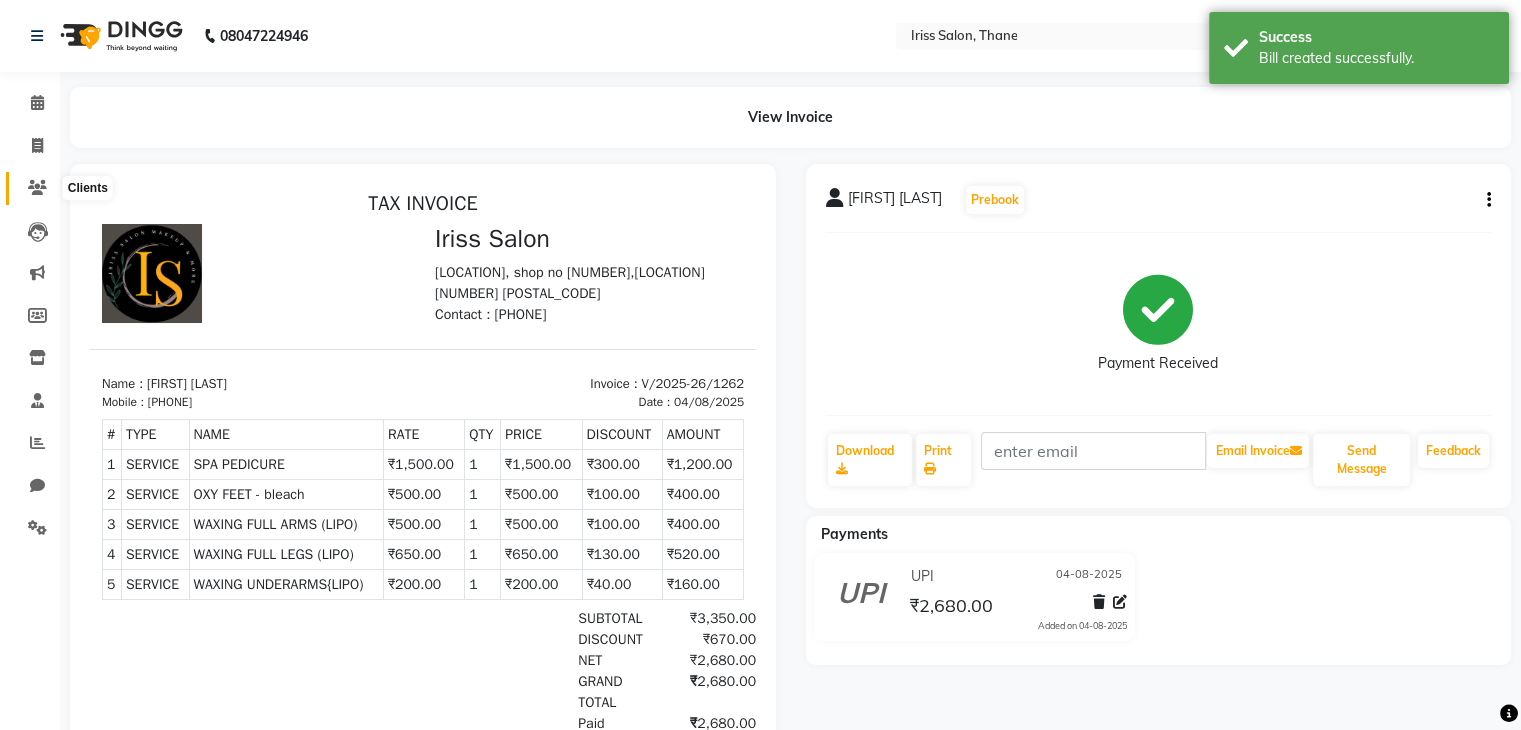 scroll, scrollTop: 0, scrollLeft: 0, axis: both 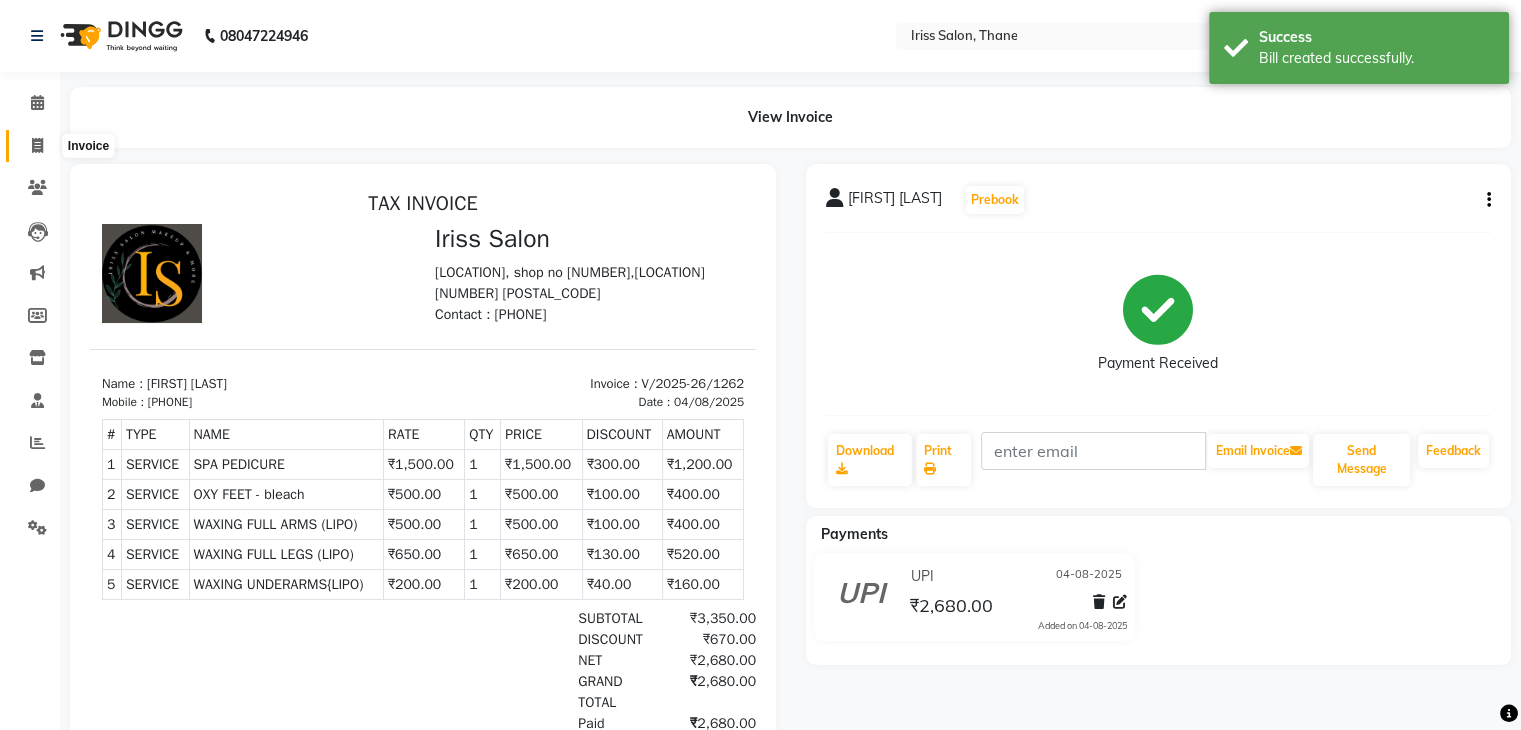 click 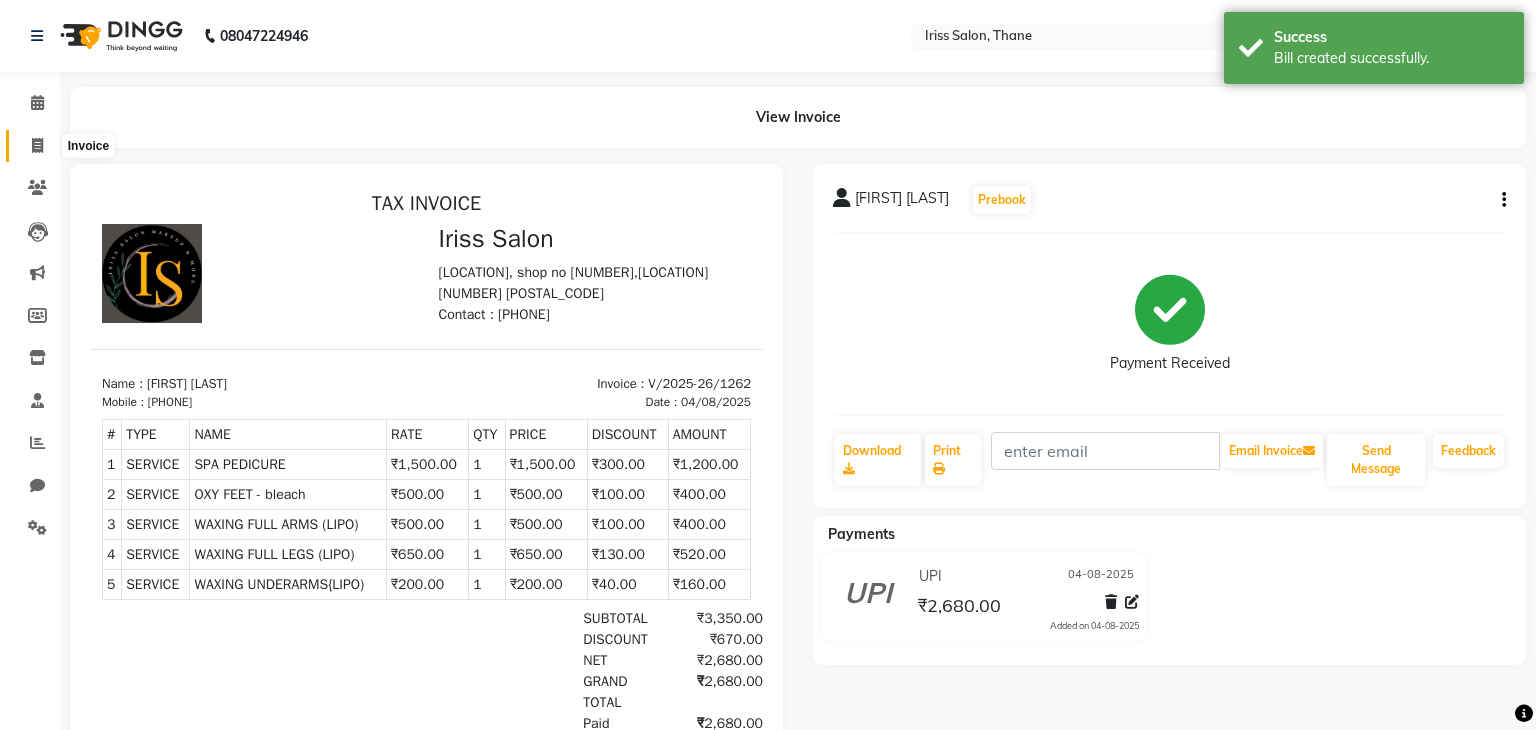 select on "service" 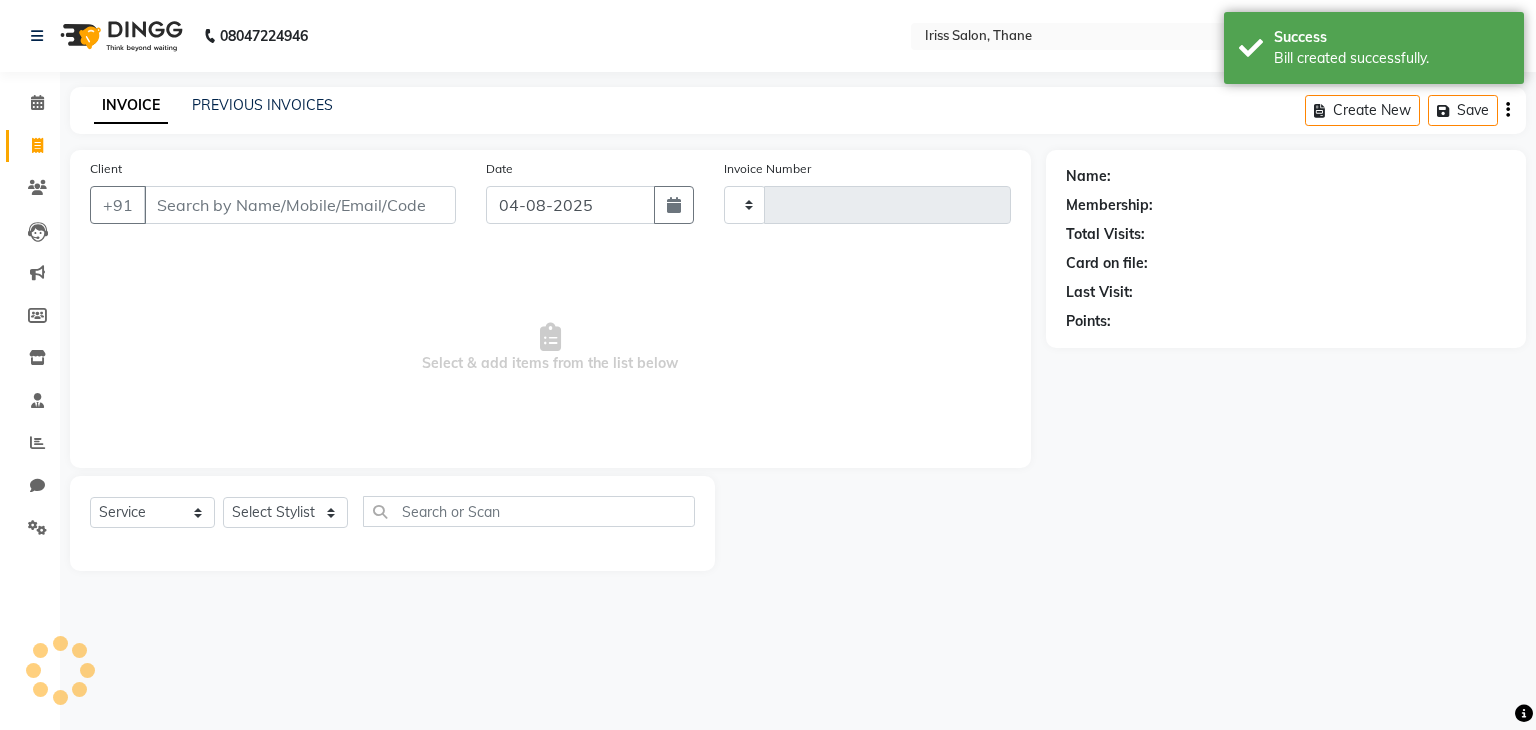 type on "1263" 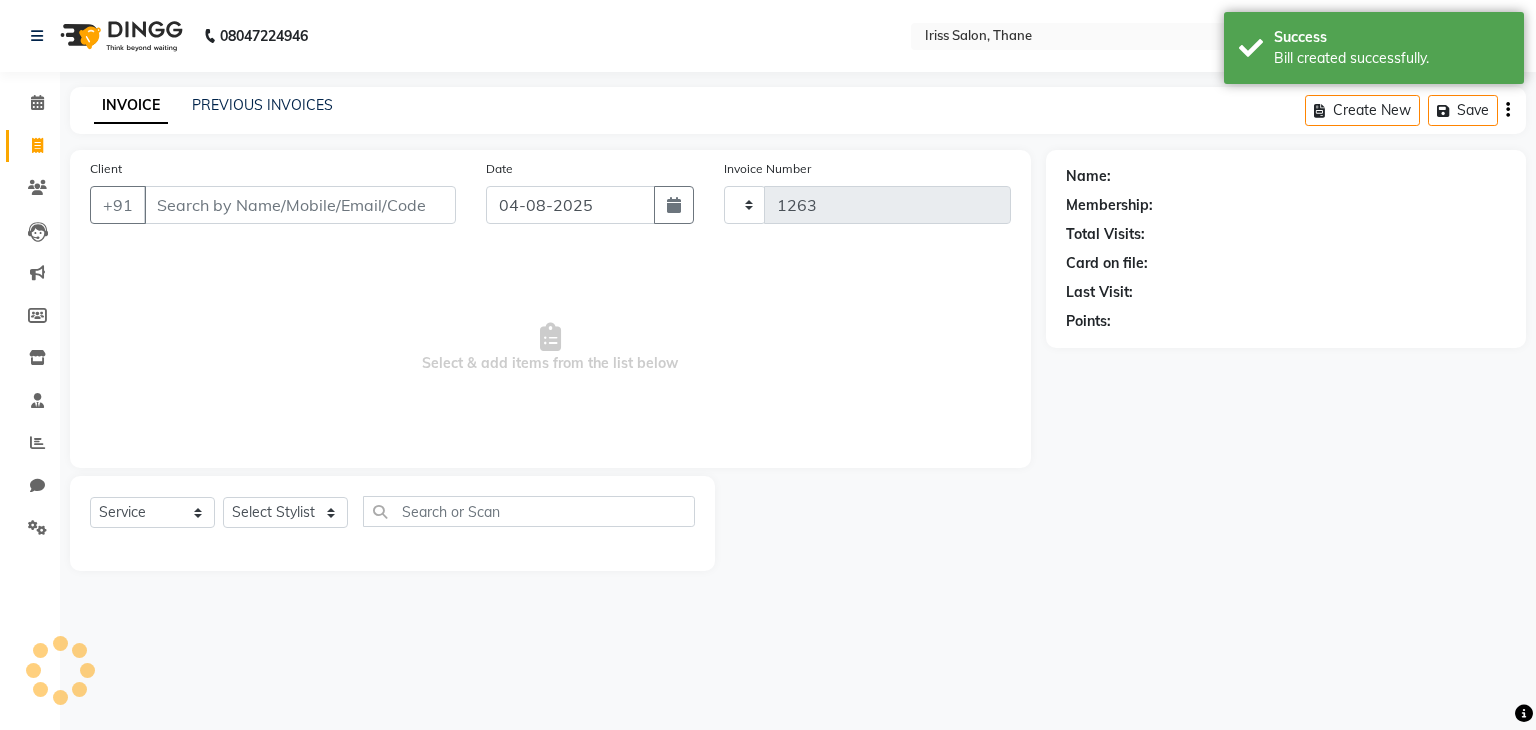 select on "7676" 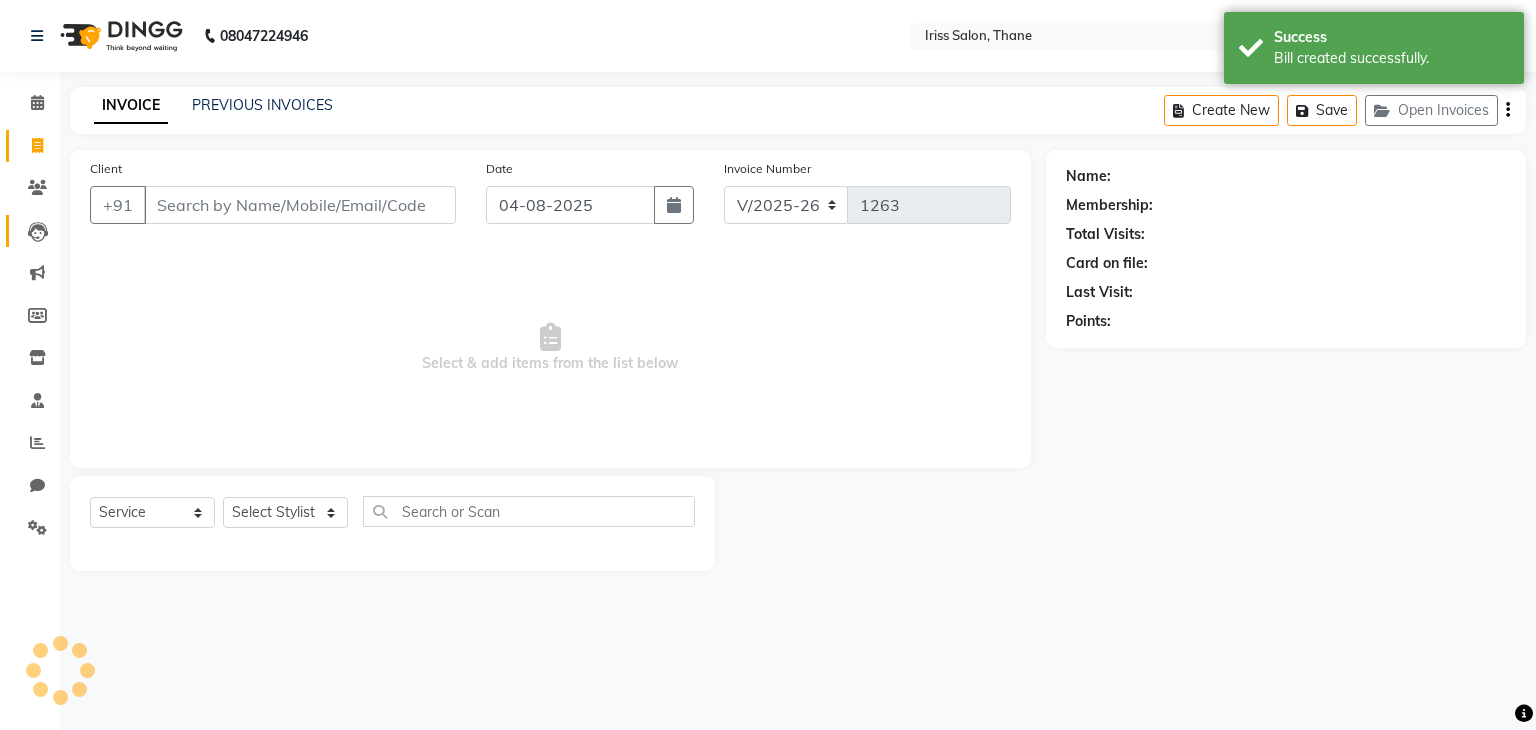 select on "product" 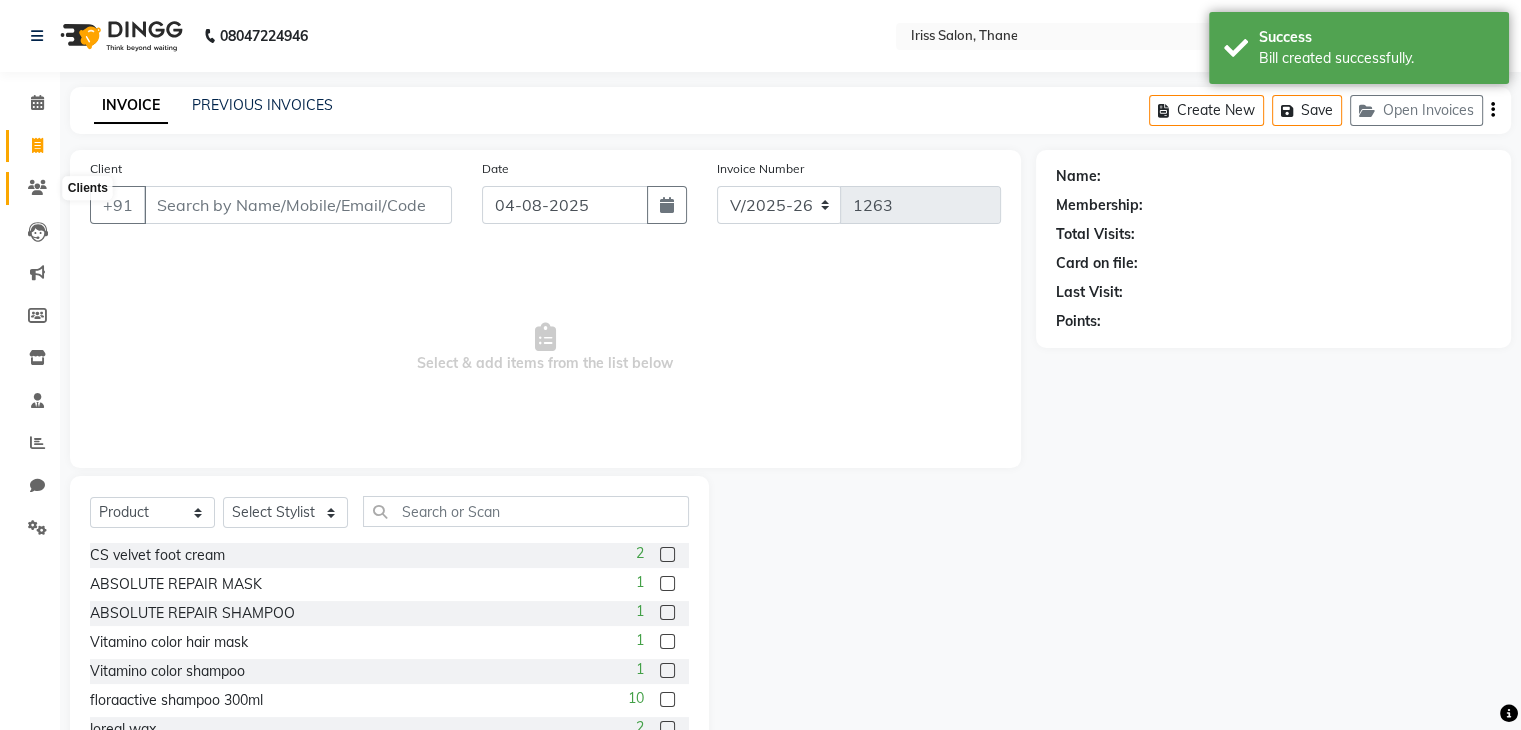 click 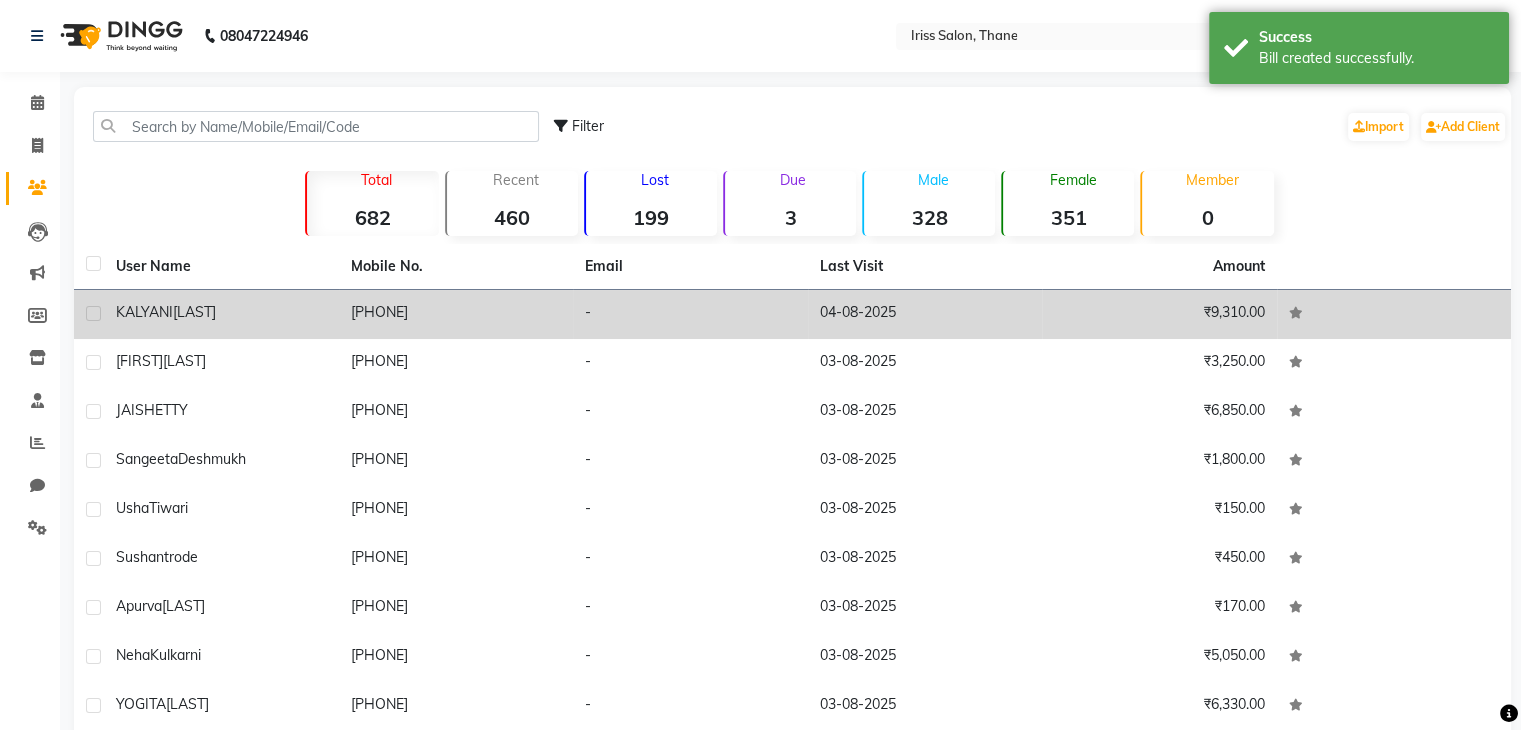 click on "[LAST]" 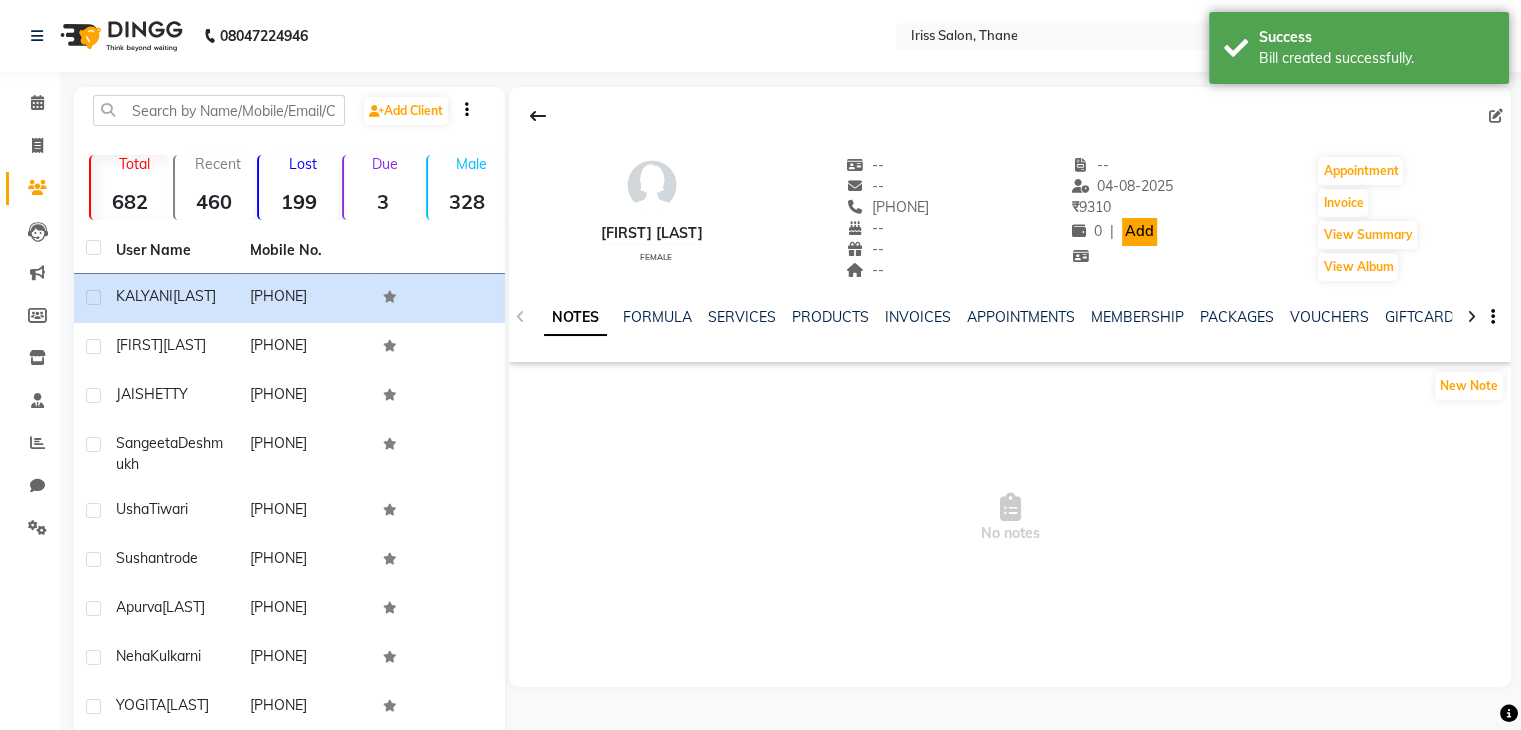 click on "Add" 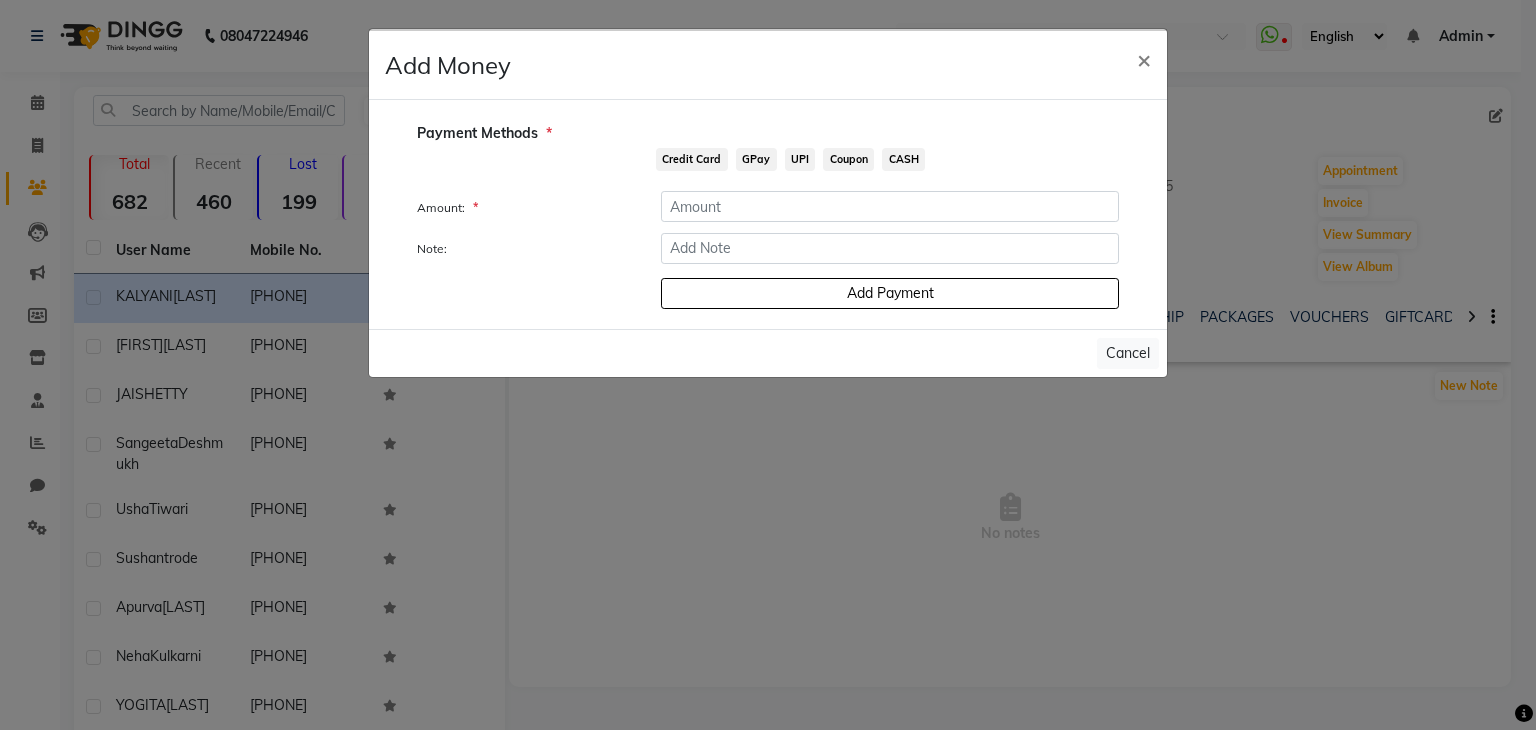 click on "UPI" 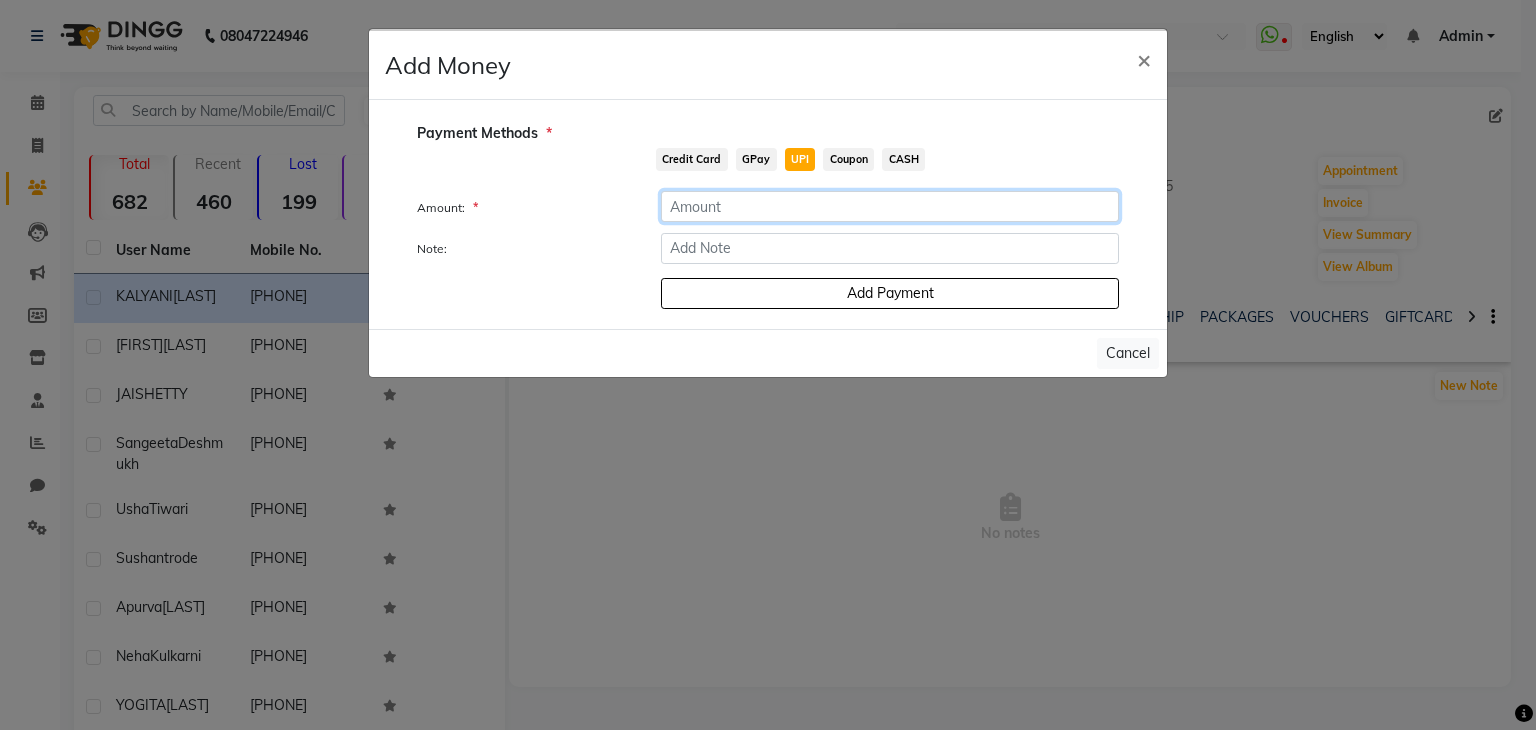 click 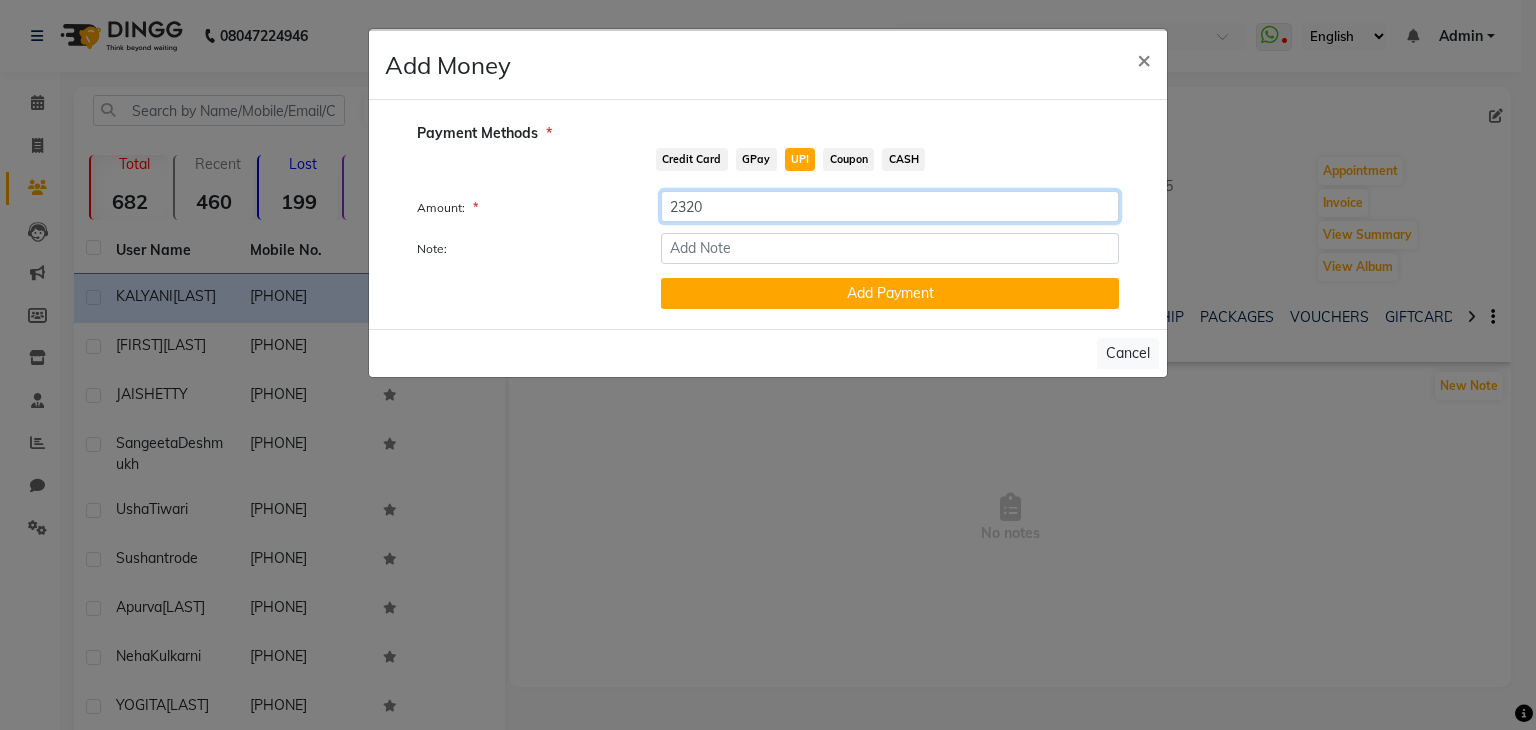 type on "2320" 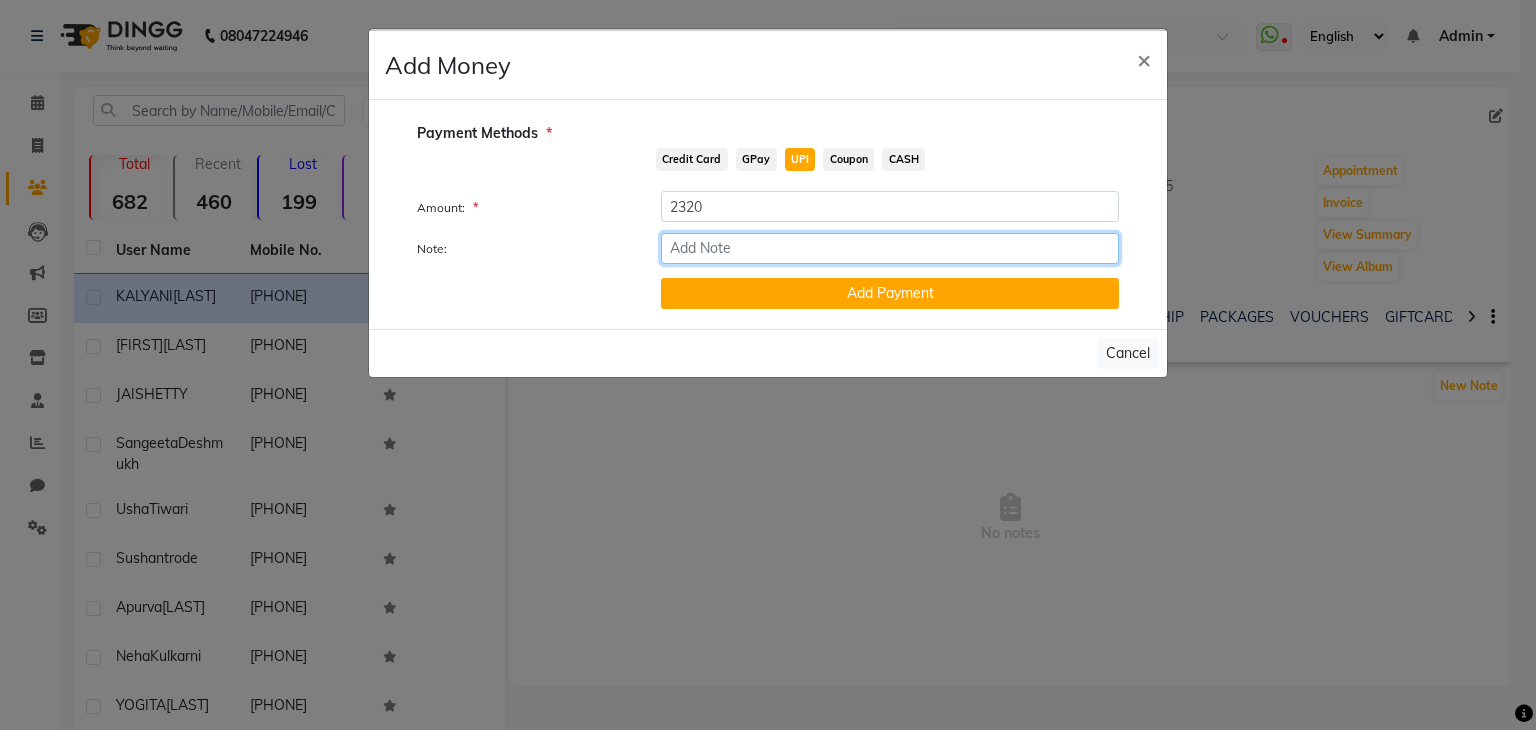click on "Note:" at bounding box center (890, 248) 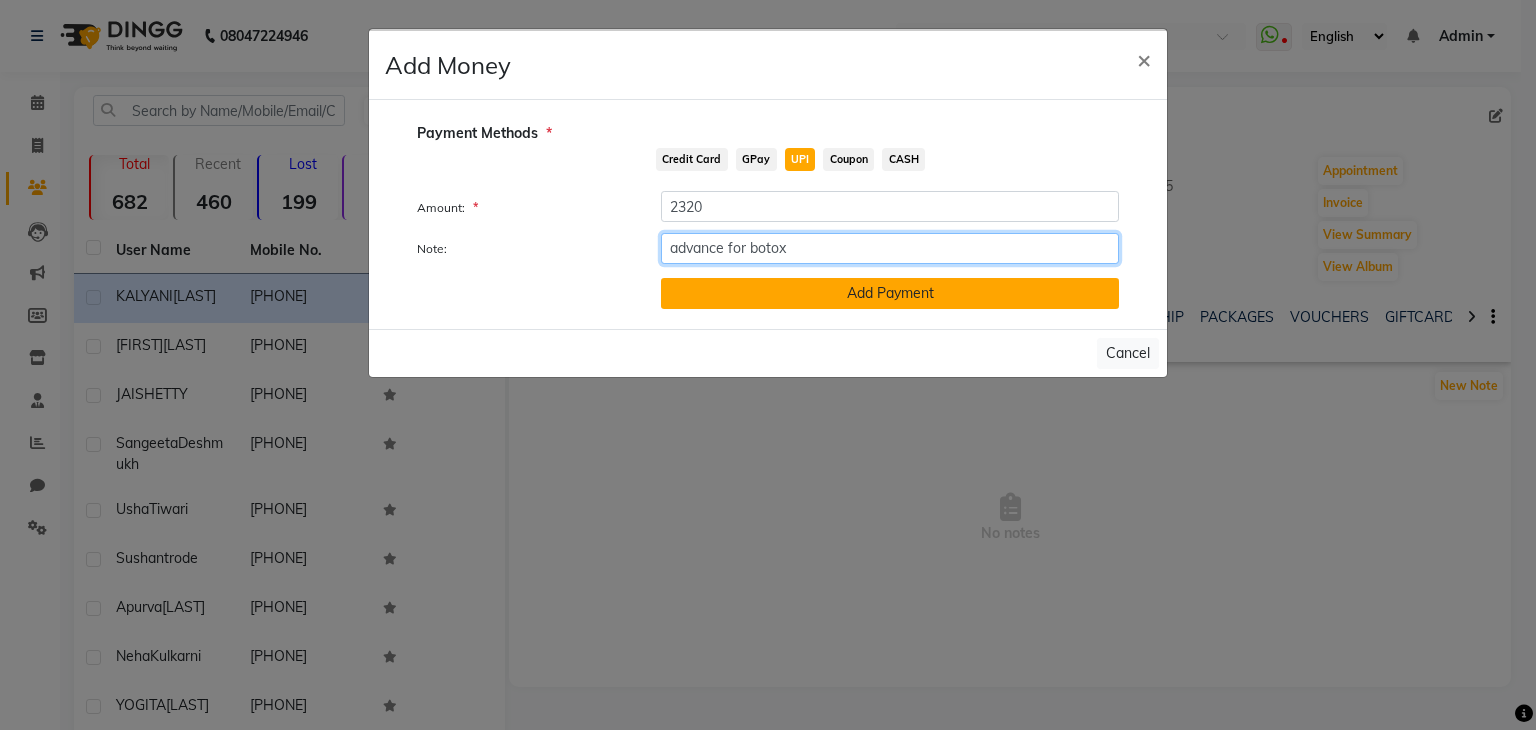 type on "advance for botox" 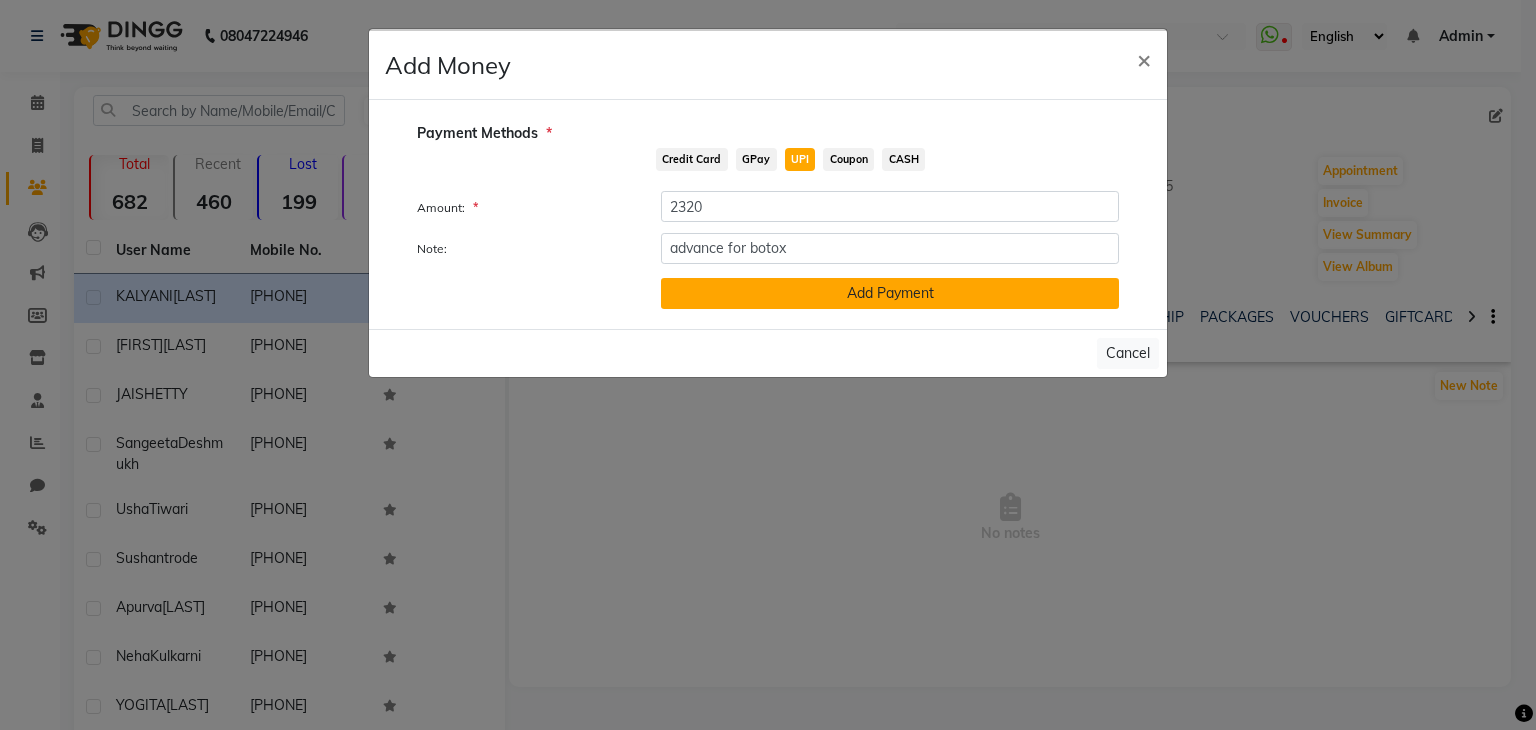 click on "Add Payment" 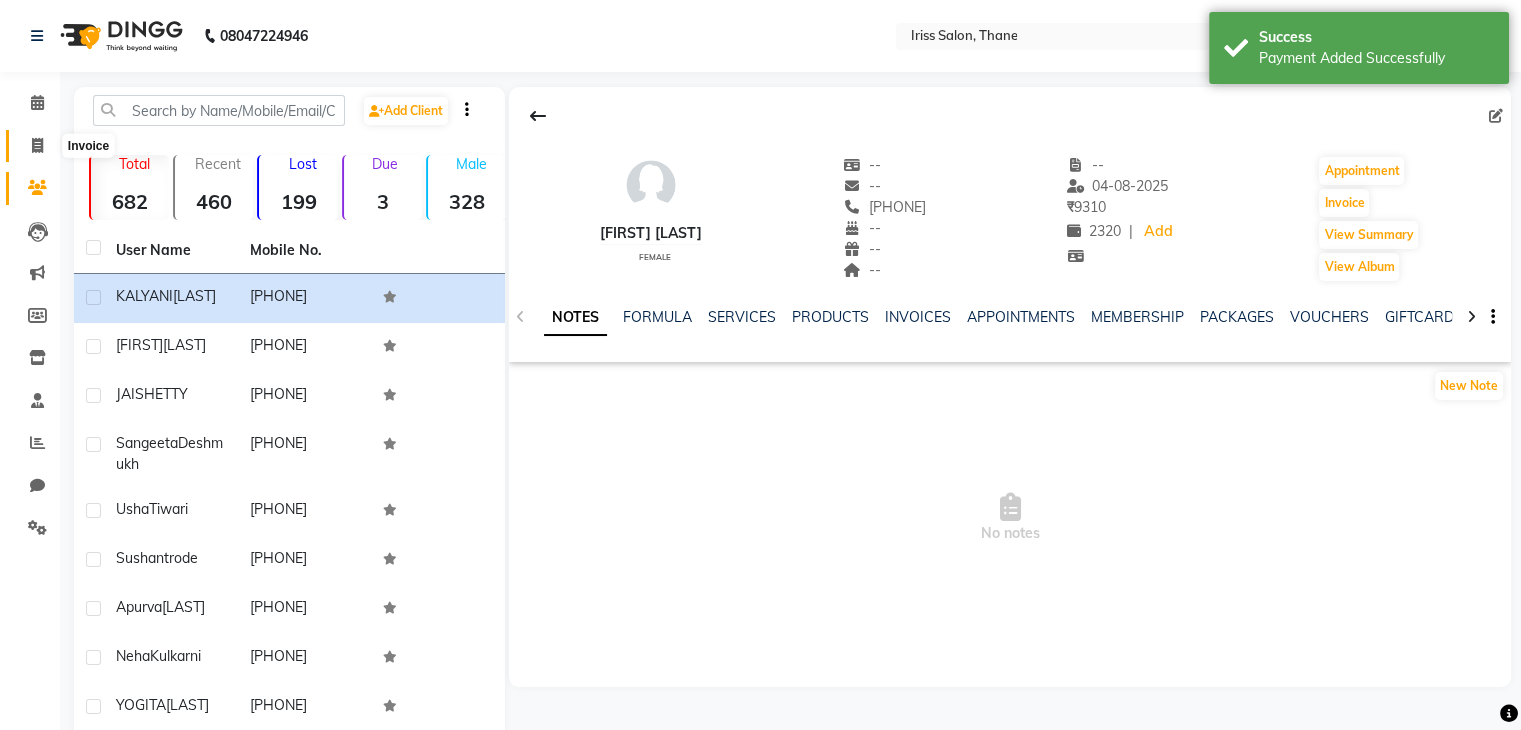 click 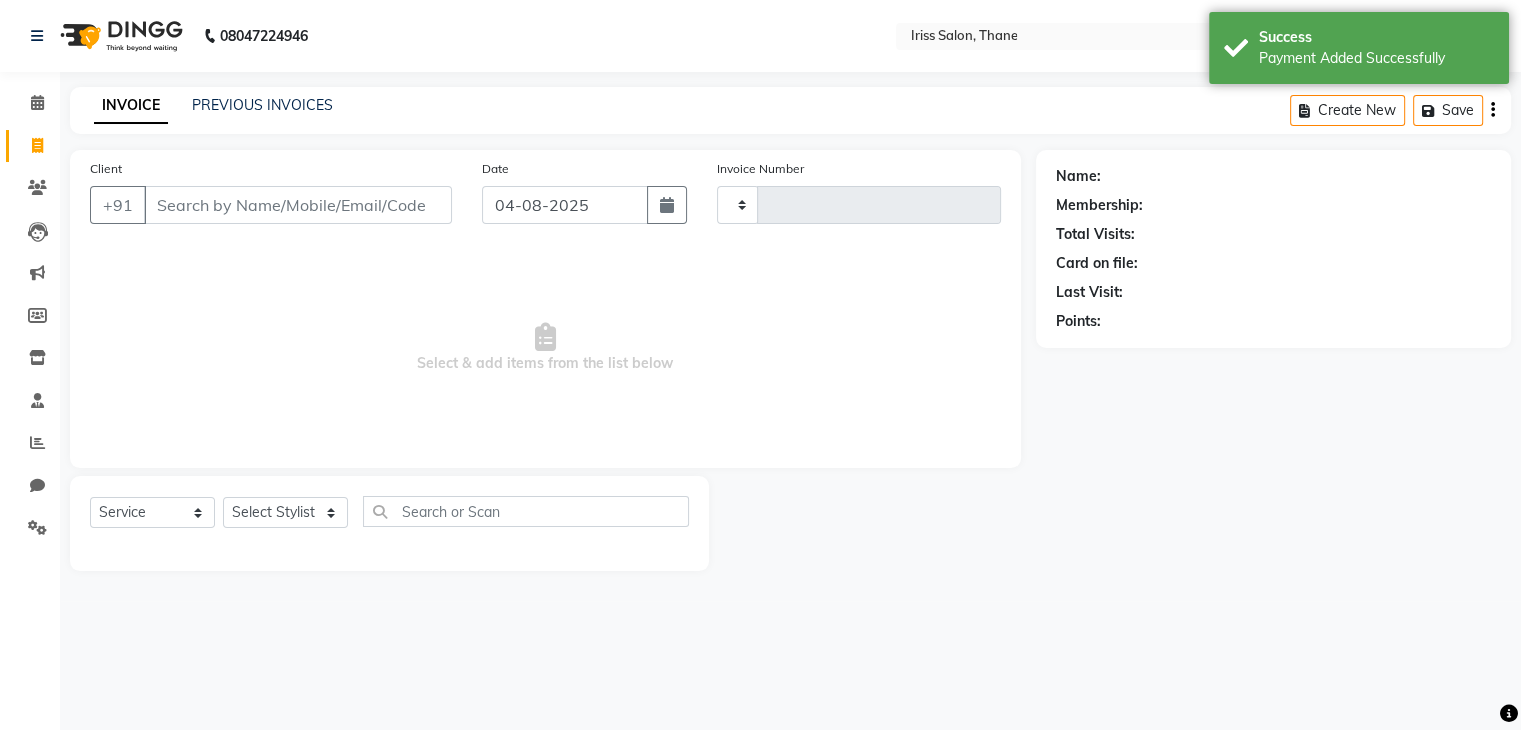 type on "1263" 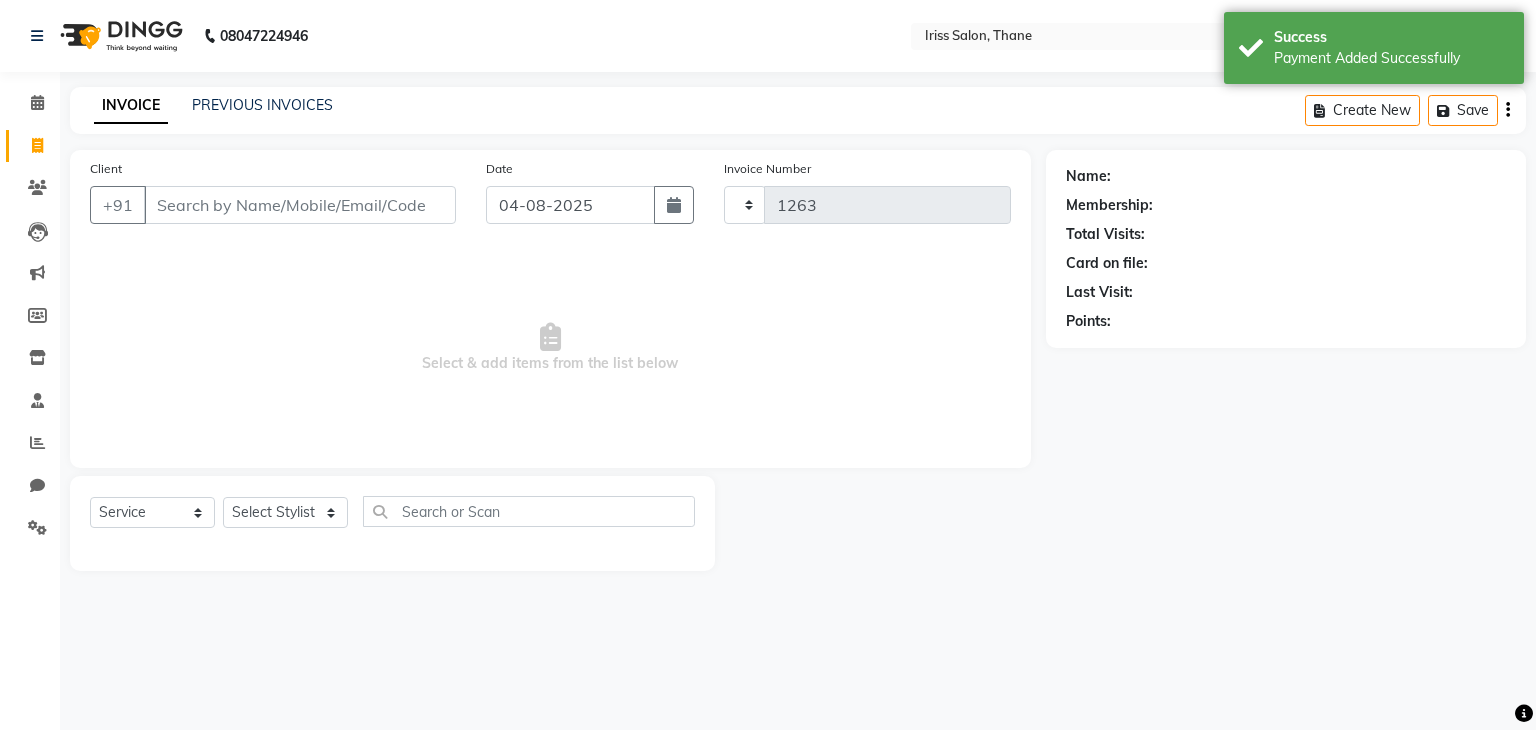 select on "7676" 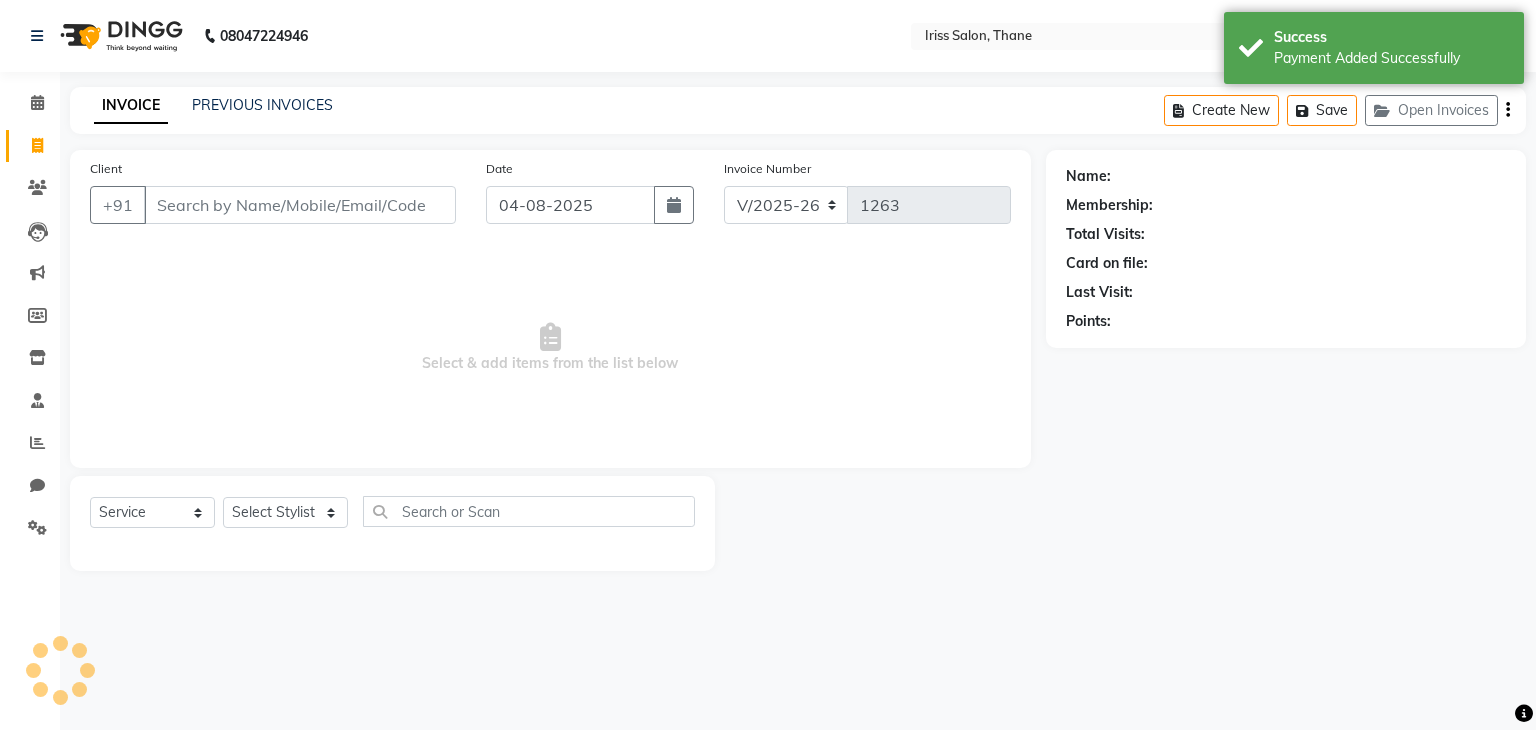 select on "product" 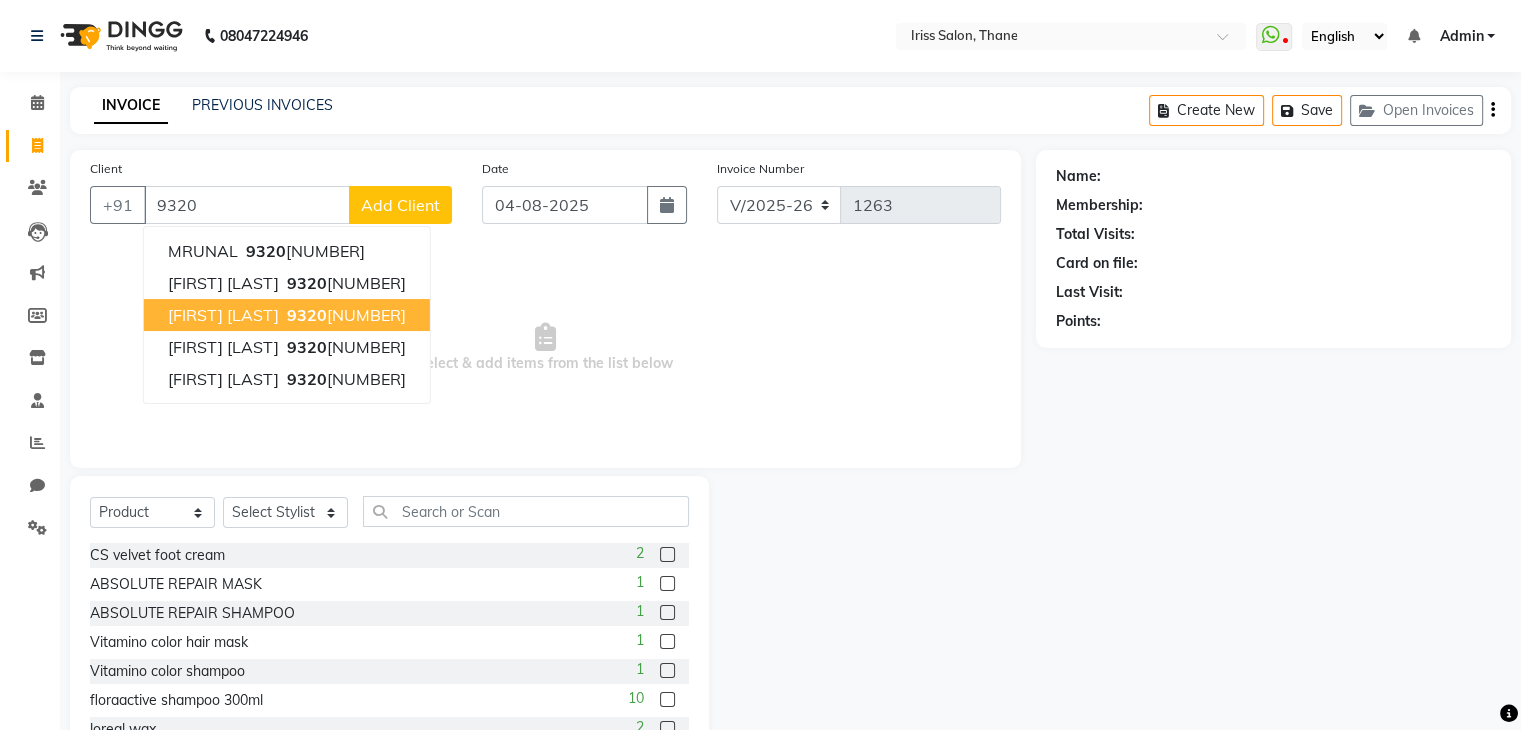 click on "[FIRST] [LAST]   [NUMBER]" at bounding box center [287, 315] 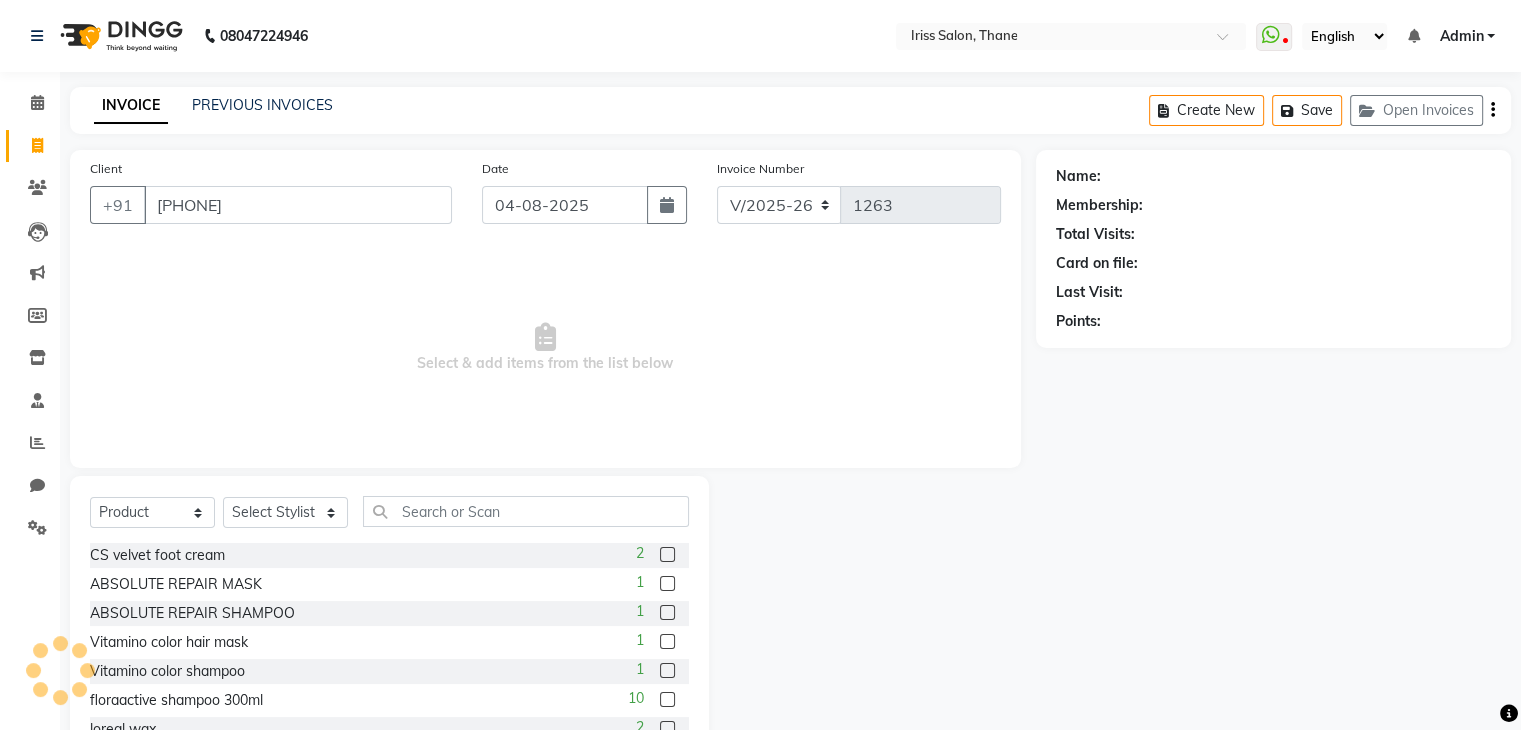 type on "[PHONE]" 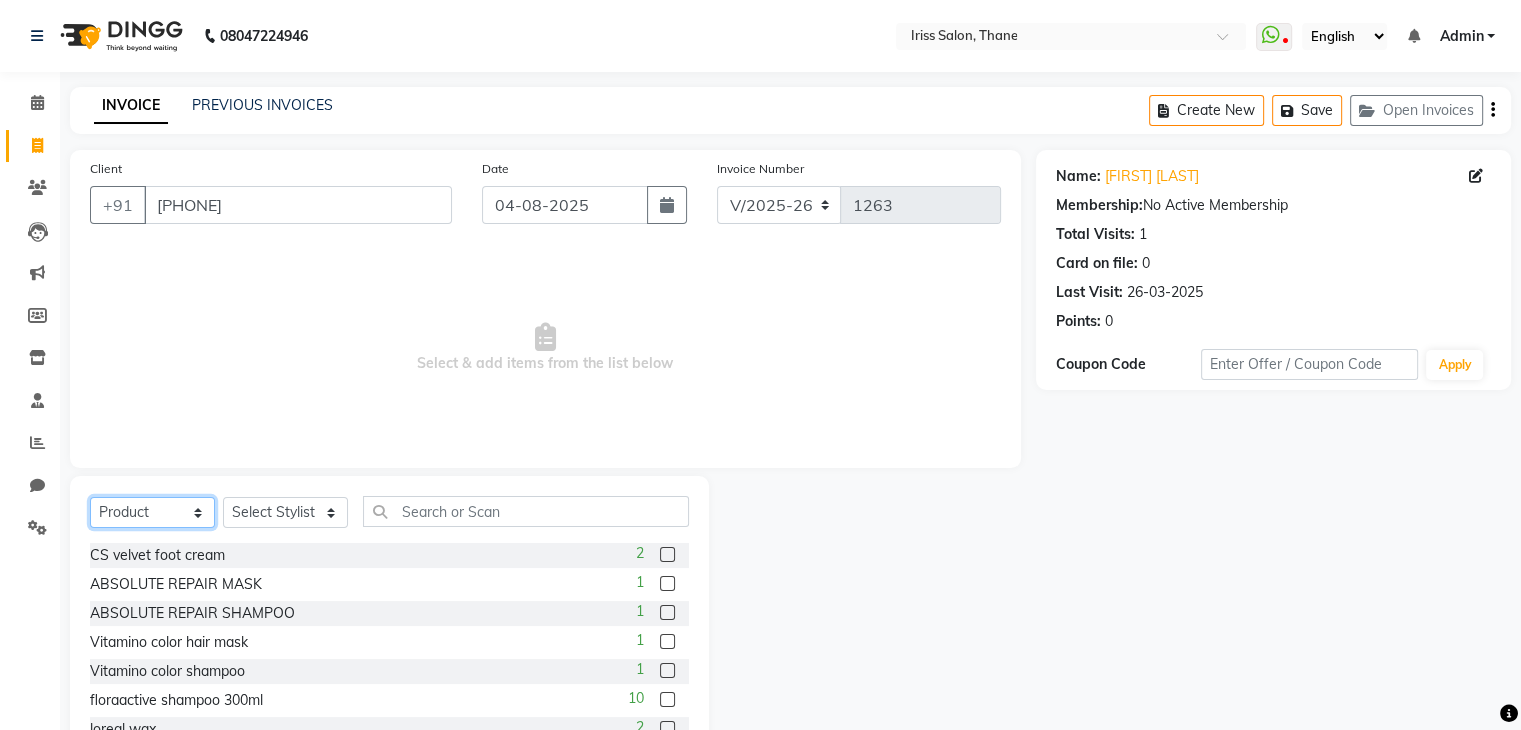 click on "Select  Service  Product  Membership  Package Voucher Prepaid Gift Card" 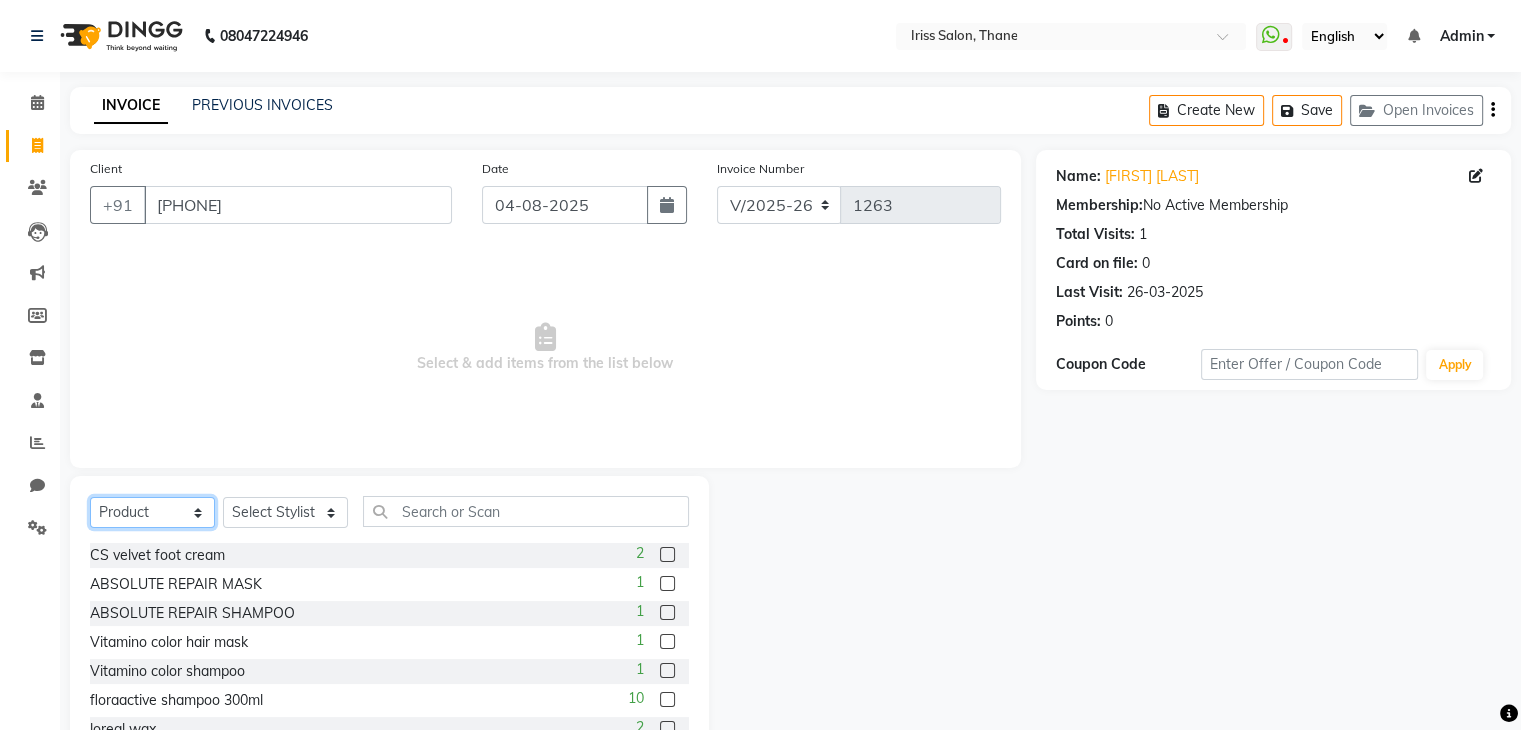 select on "service" 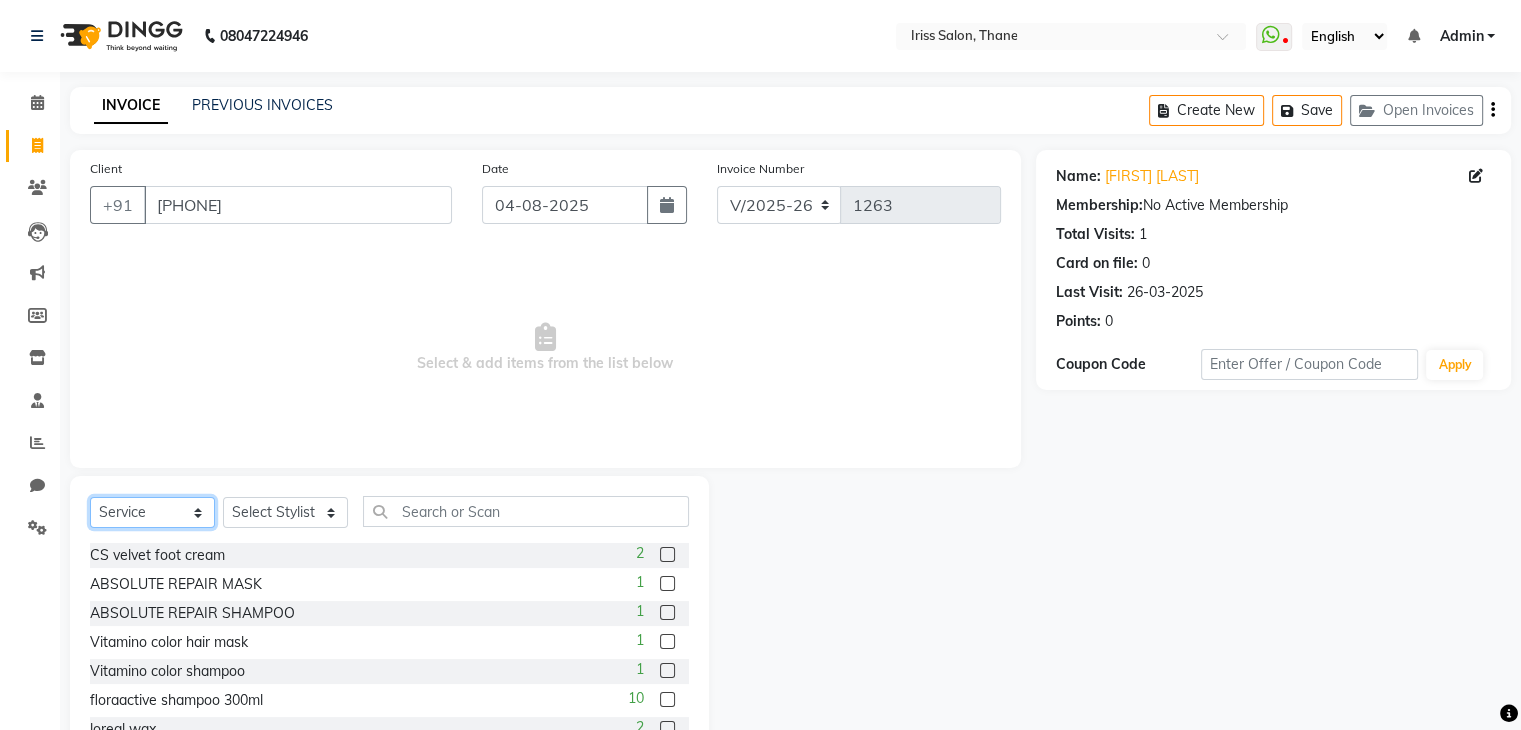 click on "Select  Service  Product  Membership  Package Voucher Prepaid Gift Card" 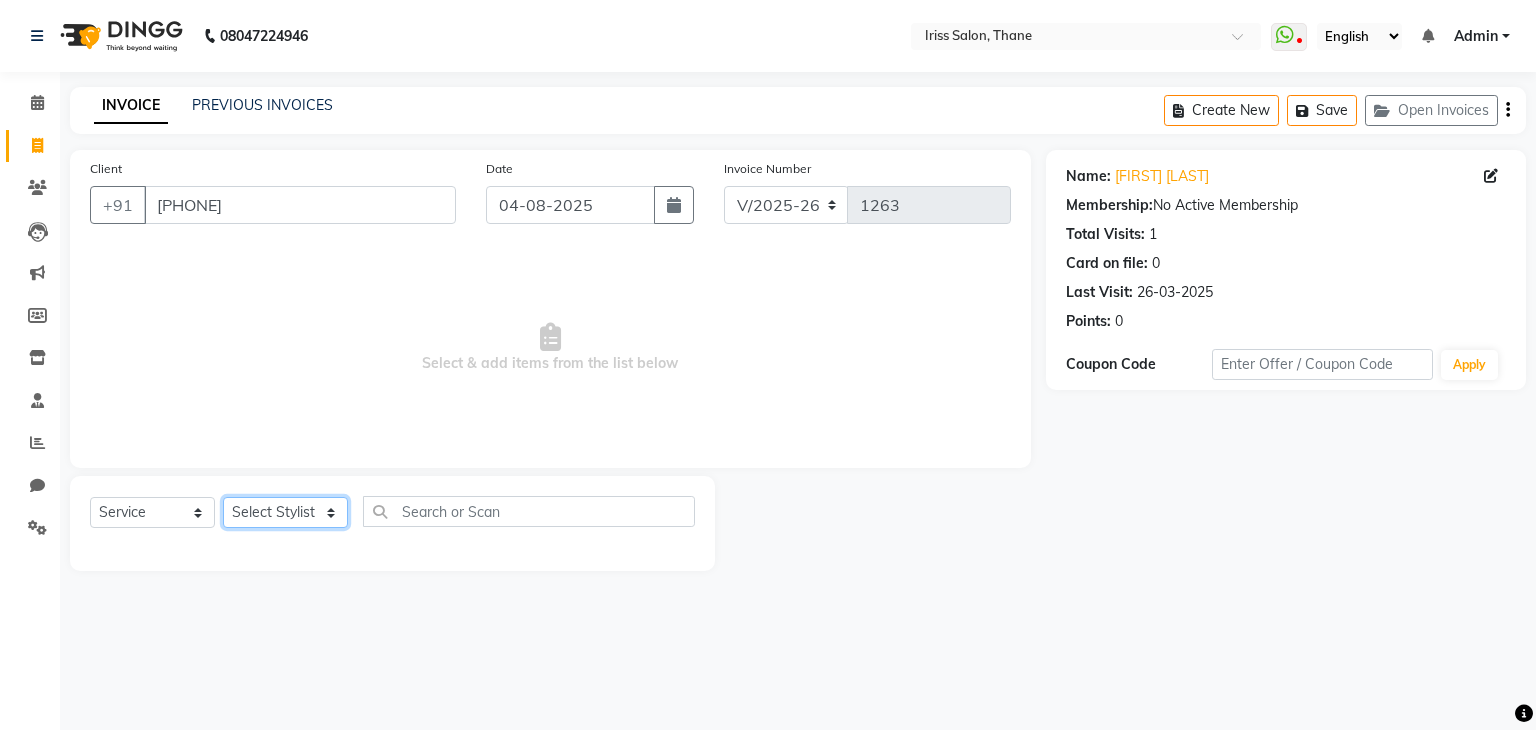 click on "Select Stylist [FIRST] [LAST] [FIRST] [FIRST] [FIRST] [LAST] [FIRST] [LAST] [FIRST] [LAST] [FIRST] [LAST] [FIRST] [LAST] [FIRST] [LAST]" 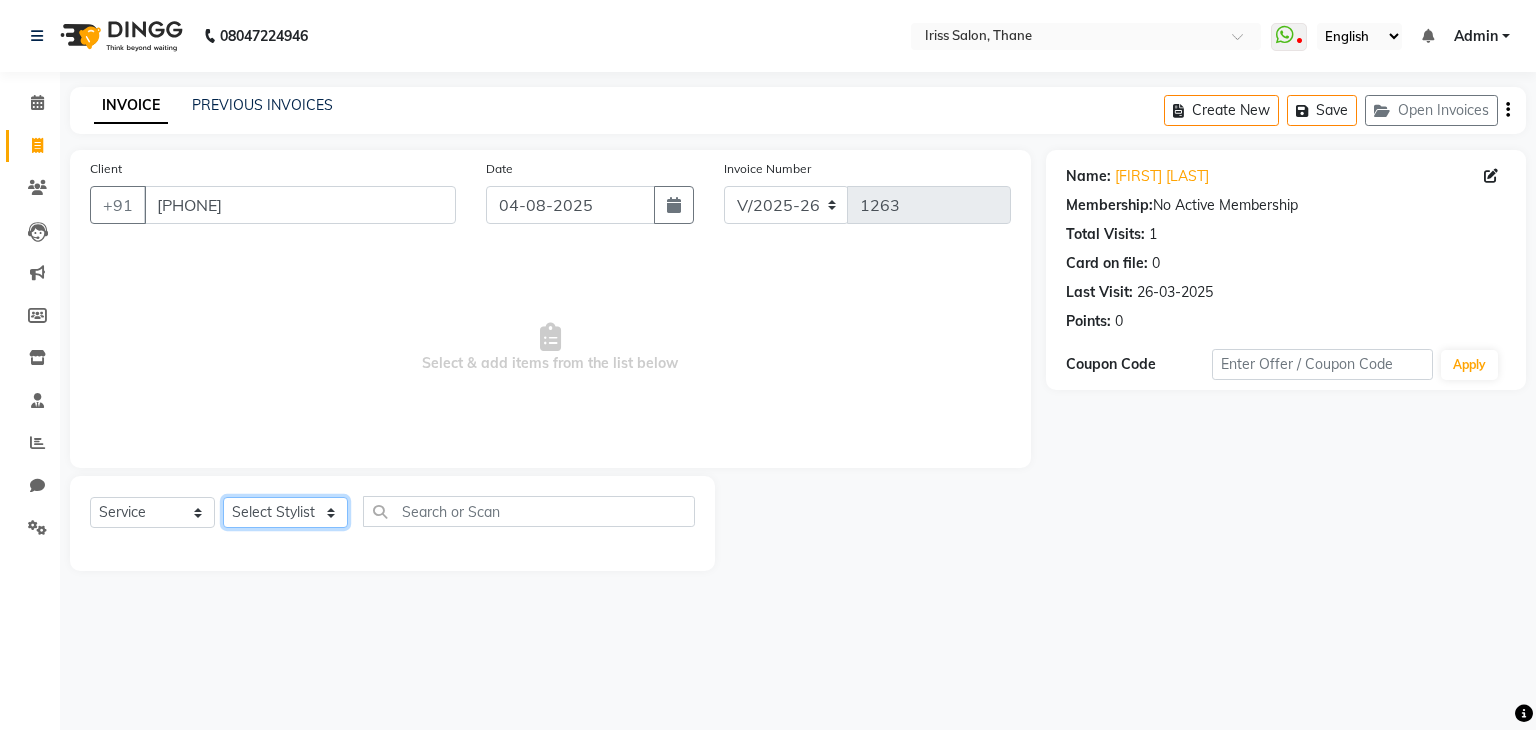 select on "68837" 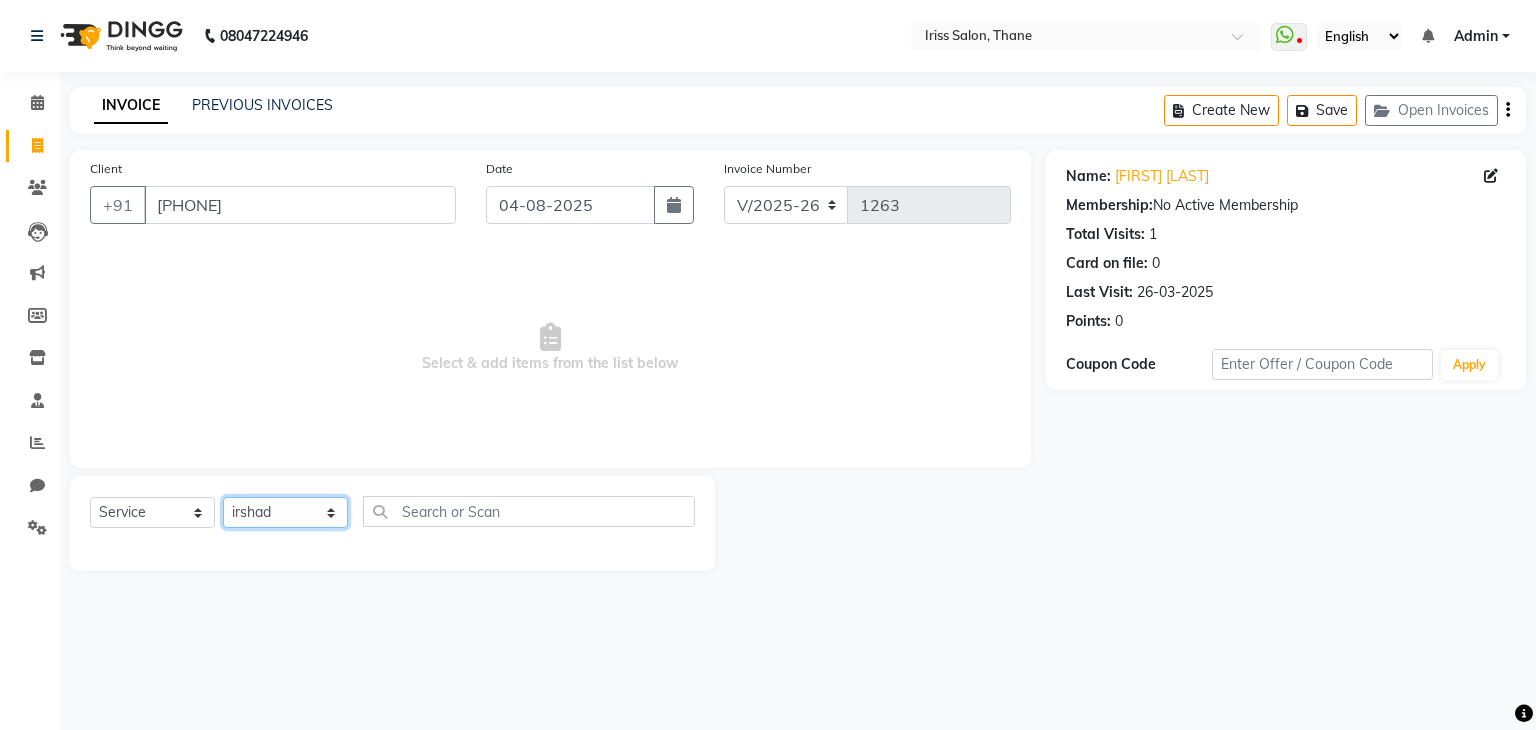 click on "Select Stylist [FIRST] [LAST] [FIRST] [FIRST] [FIRST] [LAST] [FIRST] [LAST] [FIRST] [LAST] [FIRST] [LAST] [FIRST] [LAST] [FIRST] [LAST]" 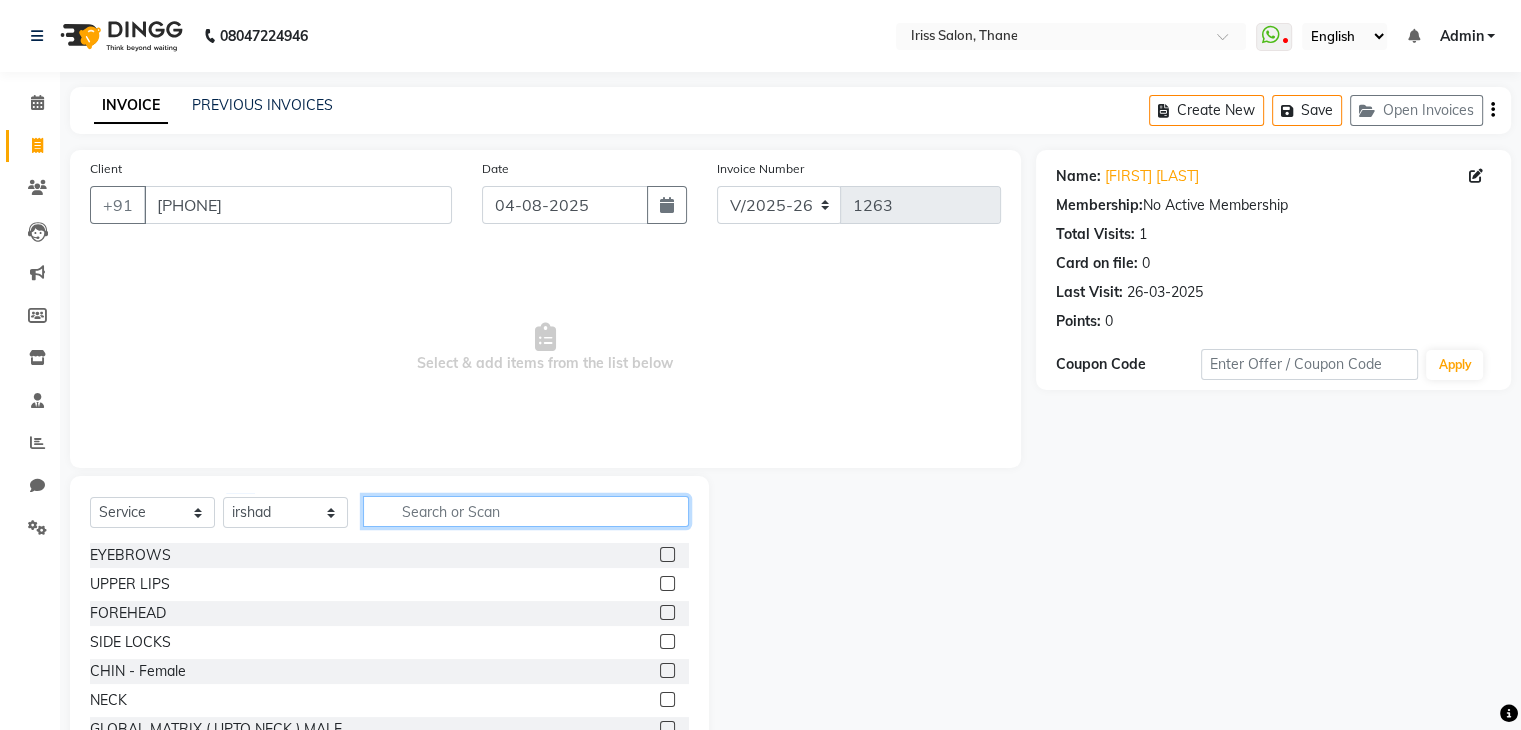 click 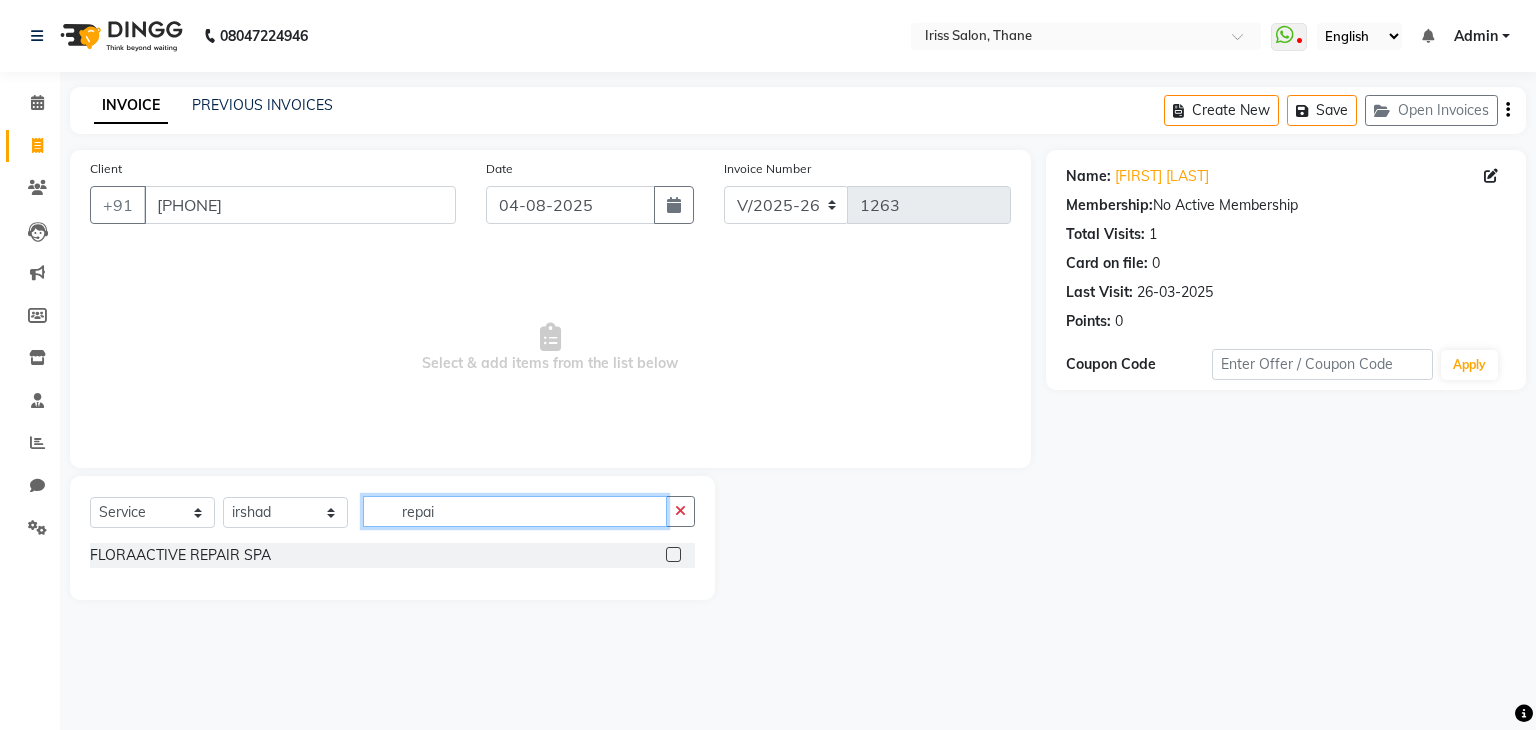 type on "repai" 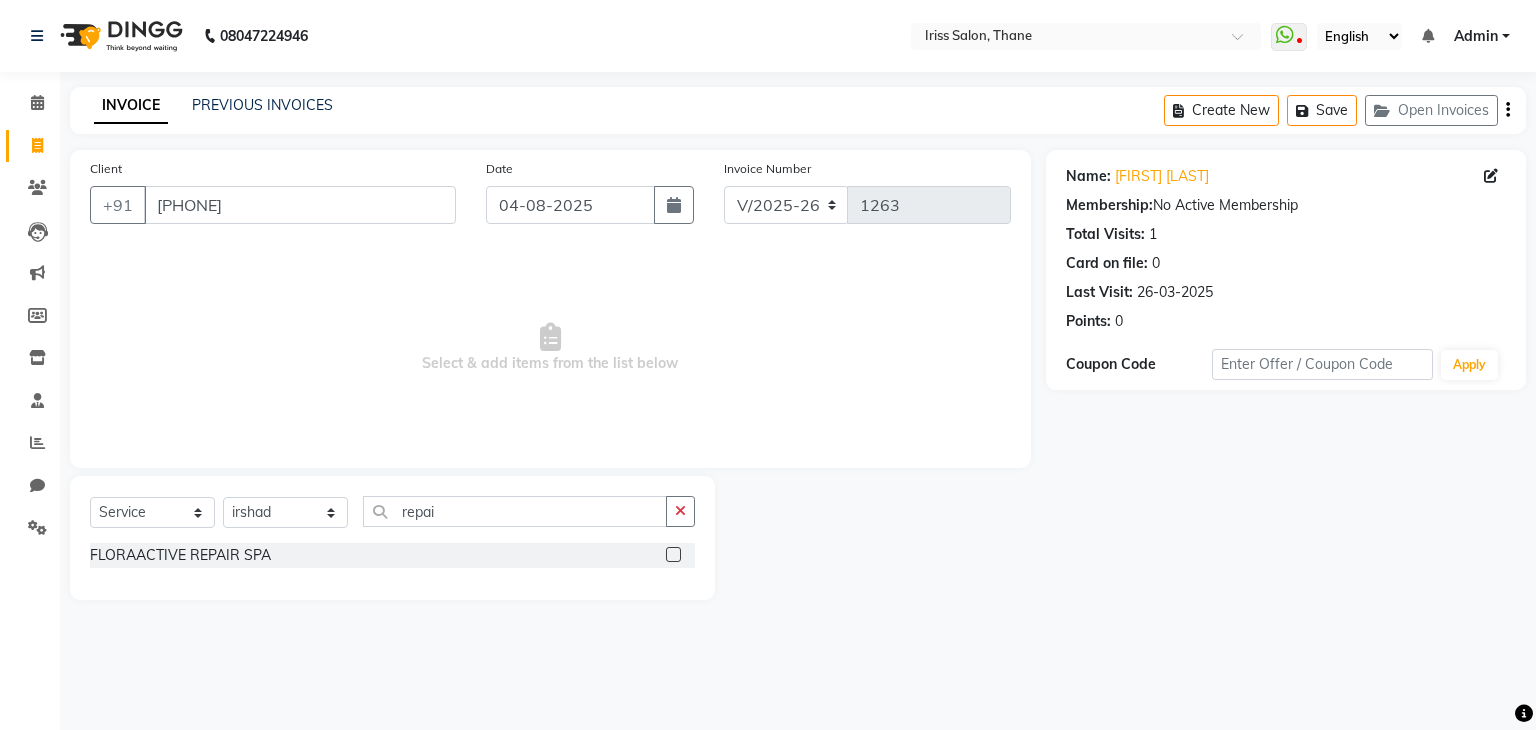 click 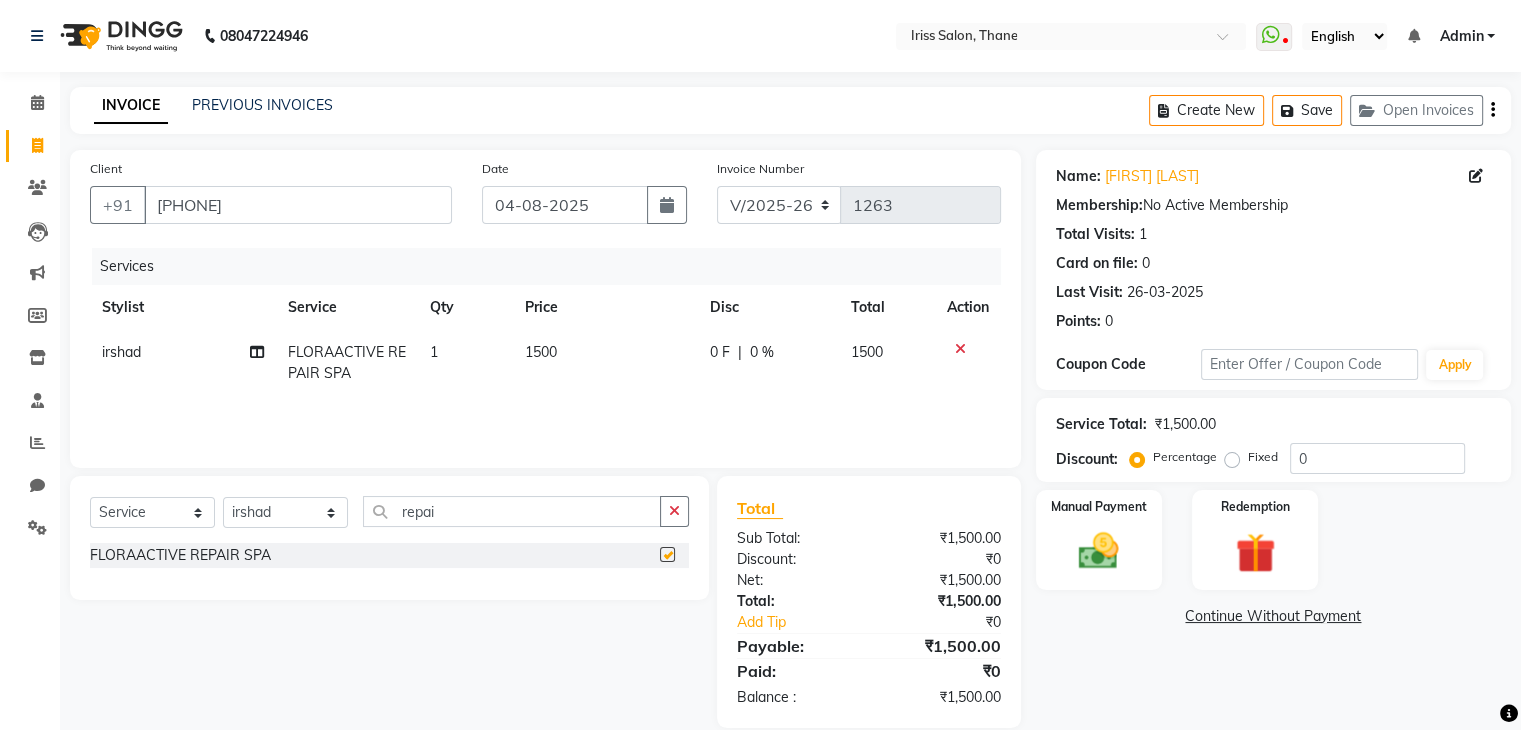 checkbox on "false" 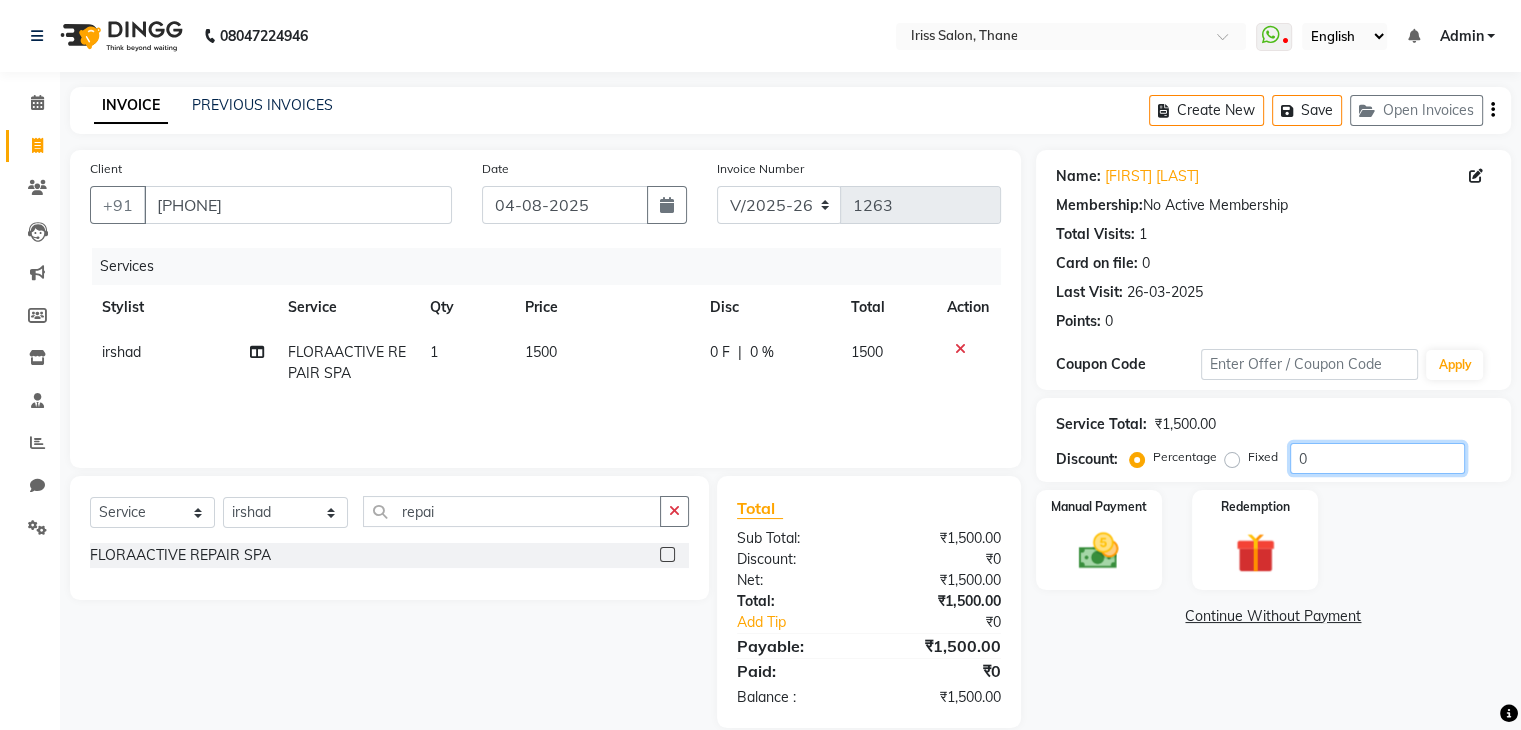 click on "0" 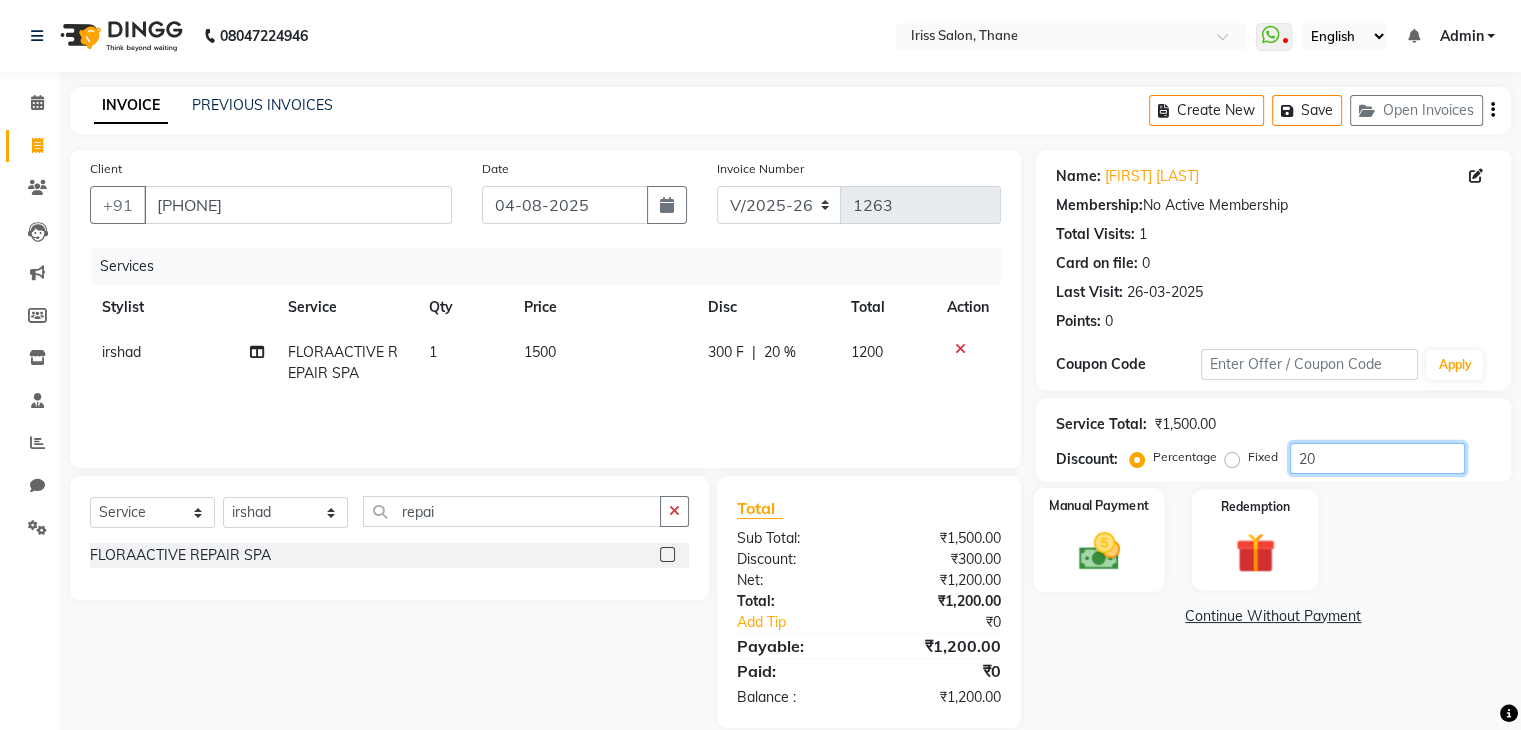 type on "20" 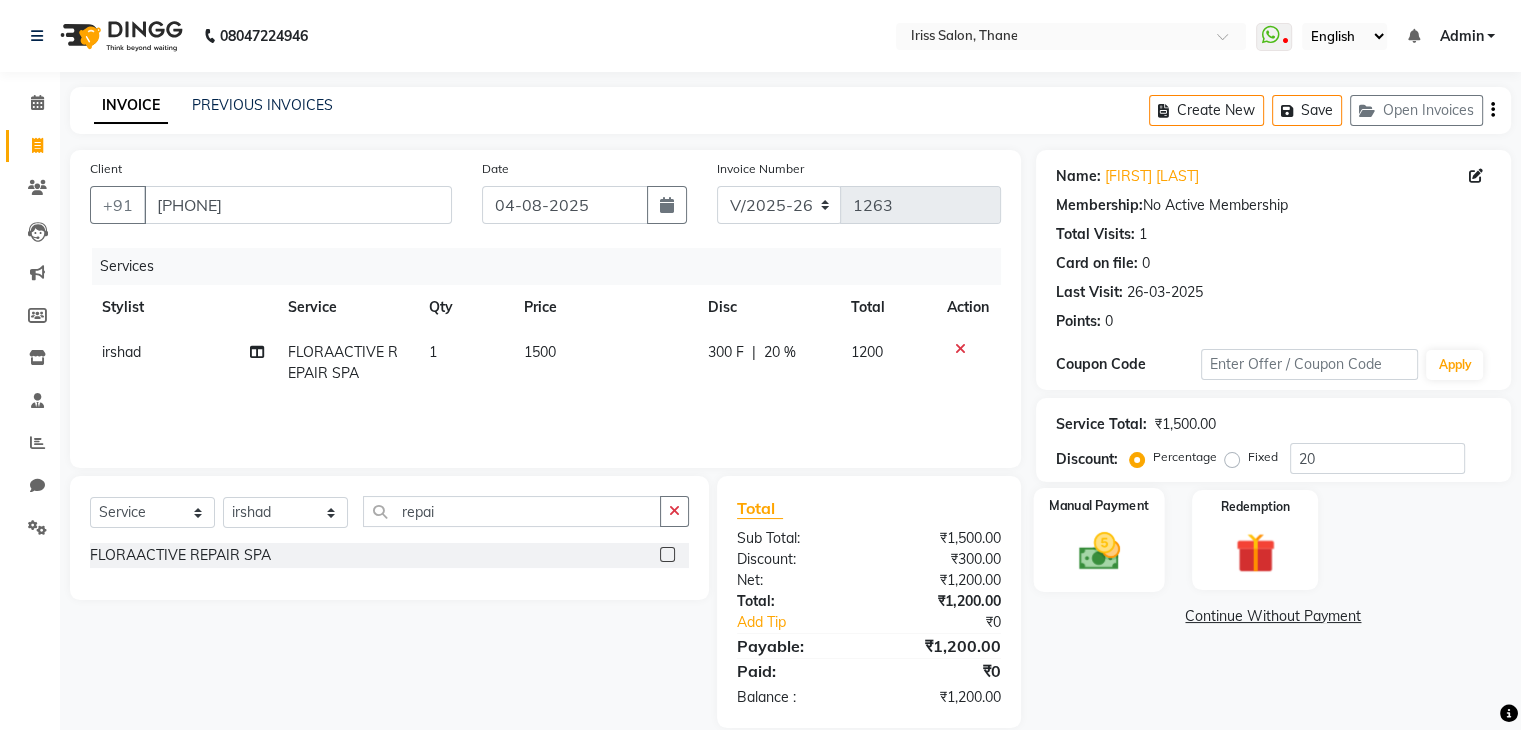 click 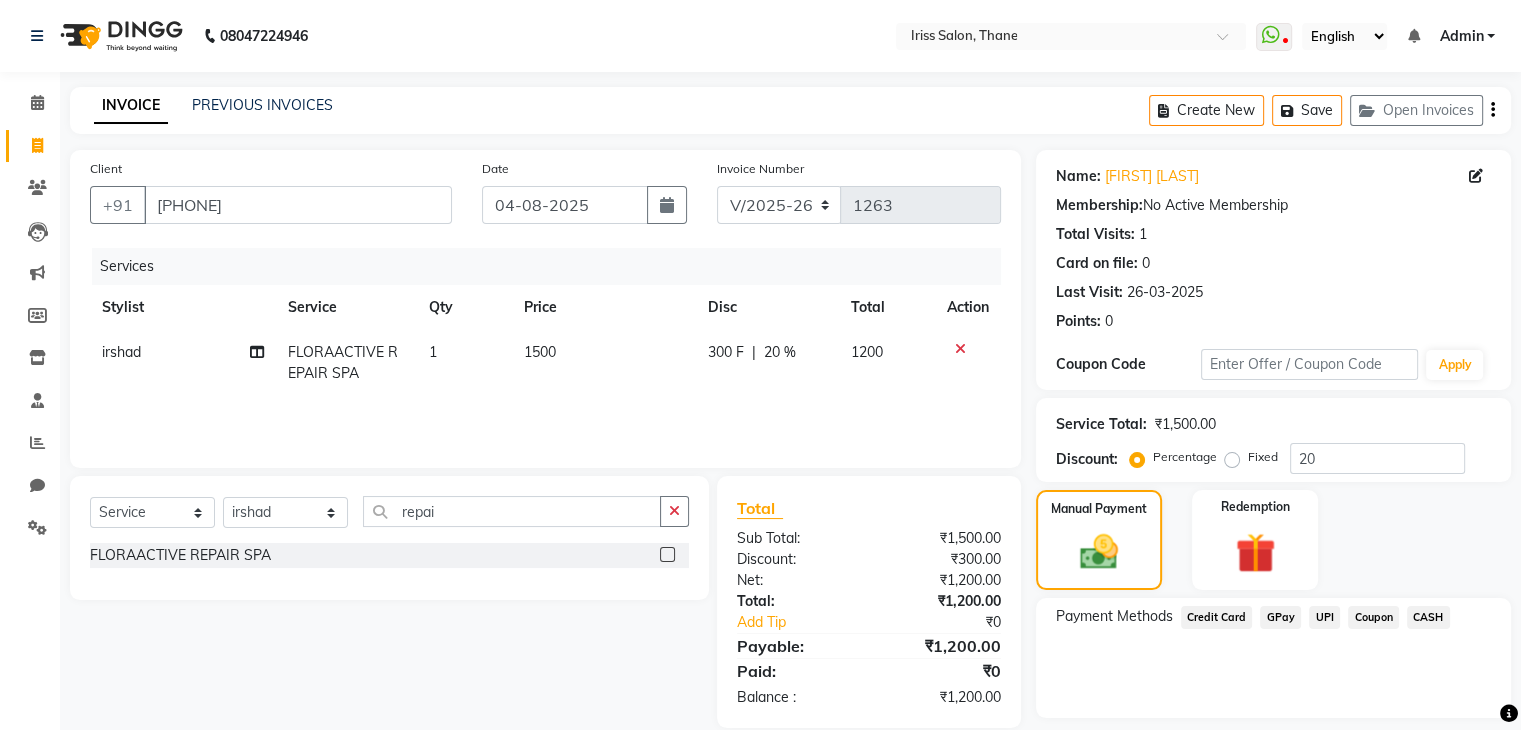 click on "UPI" 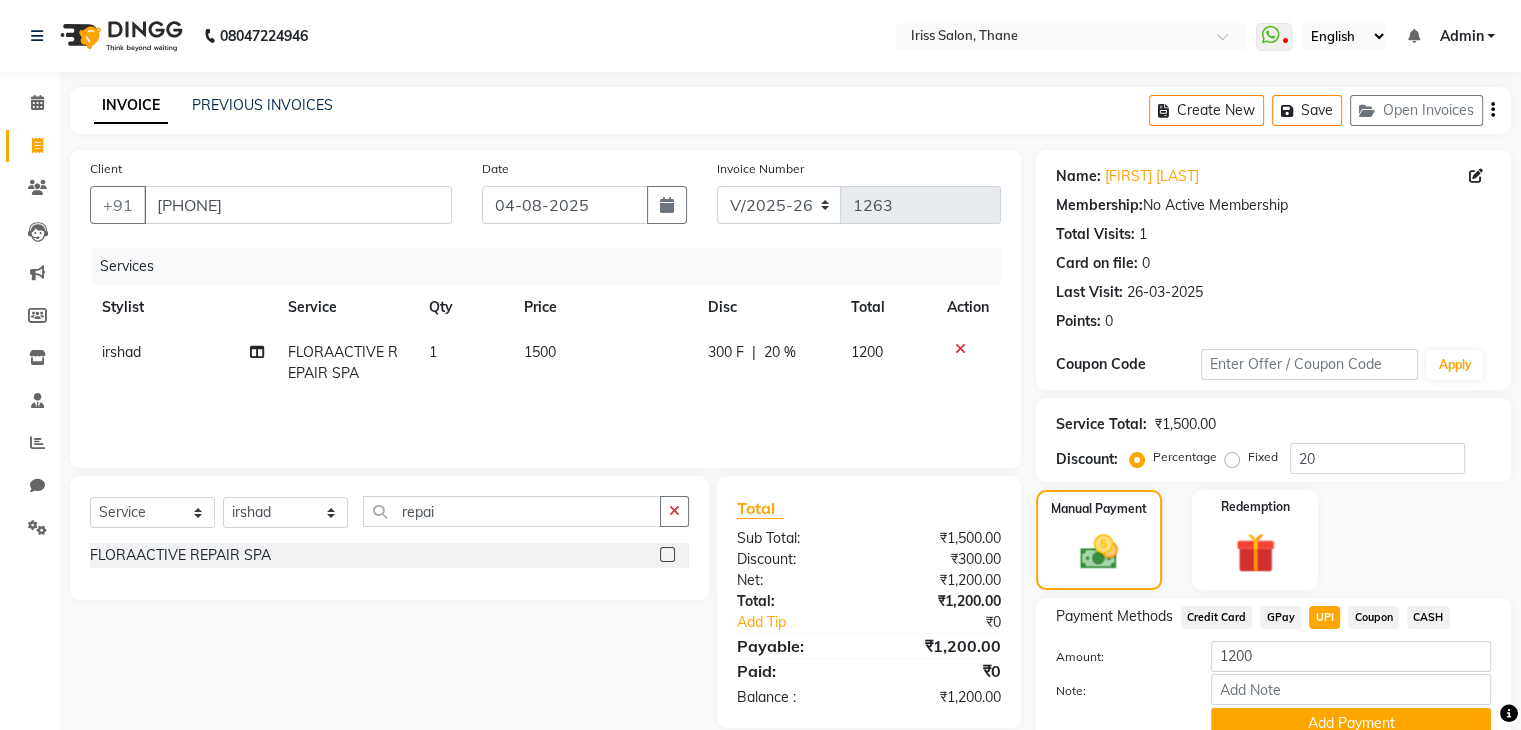 click on "Manual Payment Redemption" 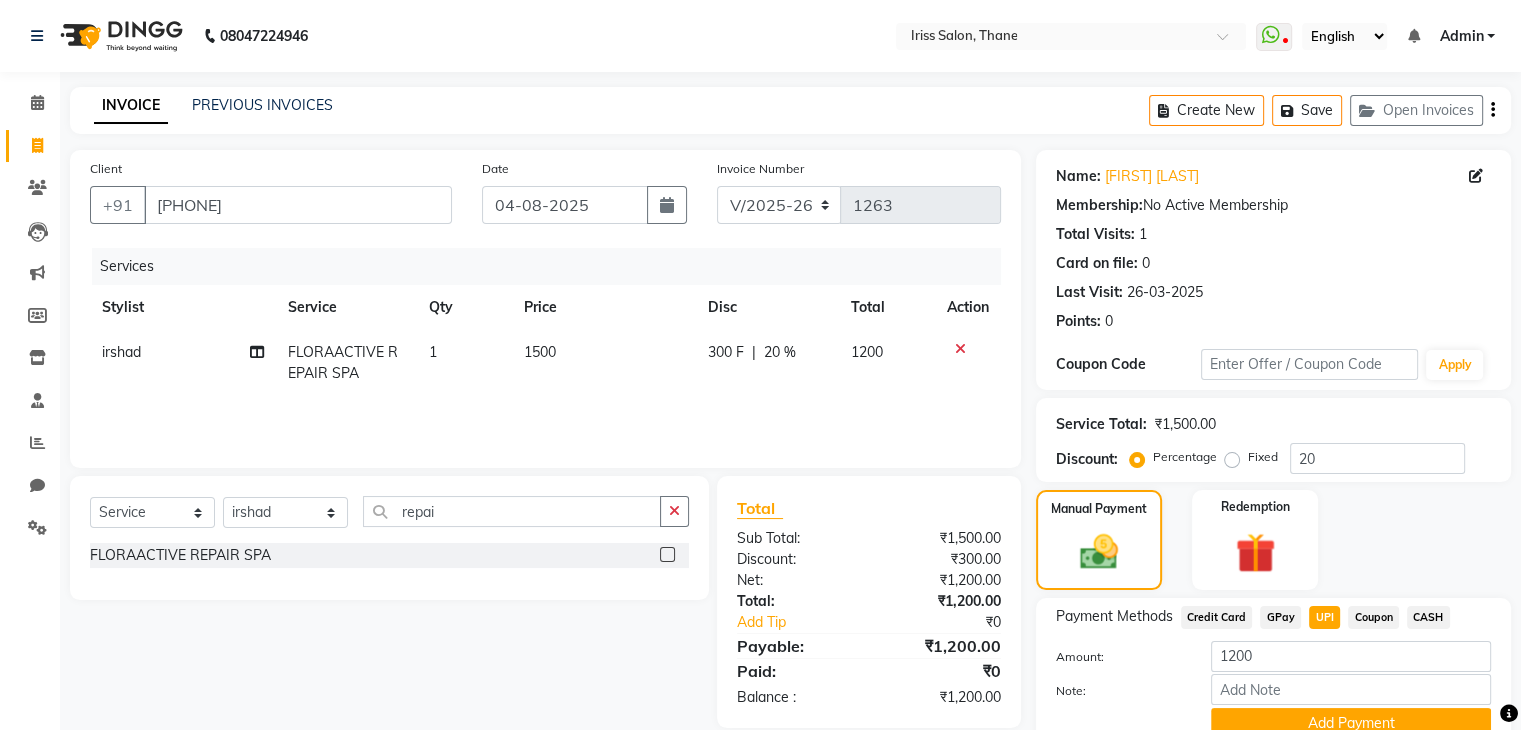 scroll, scrollTop: 89, scrollLeft: 0, axis: vertical 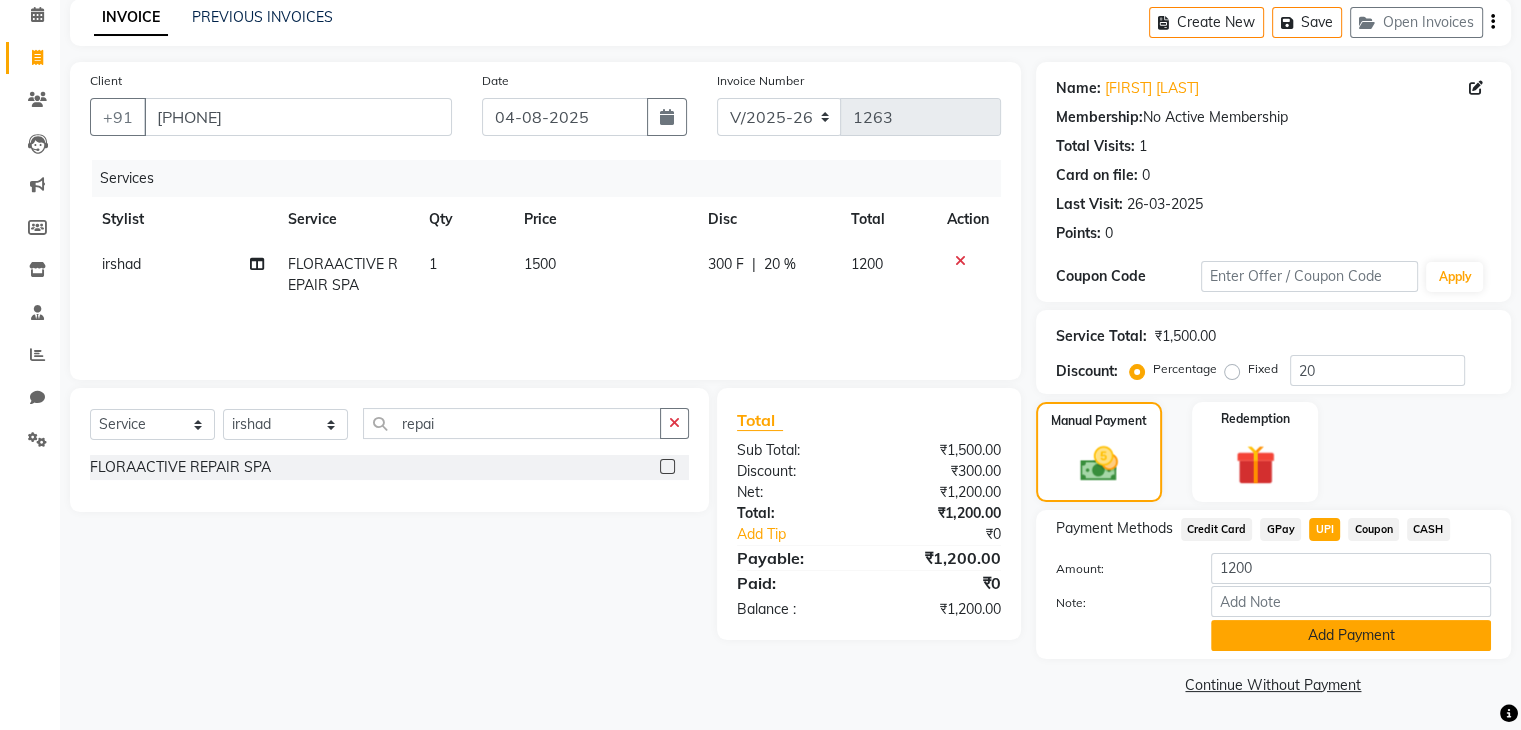 click on "Add Payment" 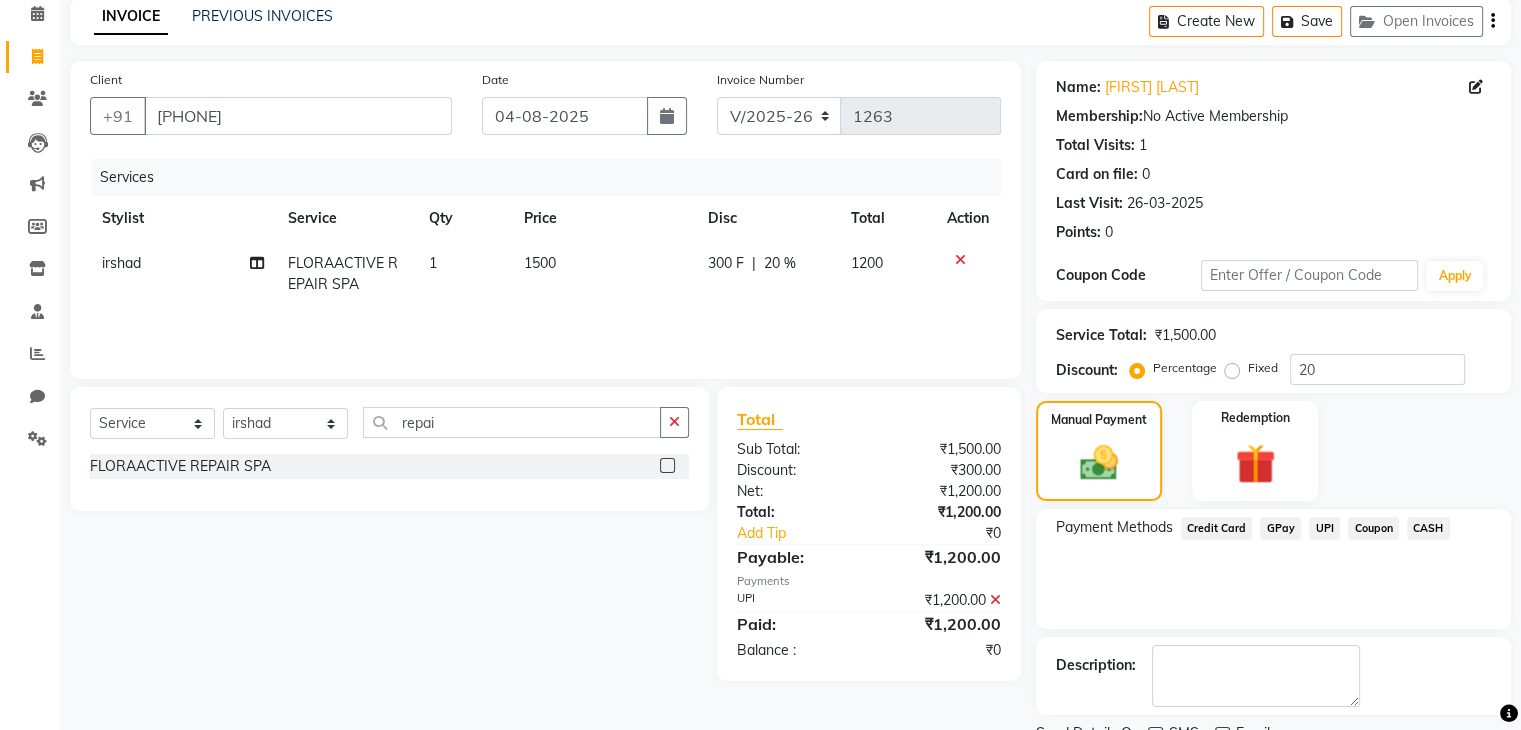 scroll, scrollTop: 171, scrollLeft: 0, axis: vertical 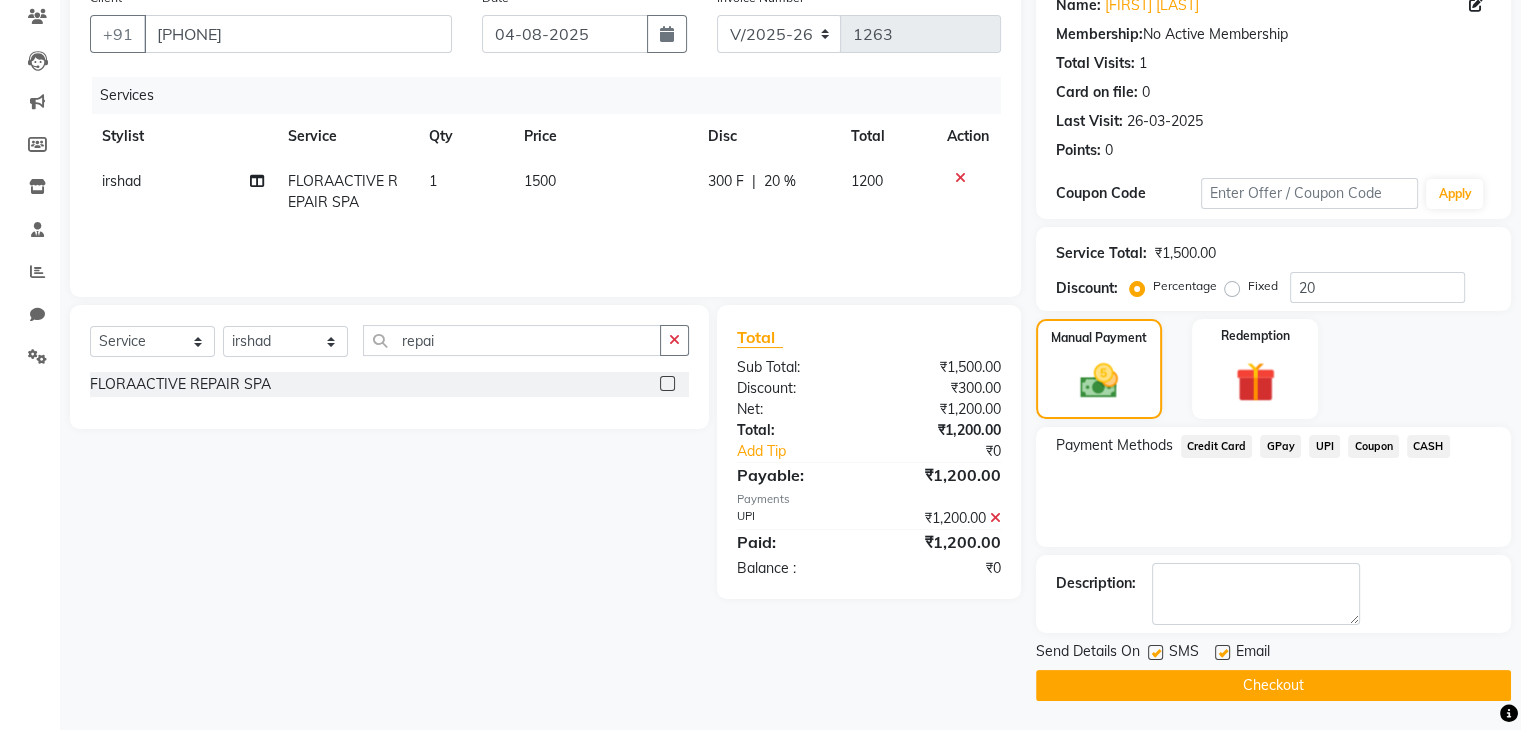 click on "Checkout" 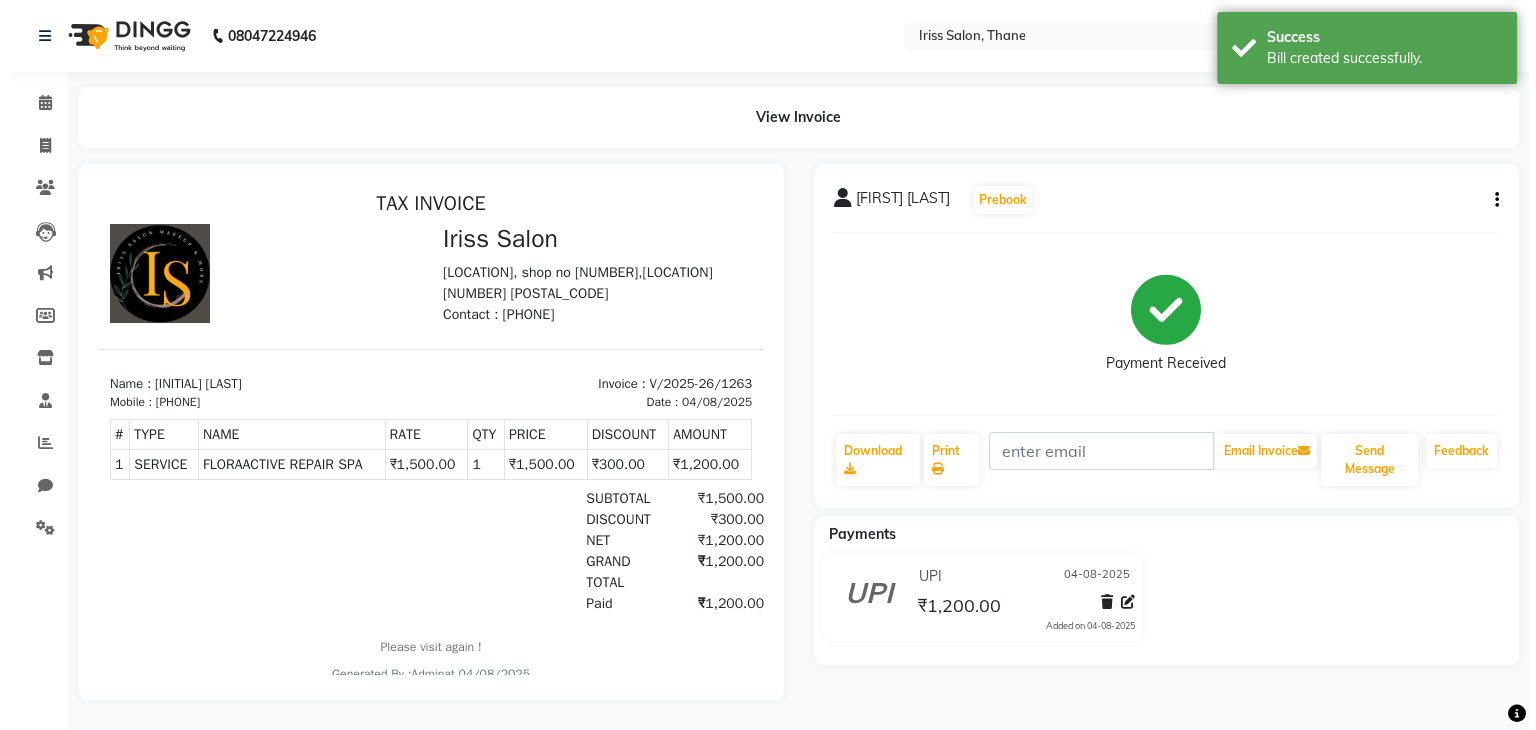 scroll, scrollTop: 0, scrollLeft: 0, axis: both 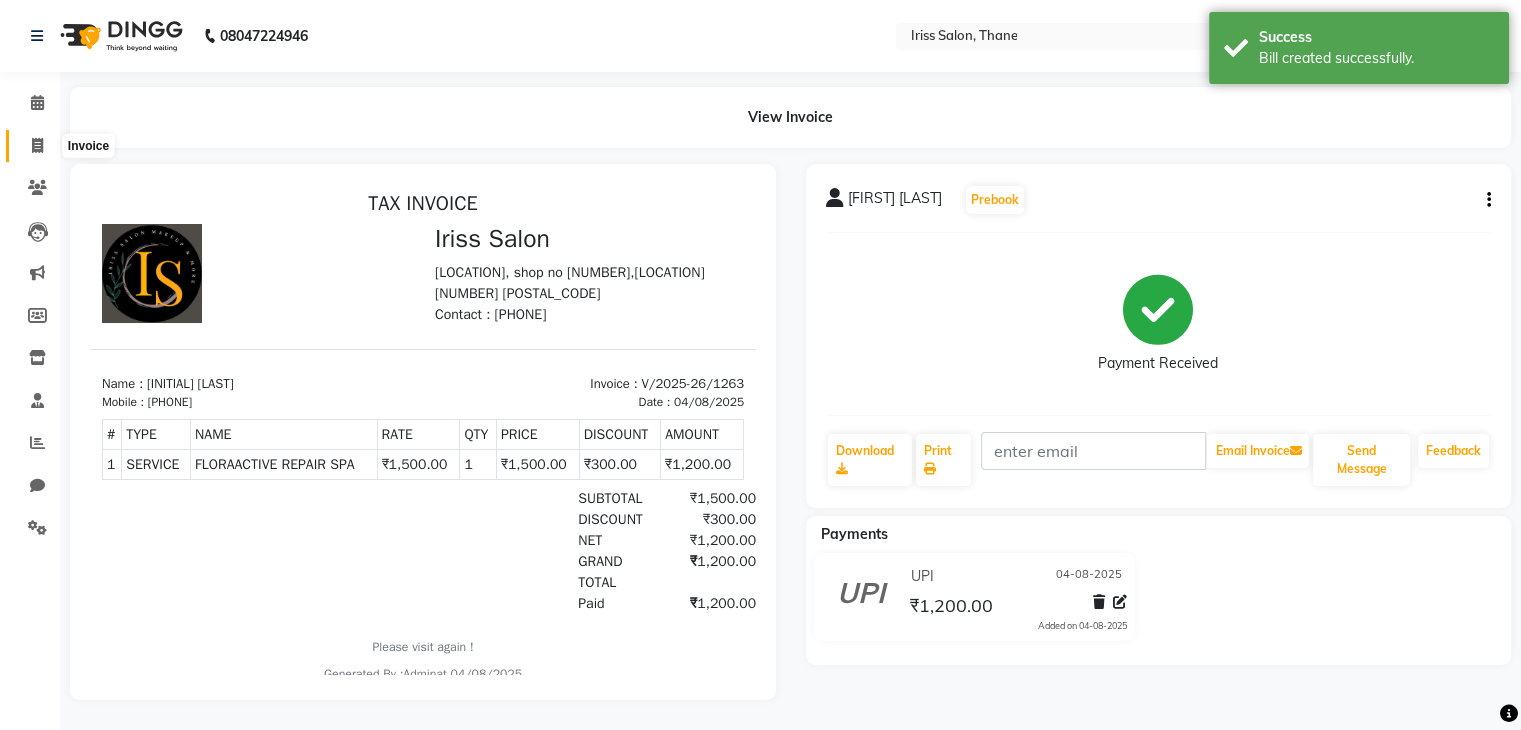 click 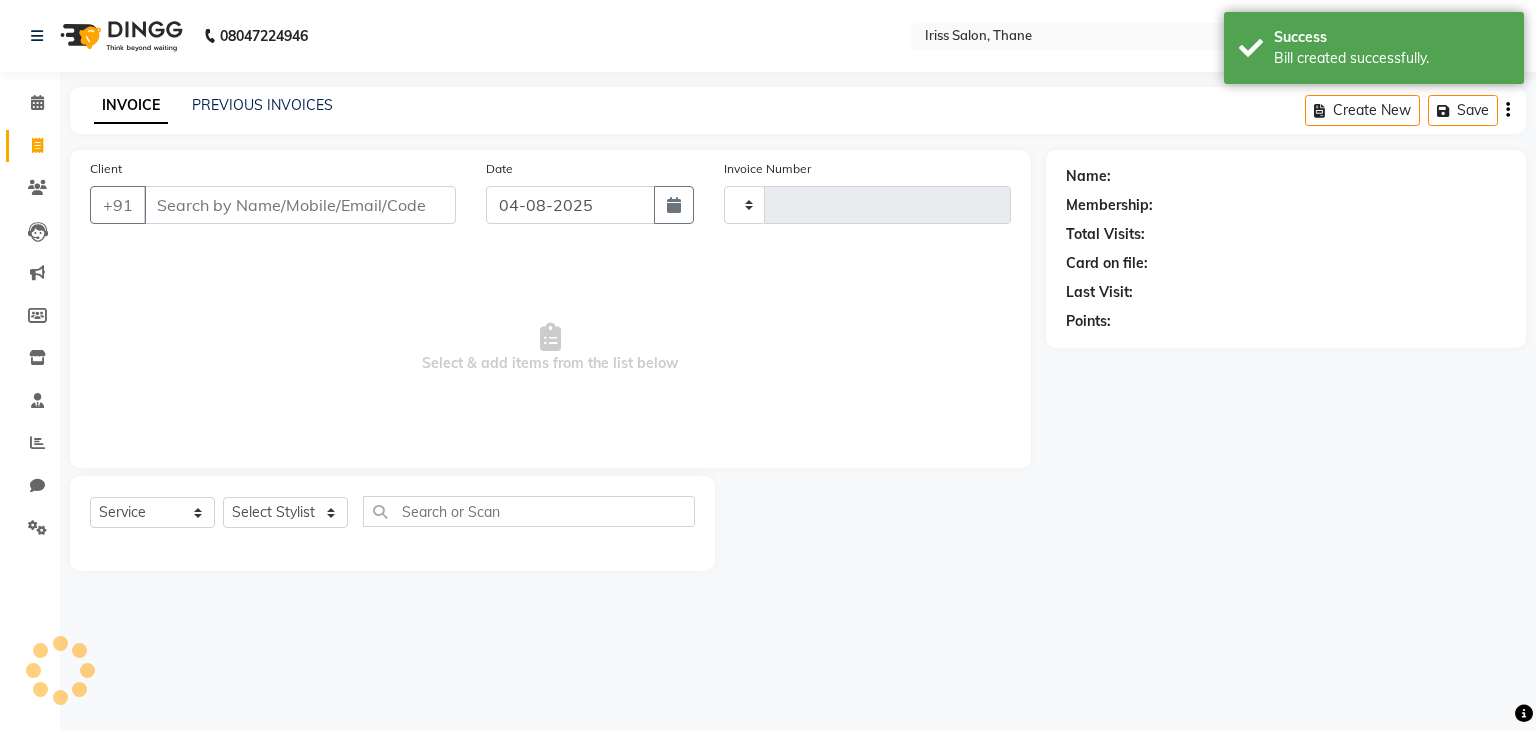 type on "1264" 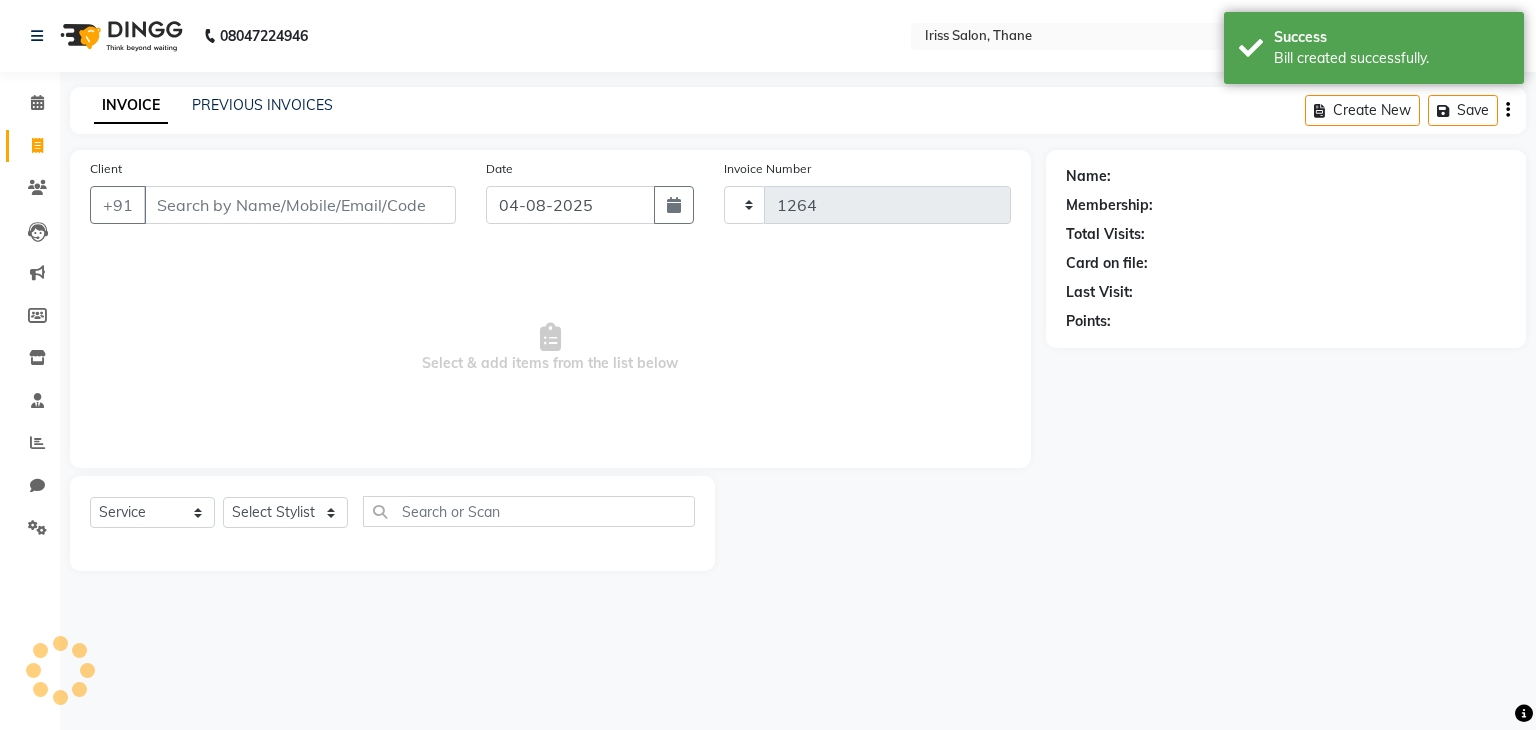 select on "7676" 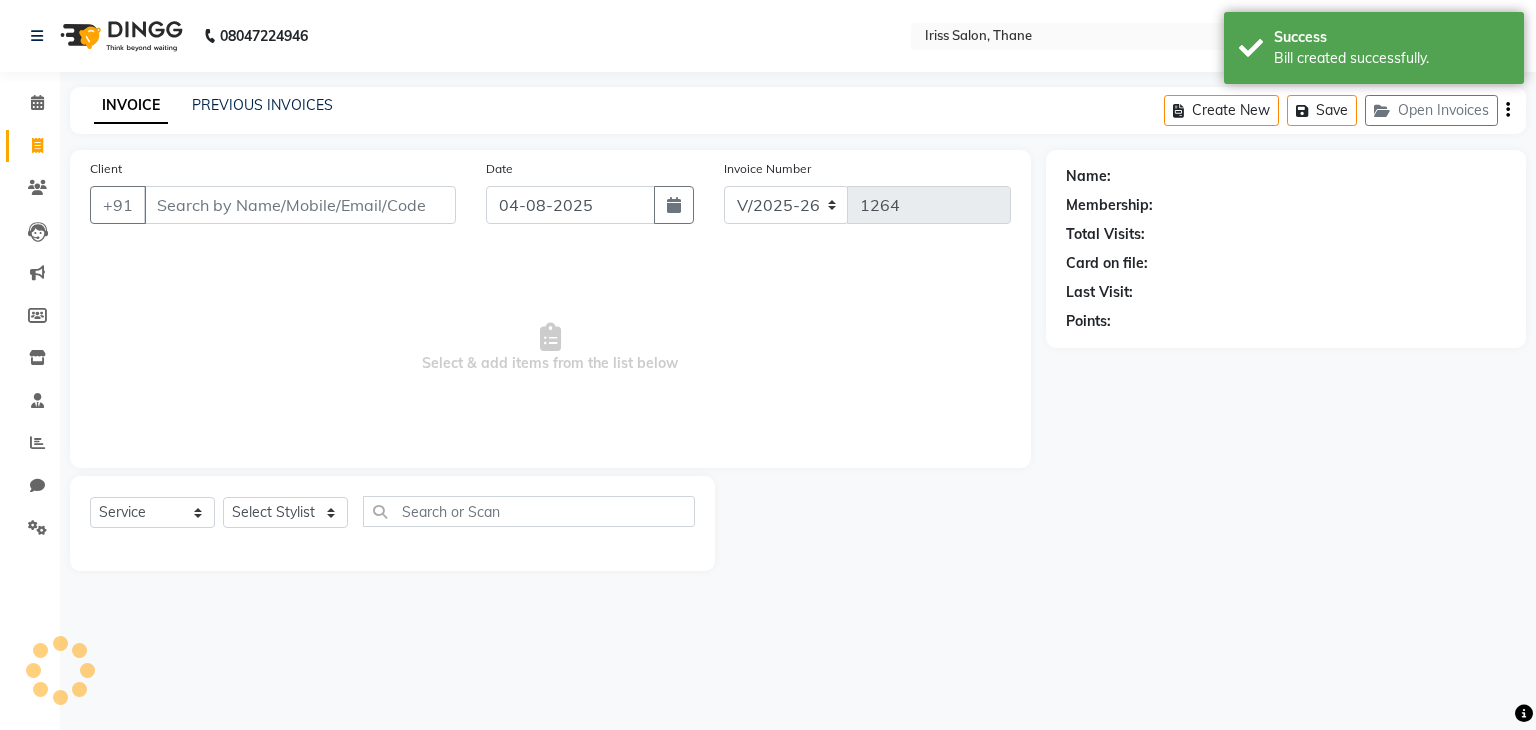 click on "Client" at bounding box center (300, 205) 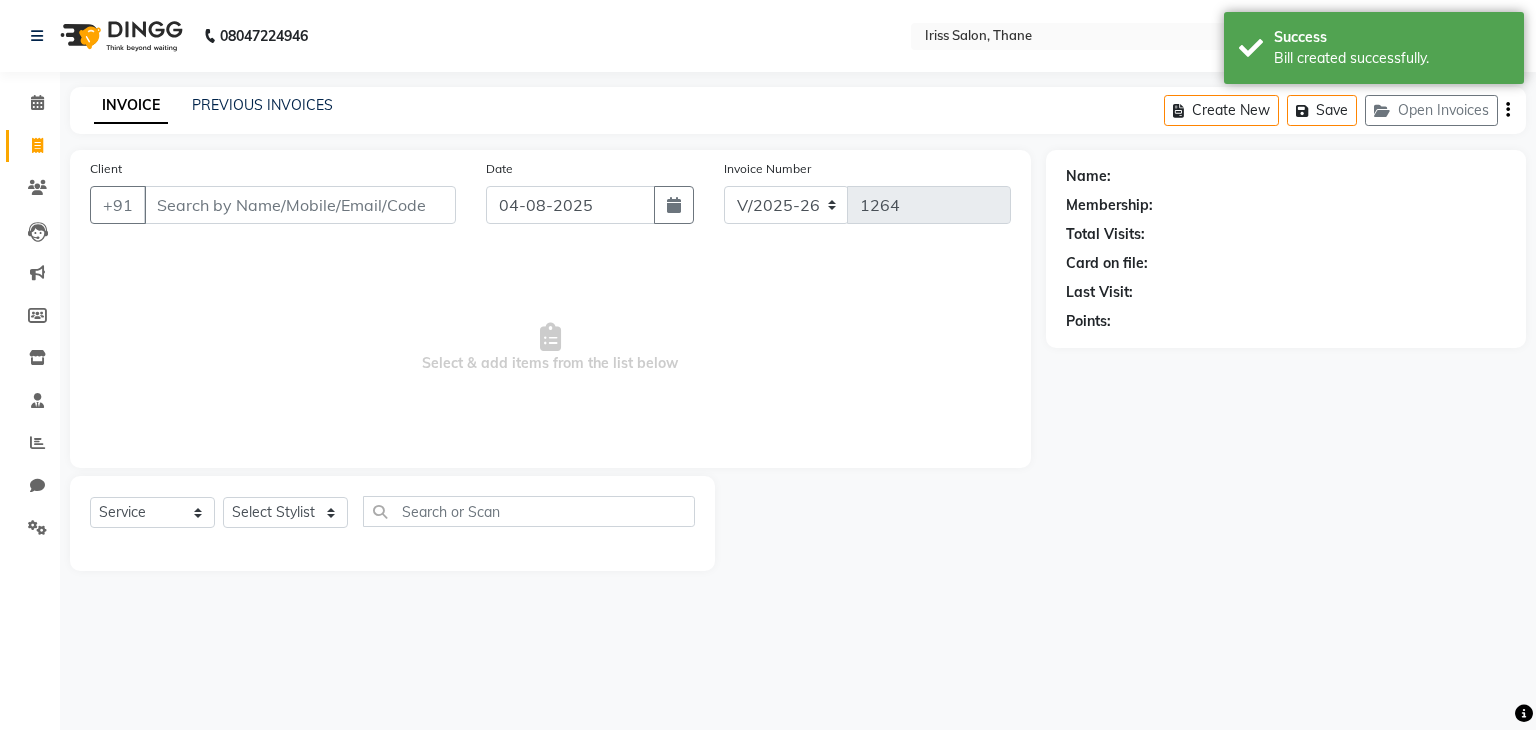select on "product" 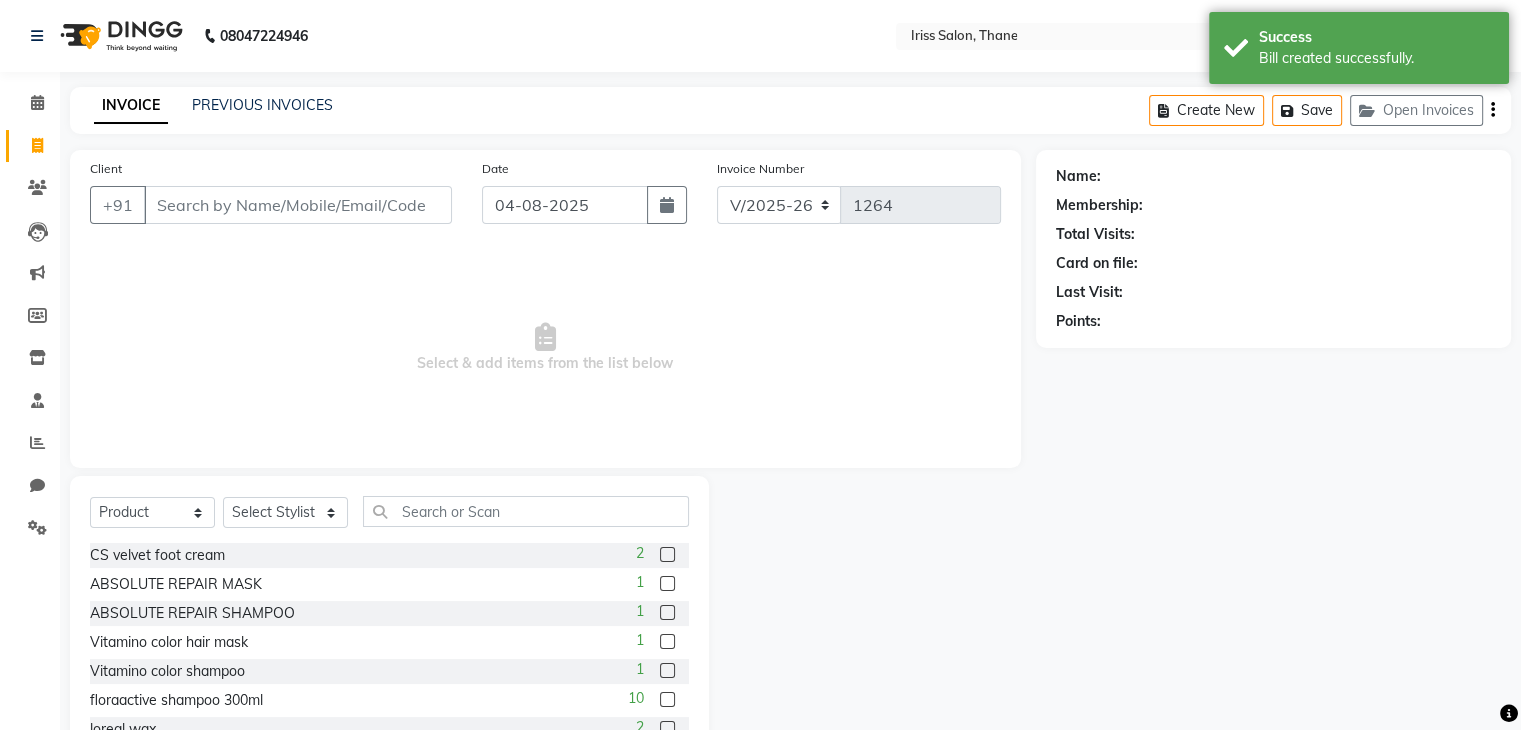 type on "b" 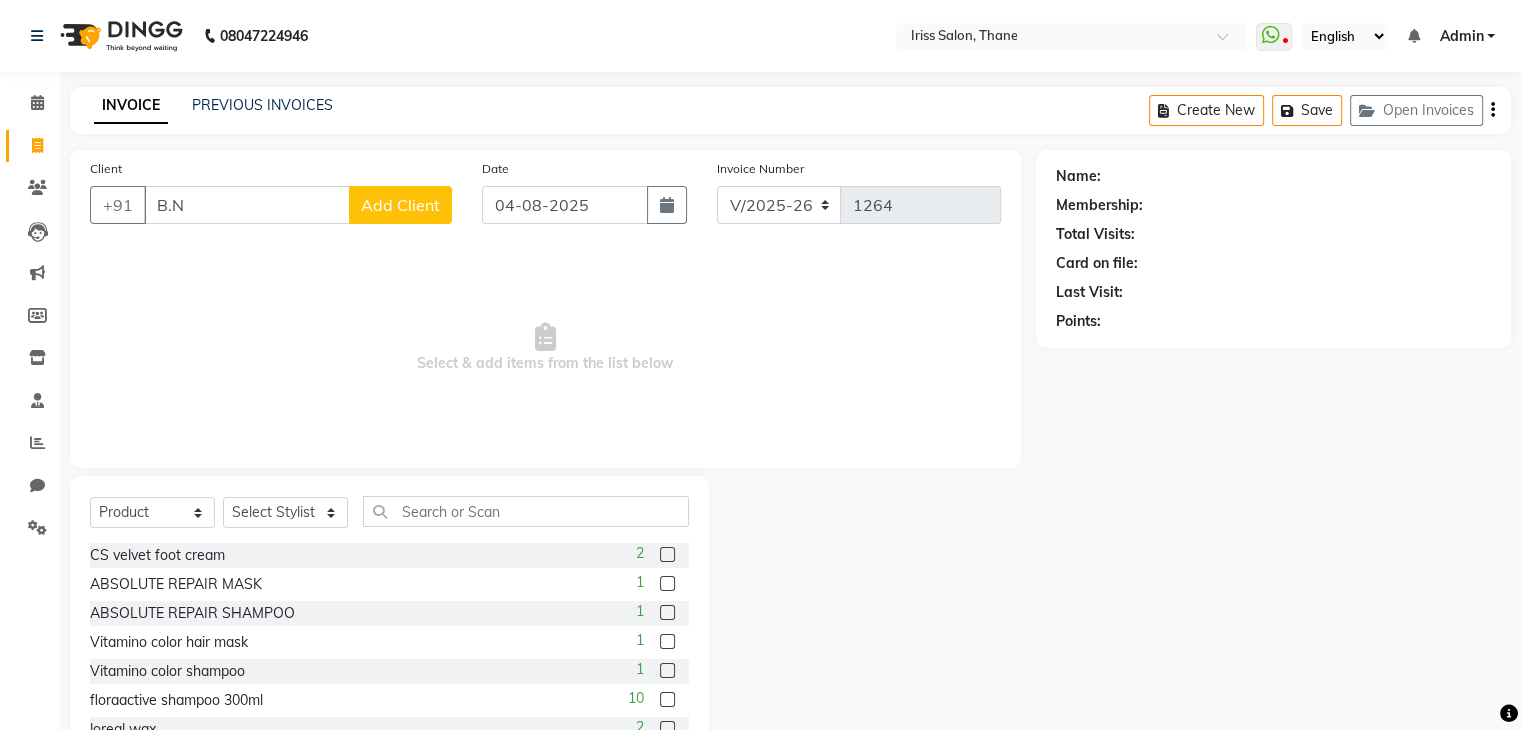 type on "B.N" 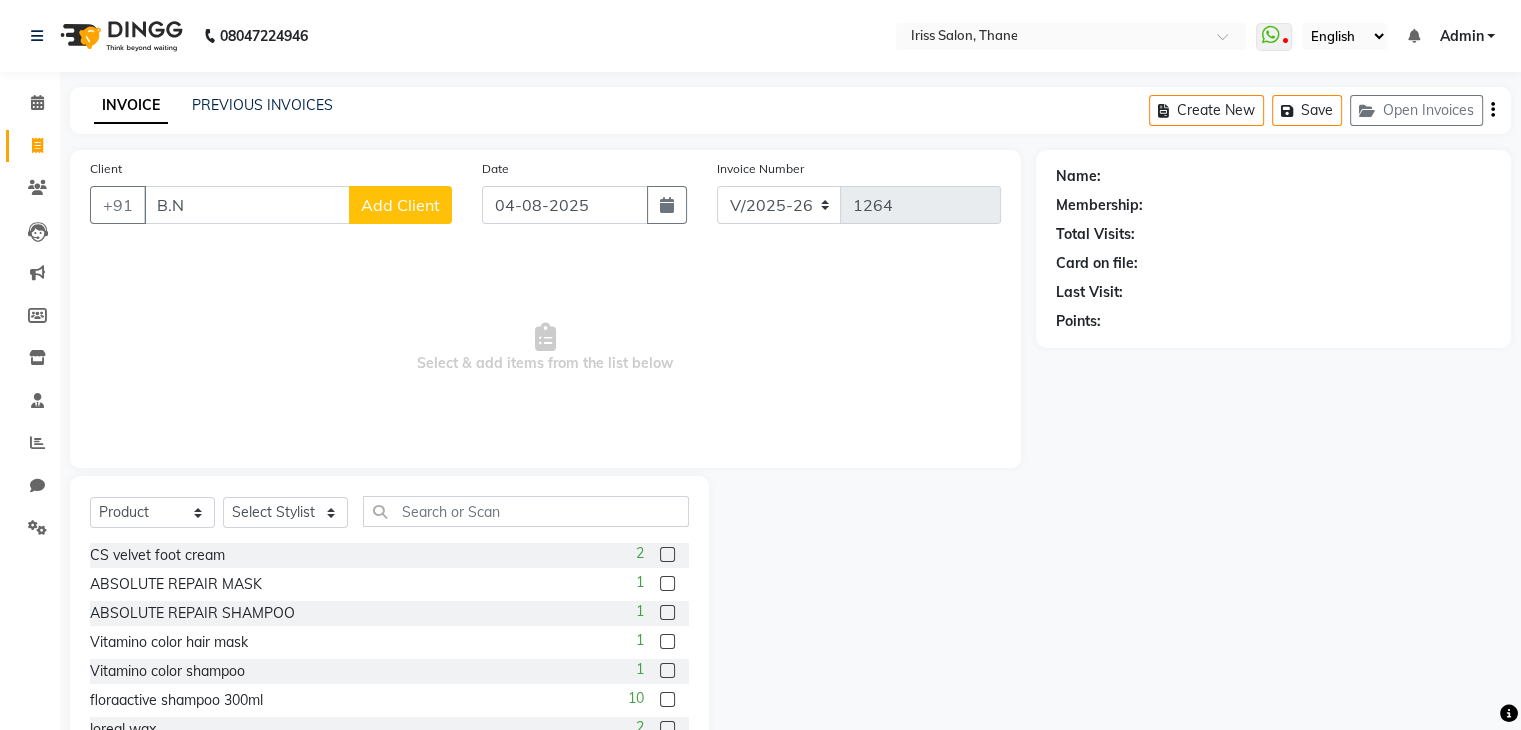 click on "Add Client" 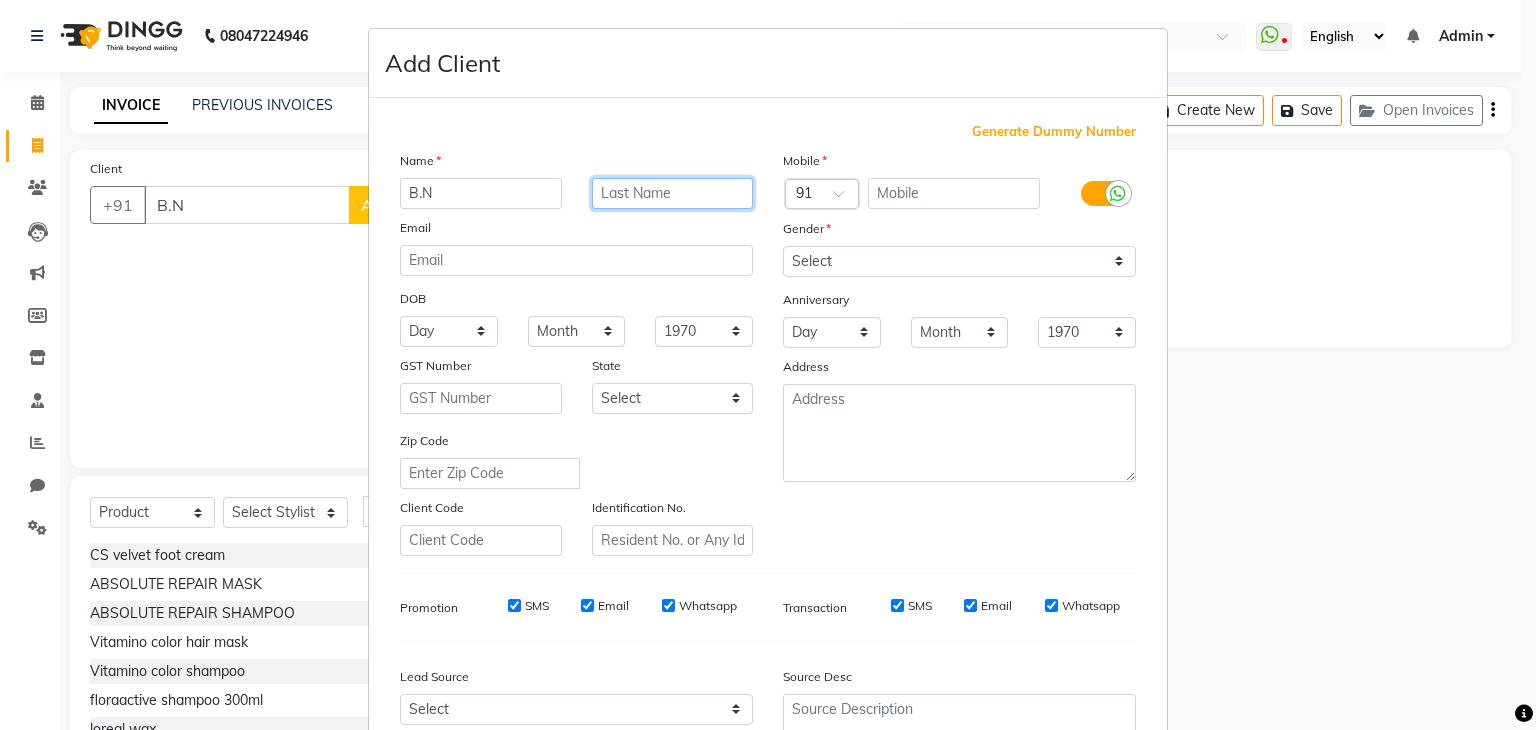 click at bounding box center [673, 193] 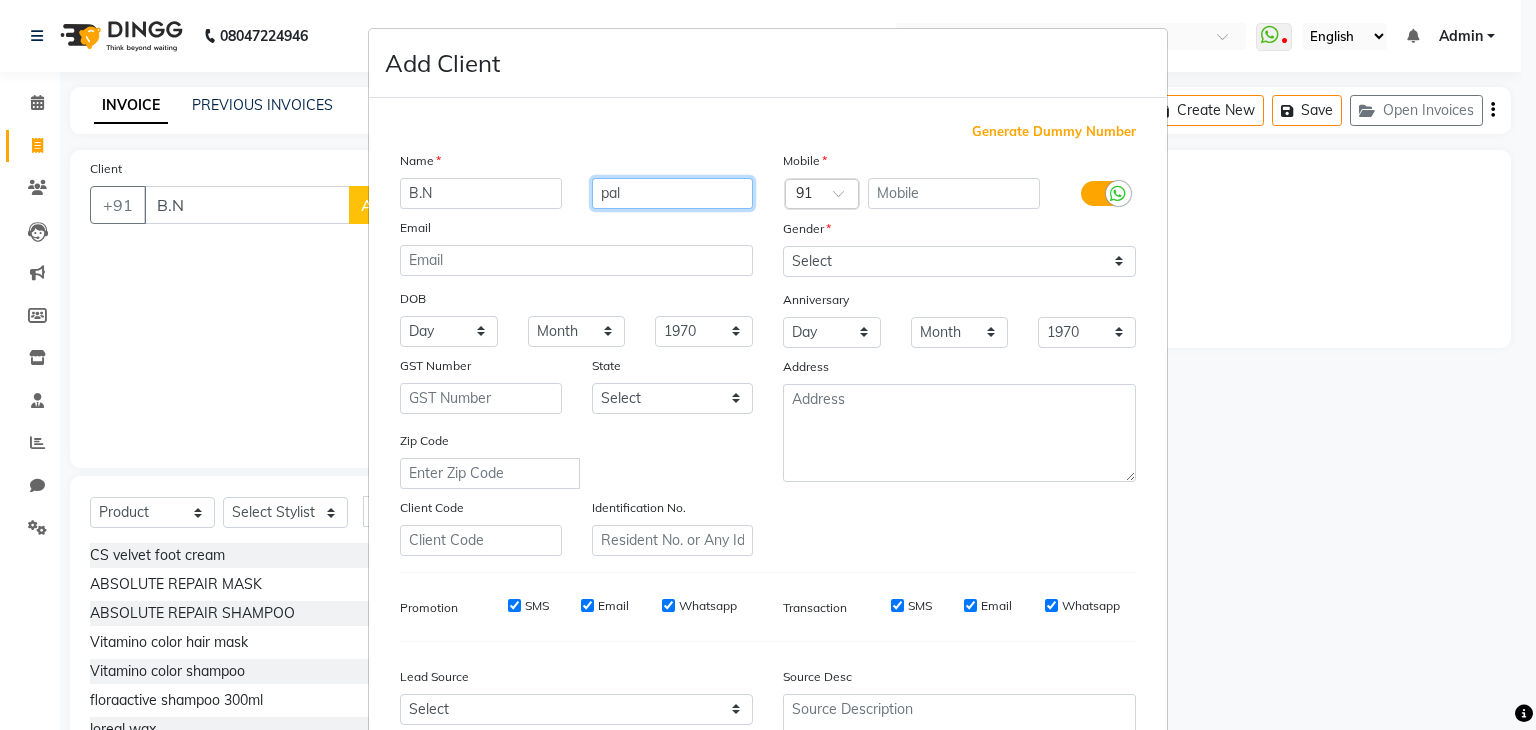 type on "pal" 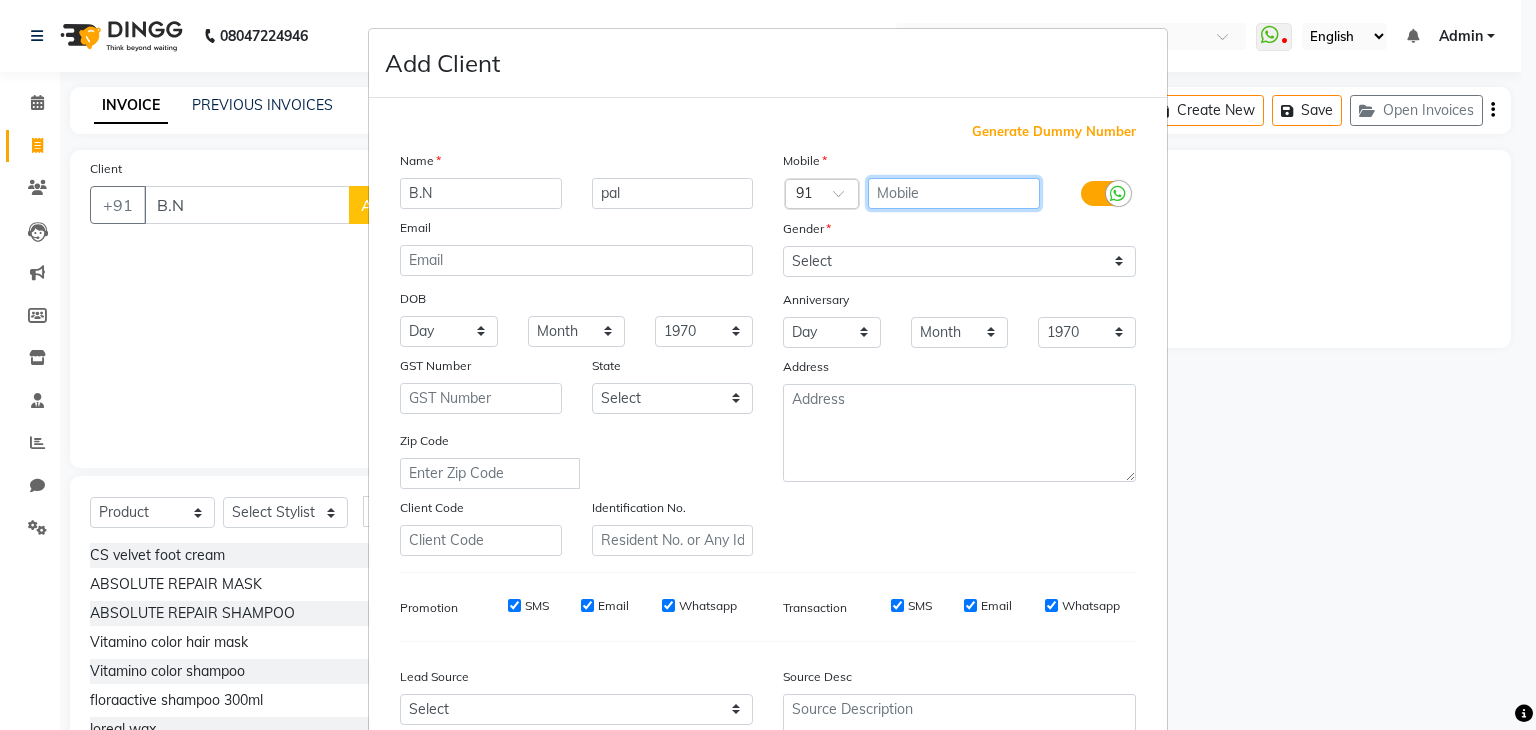 click at bounding box center [954, 193] 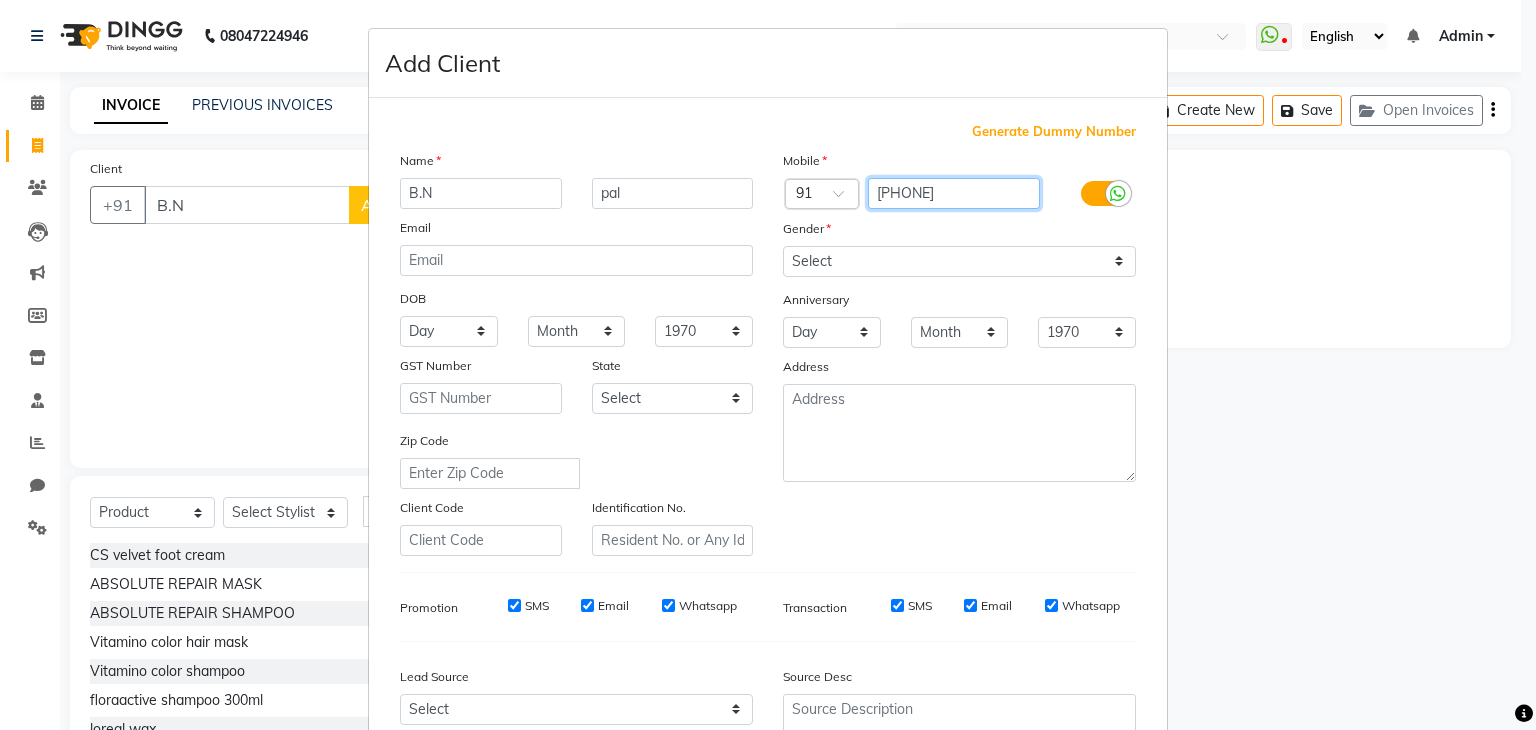 type on "[PHONE]" 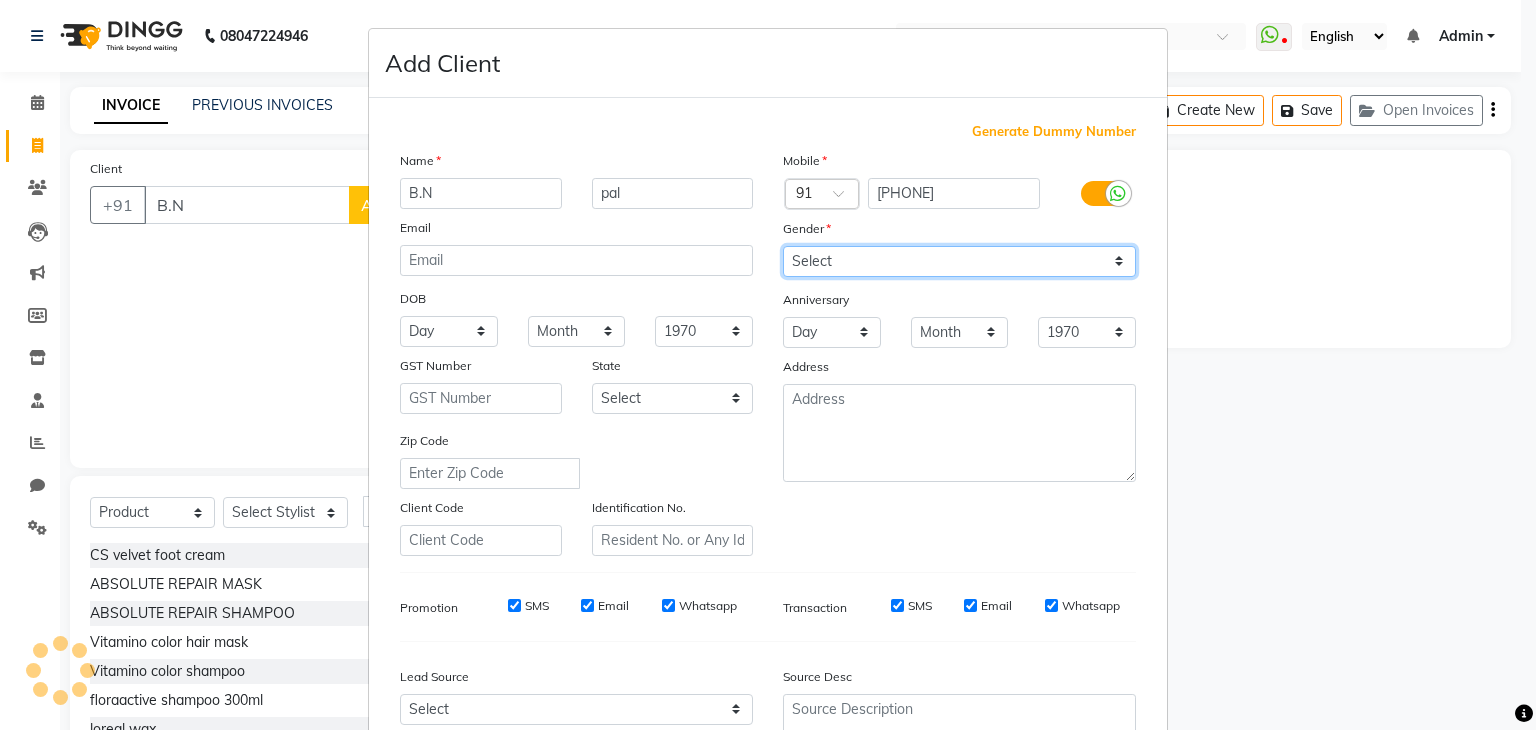 click on "Select Male Female Other Prefer Not To Say" at bounding box center (959, 261) 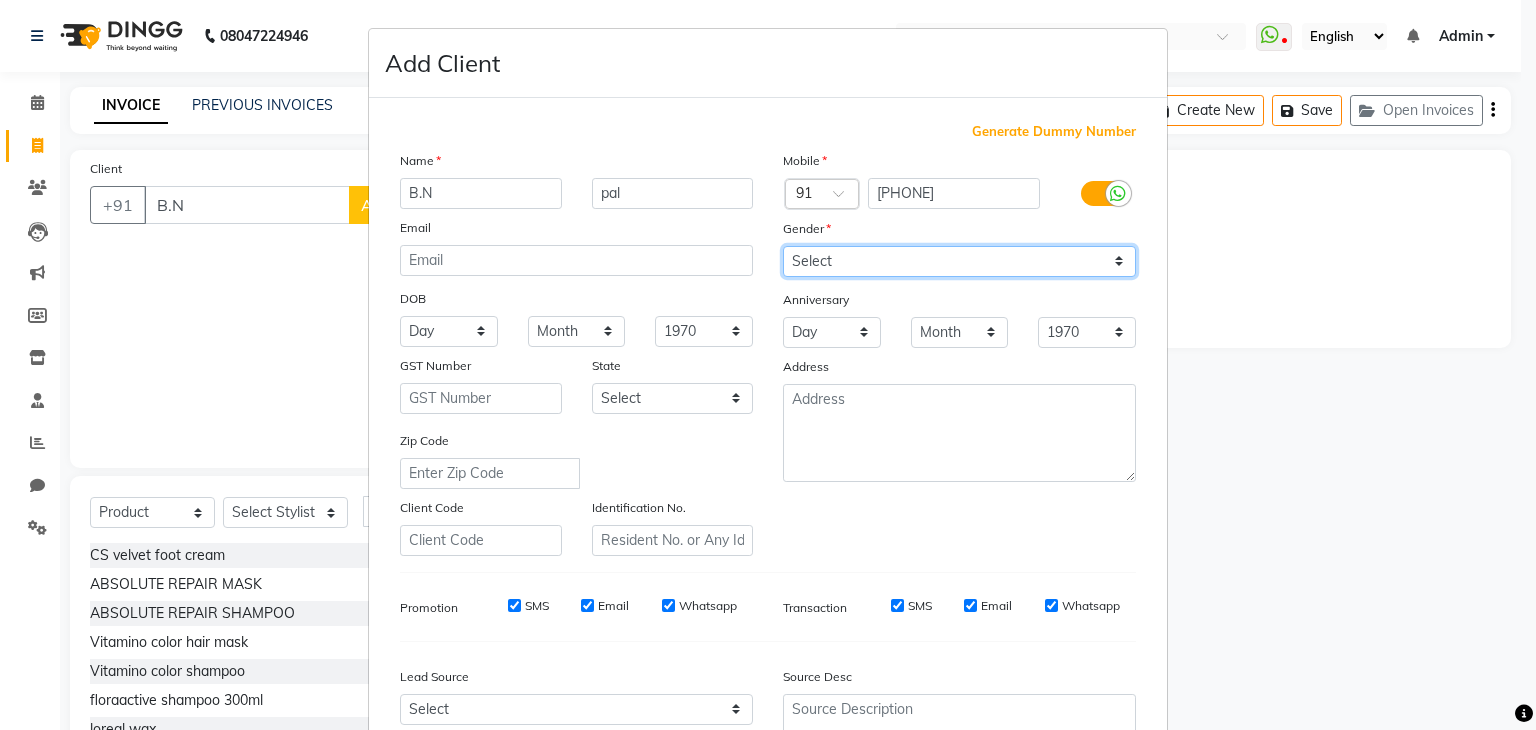 select on "male" 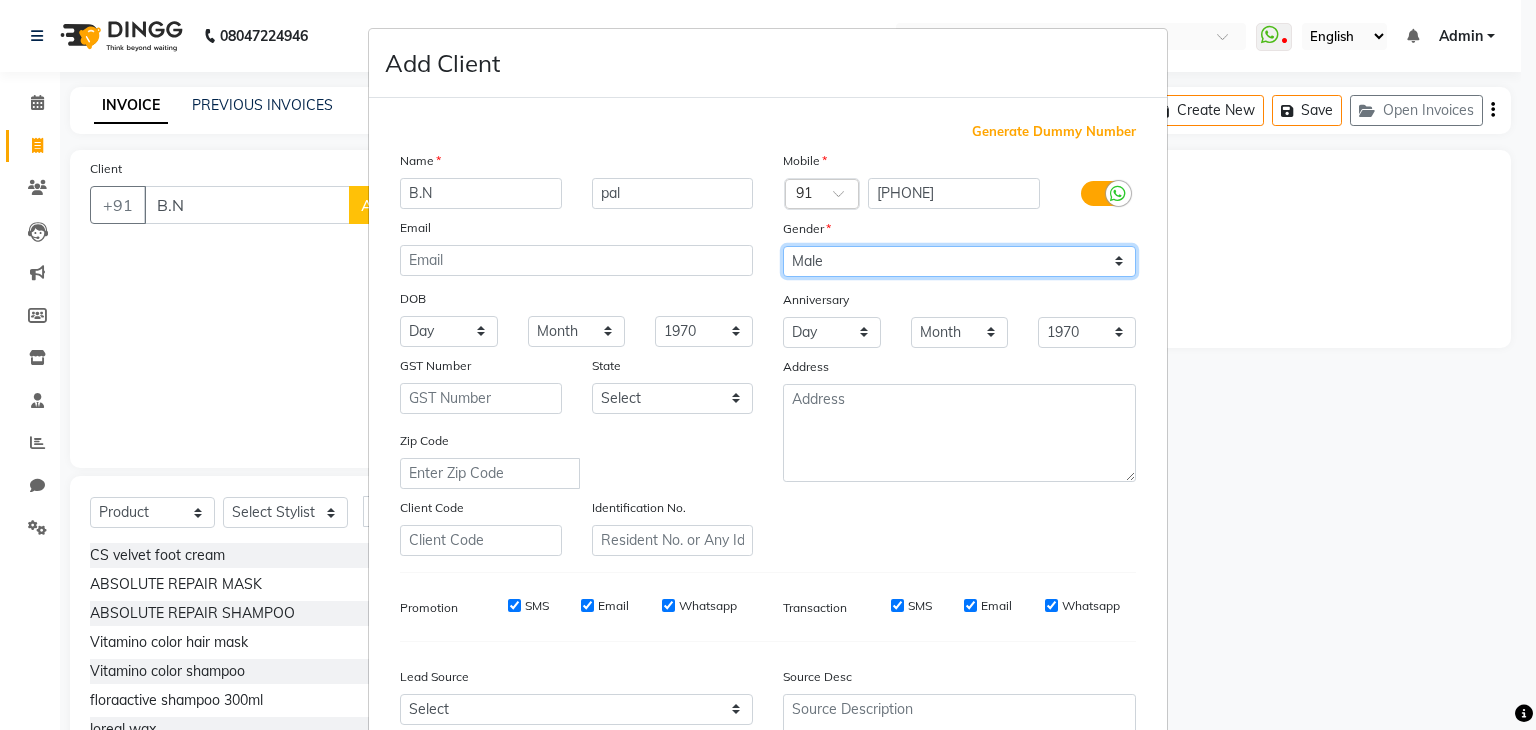 click on "Select Male Female Other Prefer Not To Say" at bounding box center [959, 261] 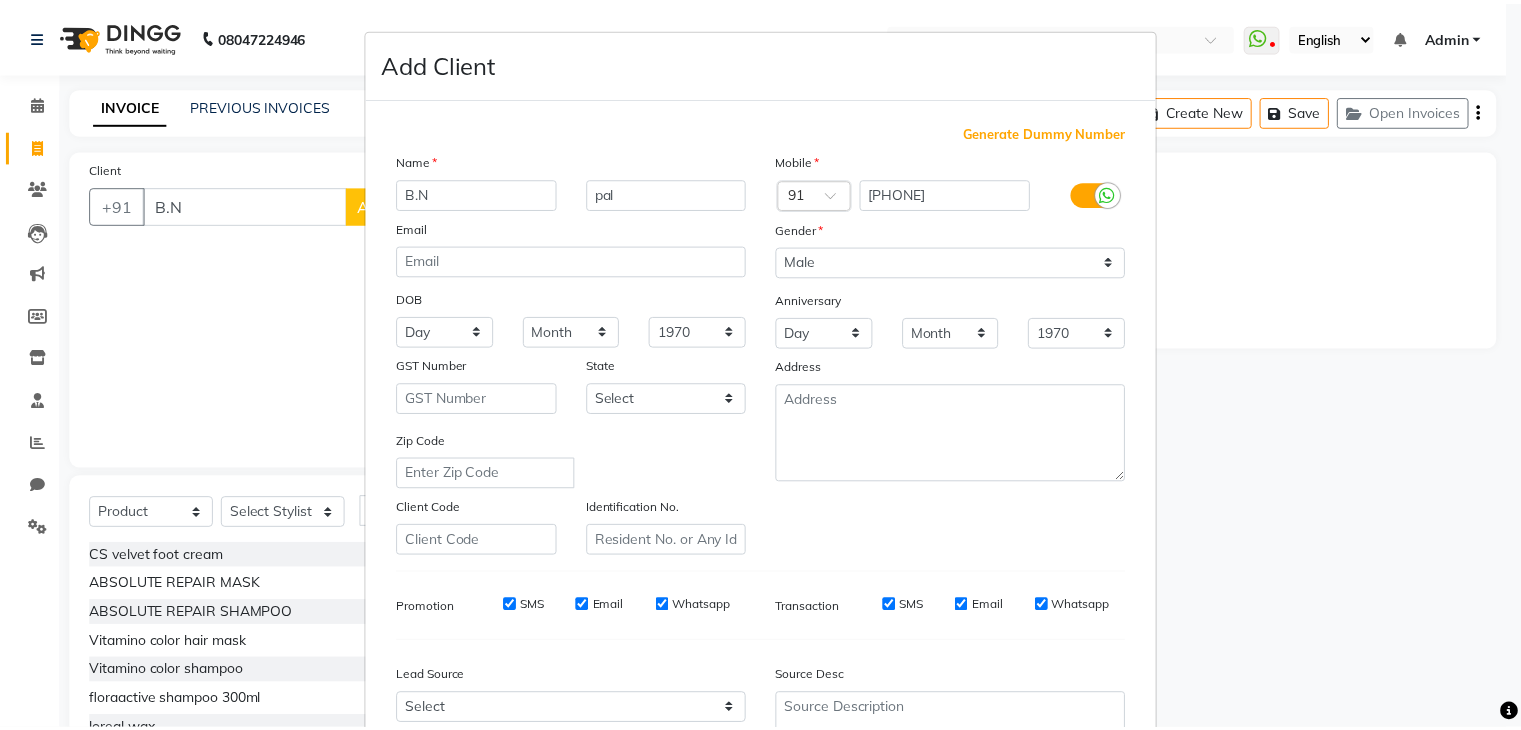 scroll, scrollTop: 203, scrollLeft: 0, axis: vertical 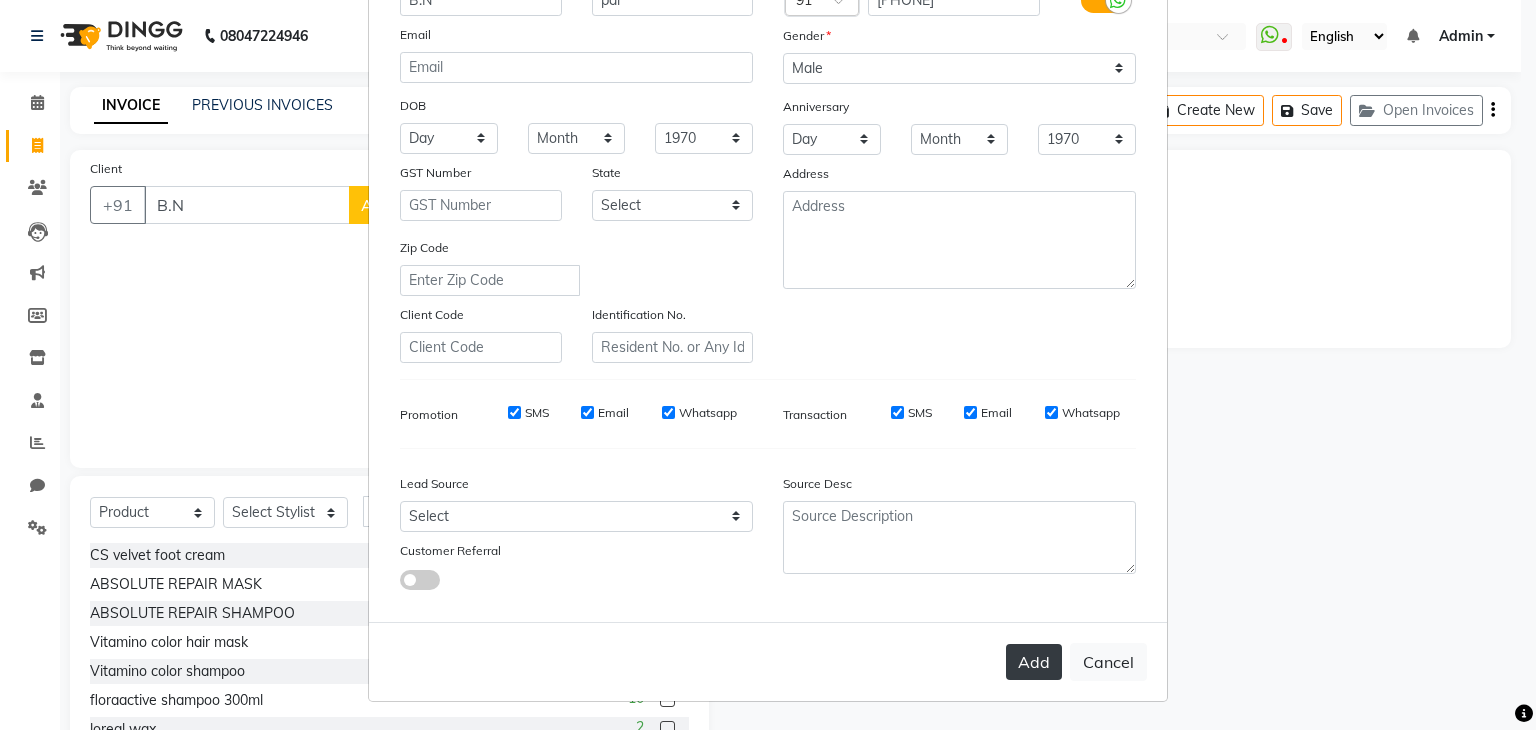 click on "Add" at bounding box center (1034, 662) 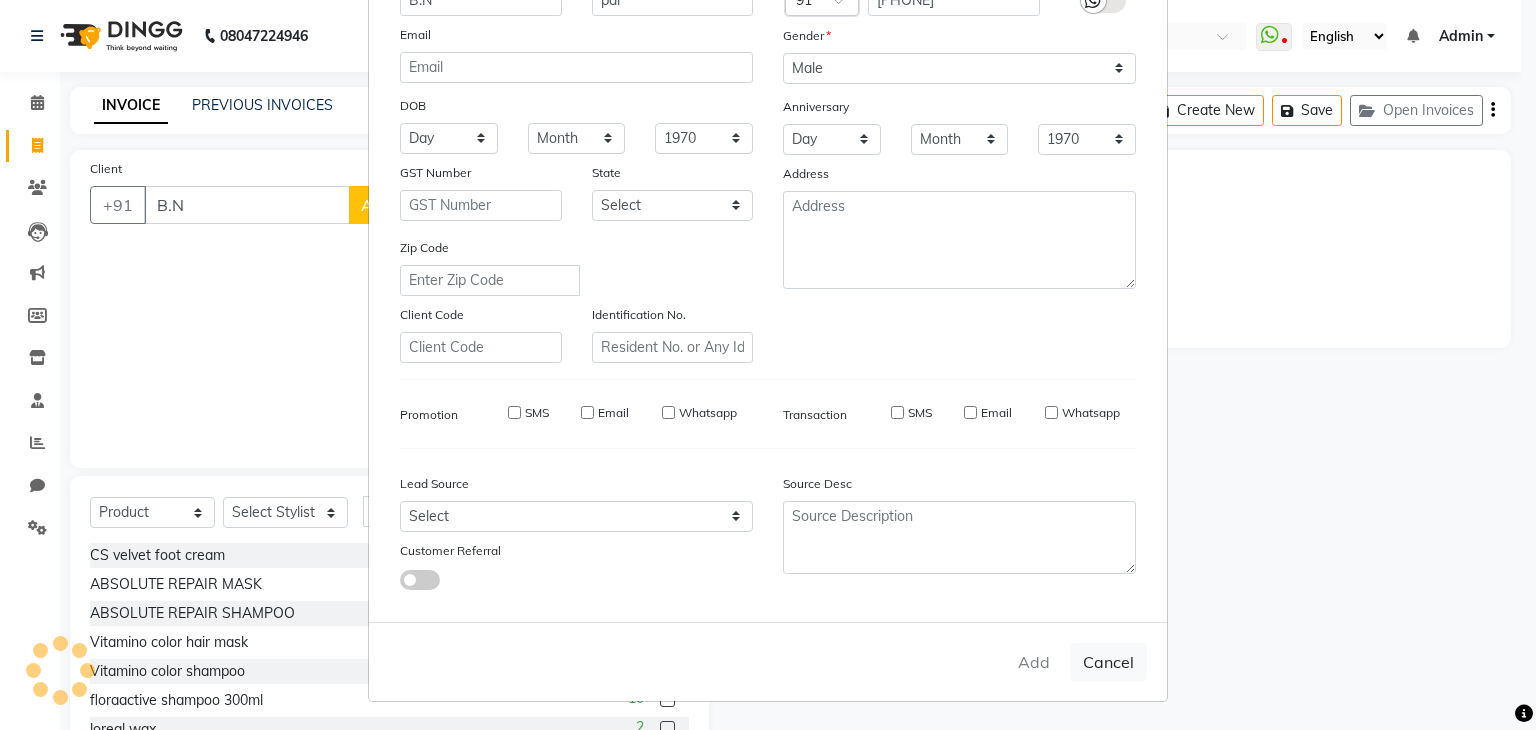 type on "[PHONE]" 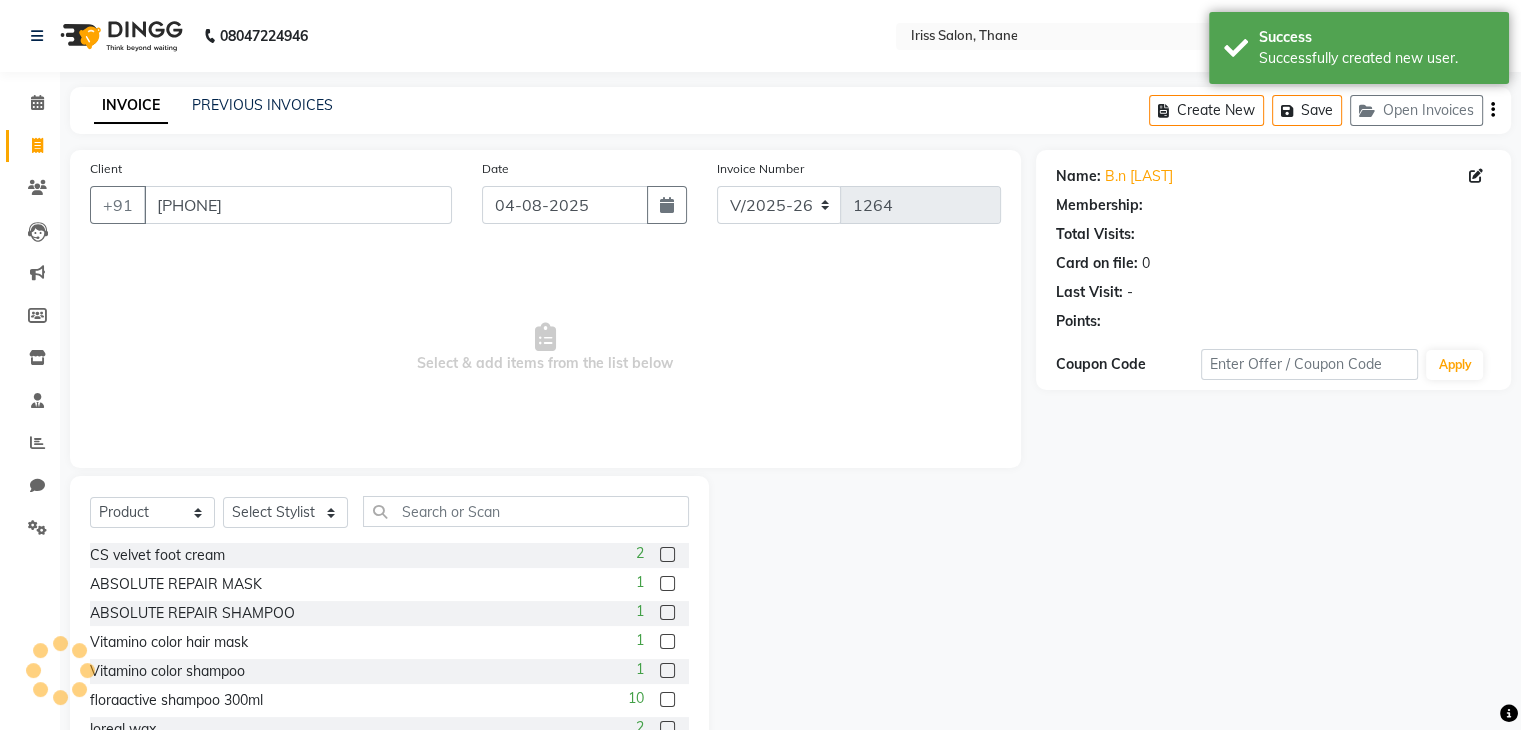 select on "1: Object" 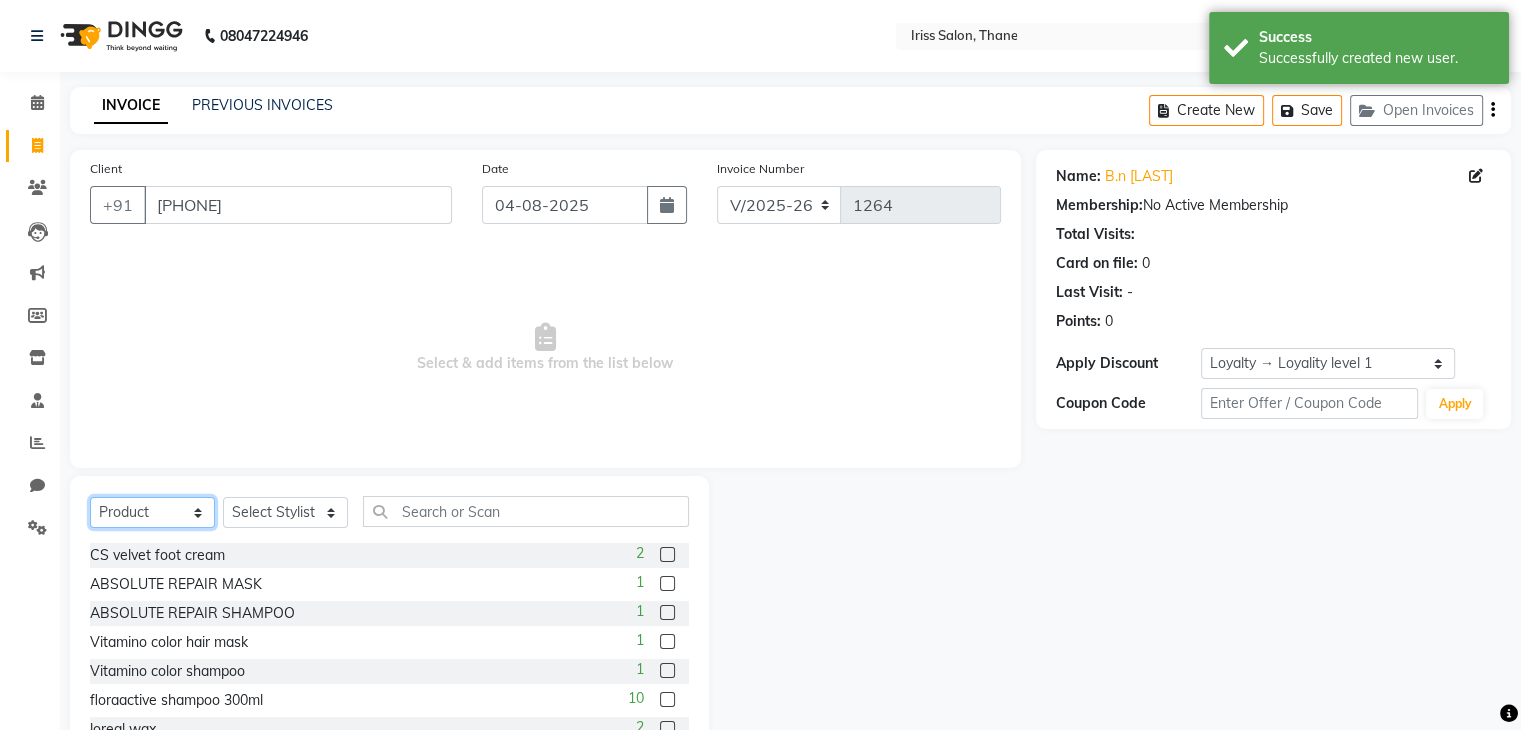click on "Select  Service  Product  Membership  Package Voucher Prepaid Gift Card" 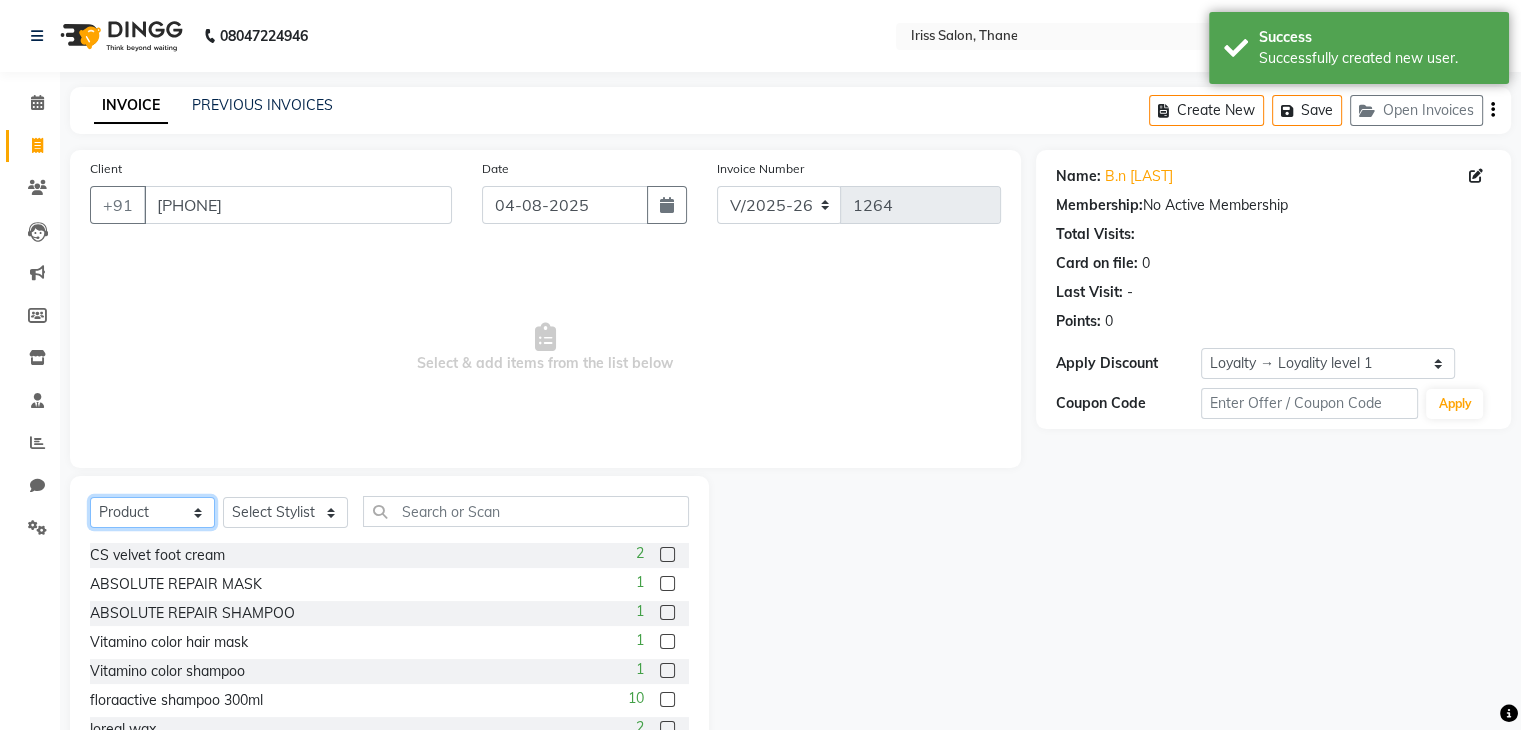 select on "service" 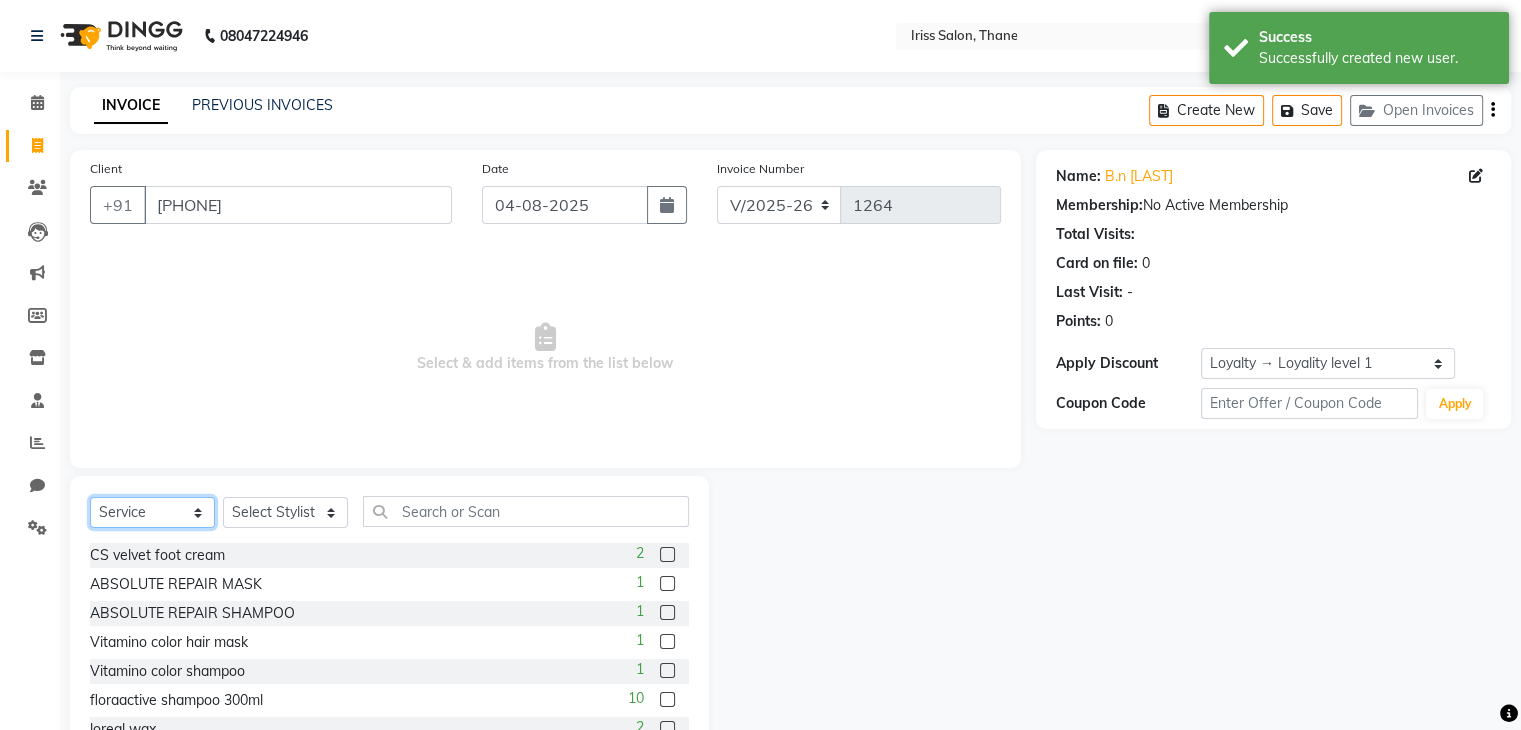click on "Select  Service  Product  Membership  Package Voucher Prepaid Gift Card" 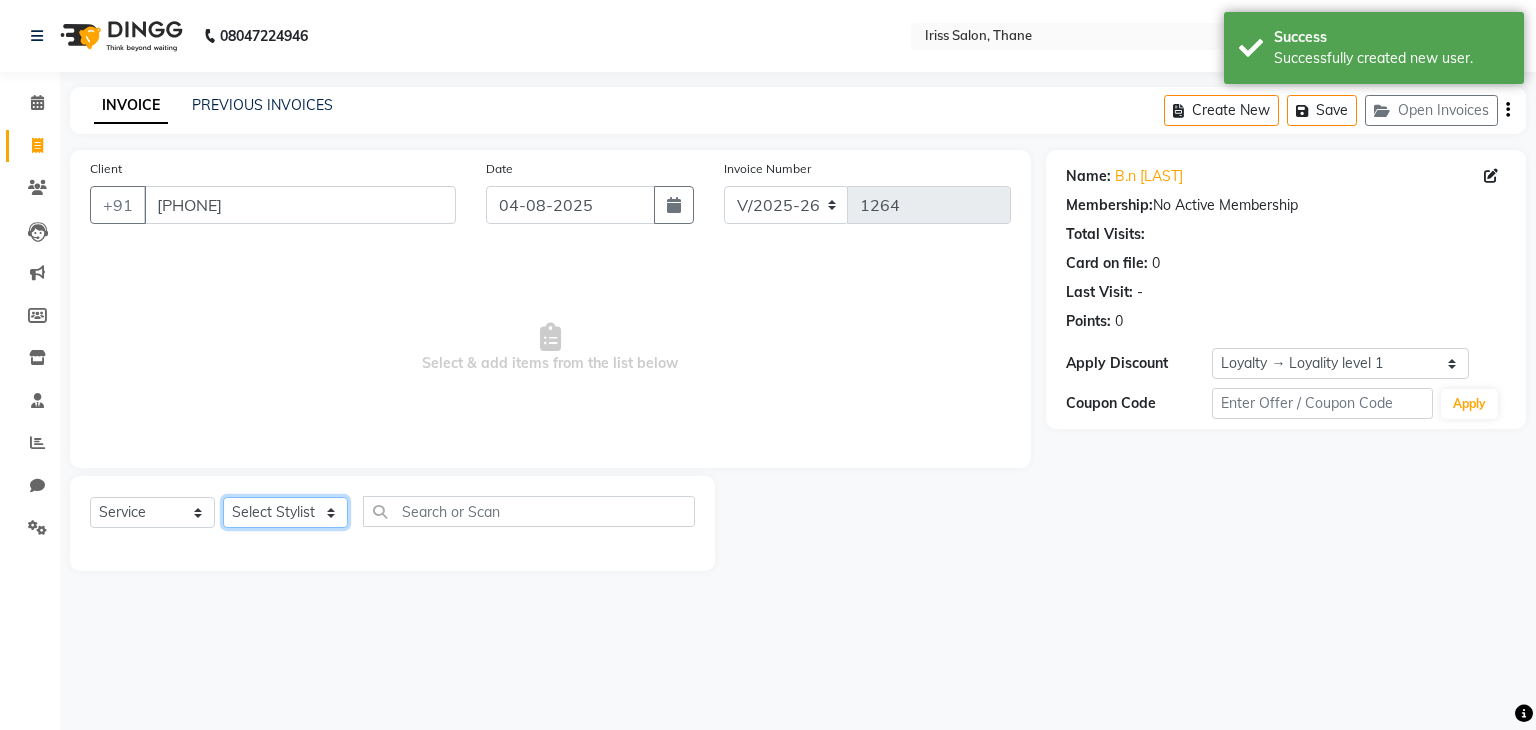 click on "Select Stylist [FIRST] [LAST] [FIRST] [FIRST] [FIRST] [LAST] [FIRST] [LAST] [FIRST] [LAST] [FIRST] [LAST] [FIRST] [LAST] [FIRST] [LAST]" 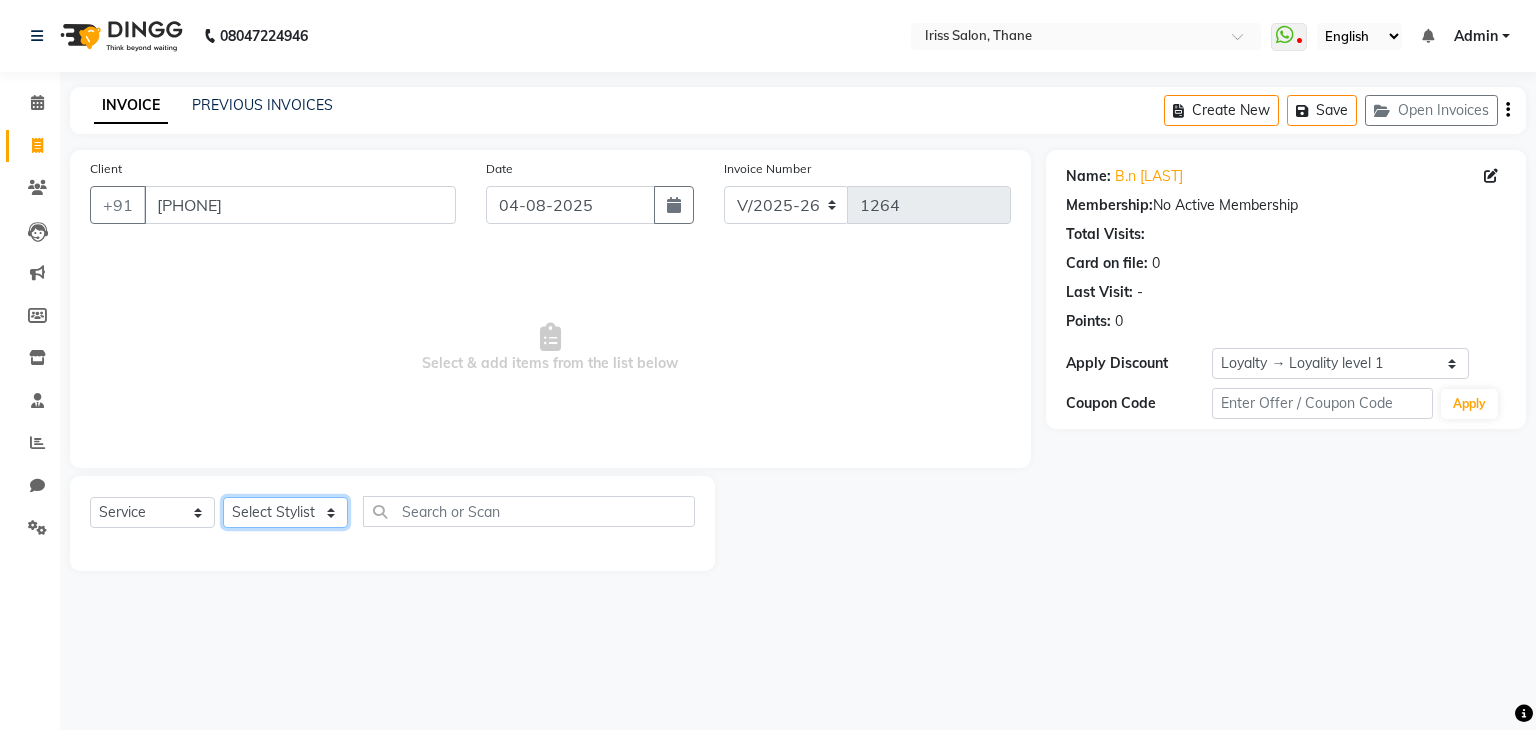 select on "87777" 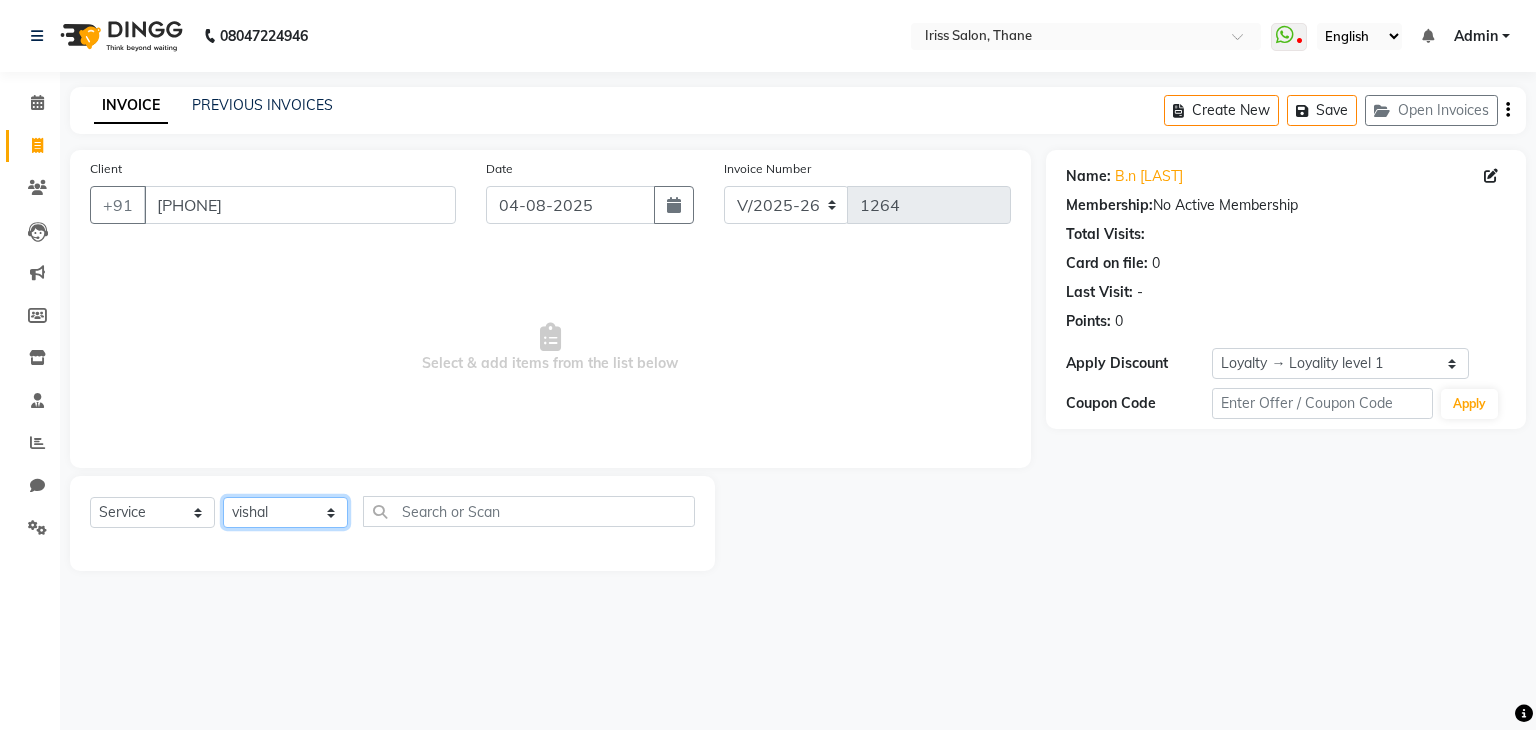 click on "Select Stylist [FIRST] [LAST] [FIRST] [FIRST] [FIRST] [LAST] [FIRST] [LAST] [FIRST] [LAST] [FIRST] [LAST] [FIRST] [LAST] [FIRST] [LAST]" 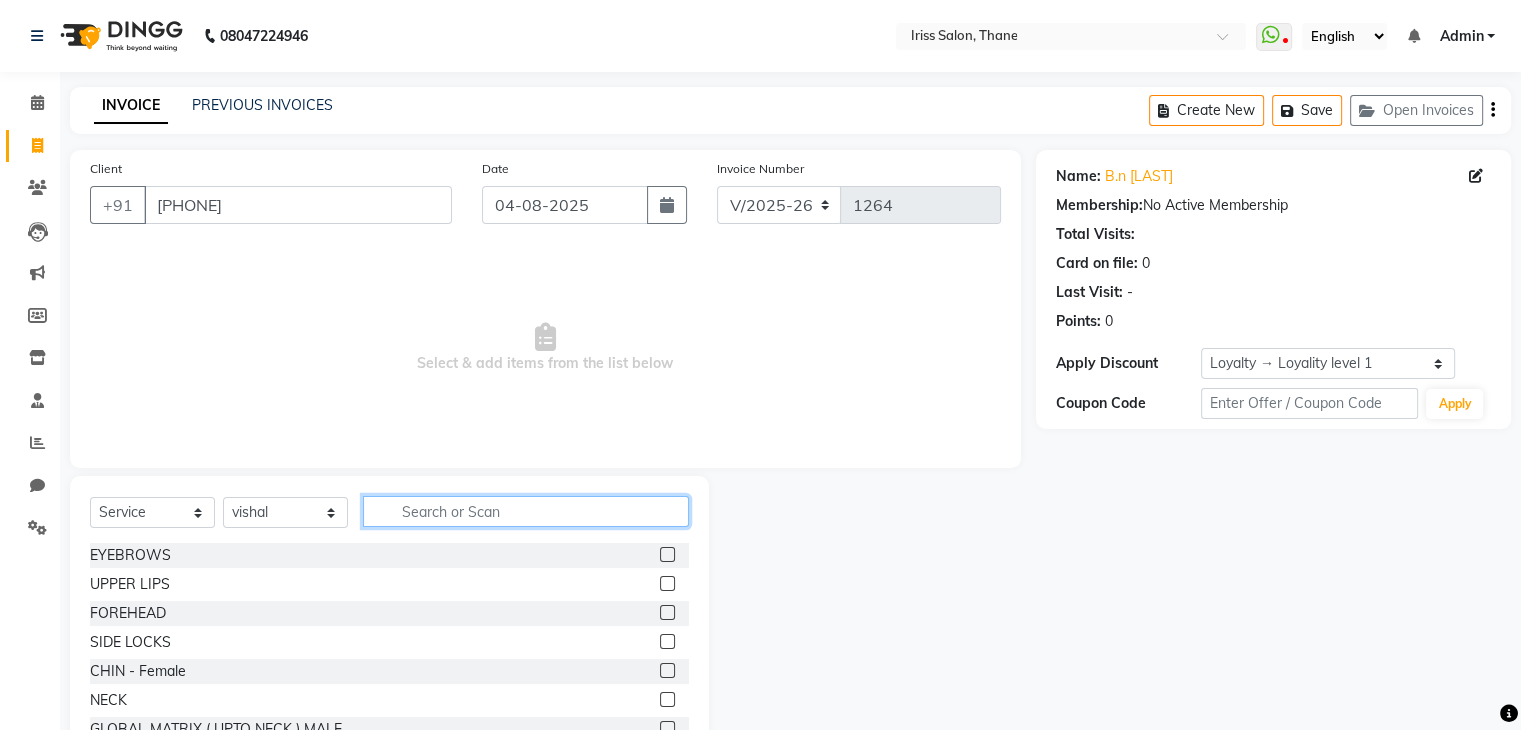 click 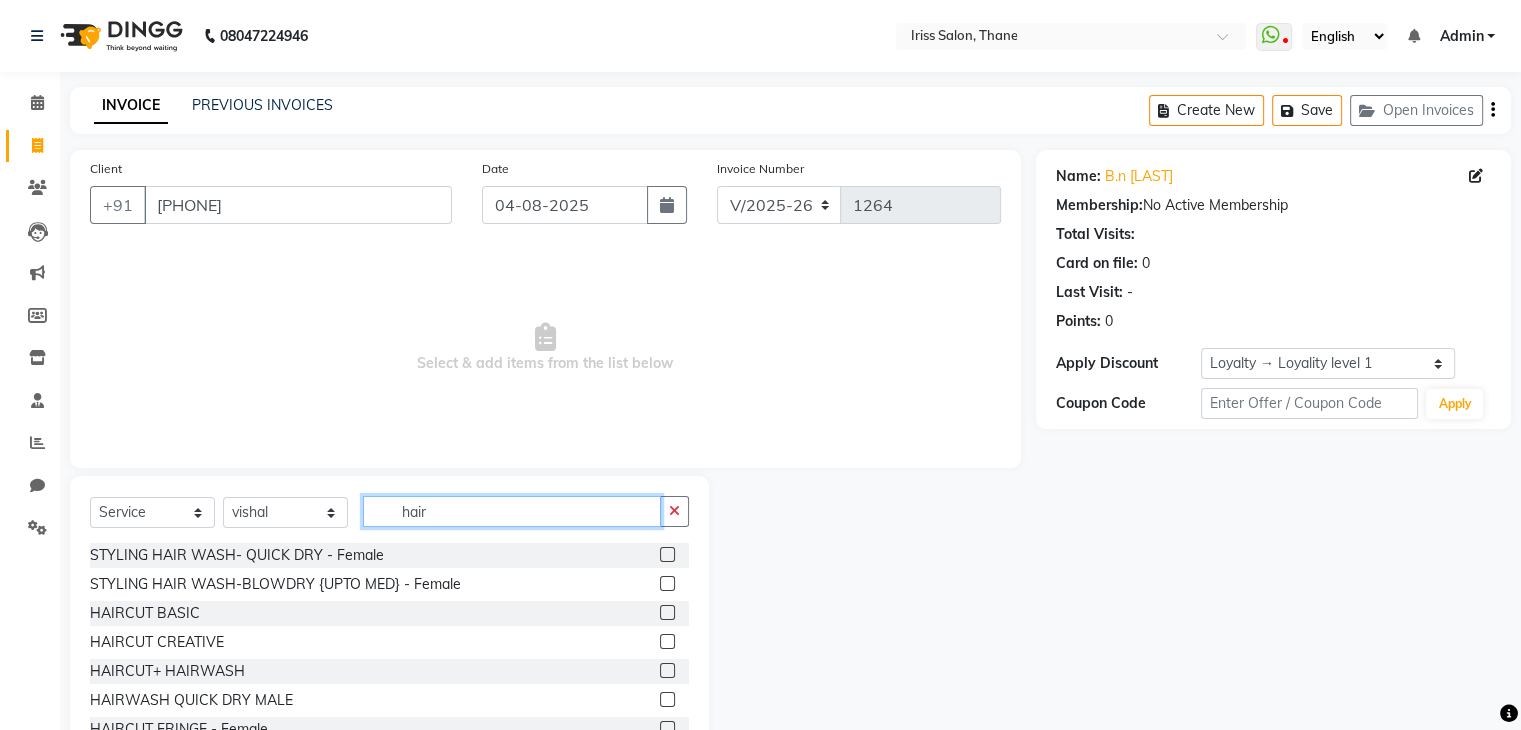 type on "hair" 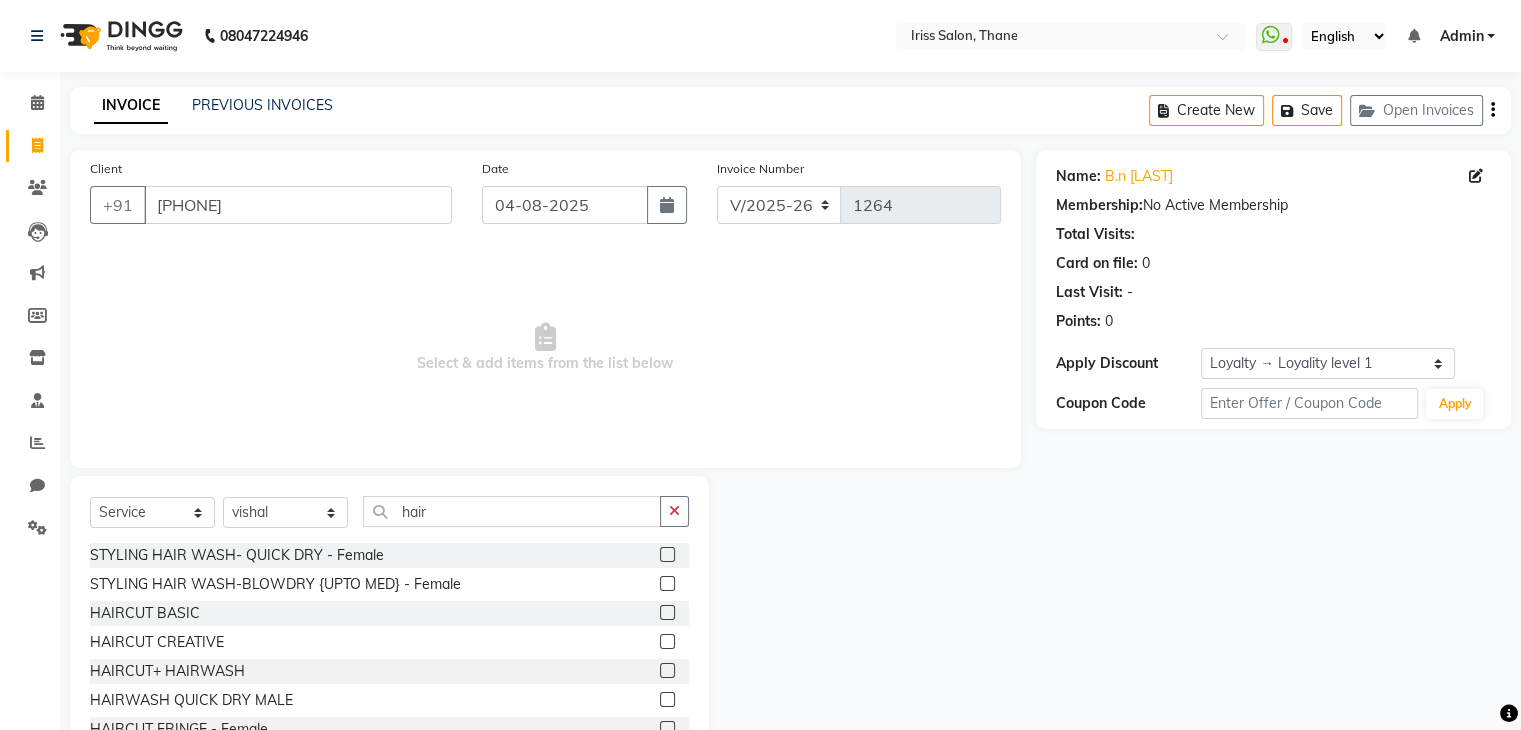 click 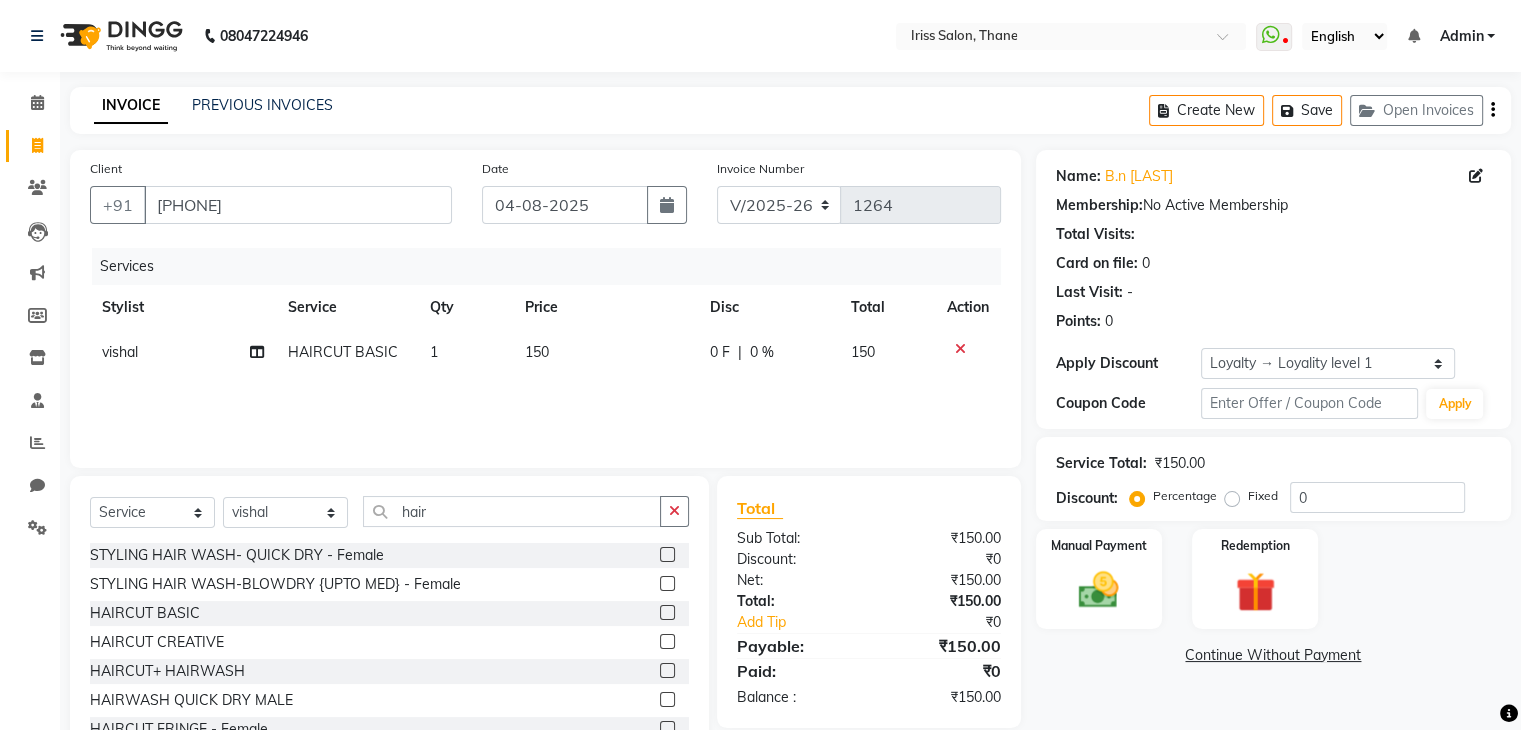 click 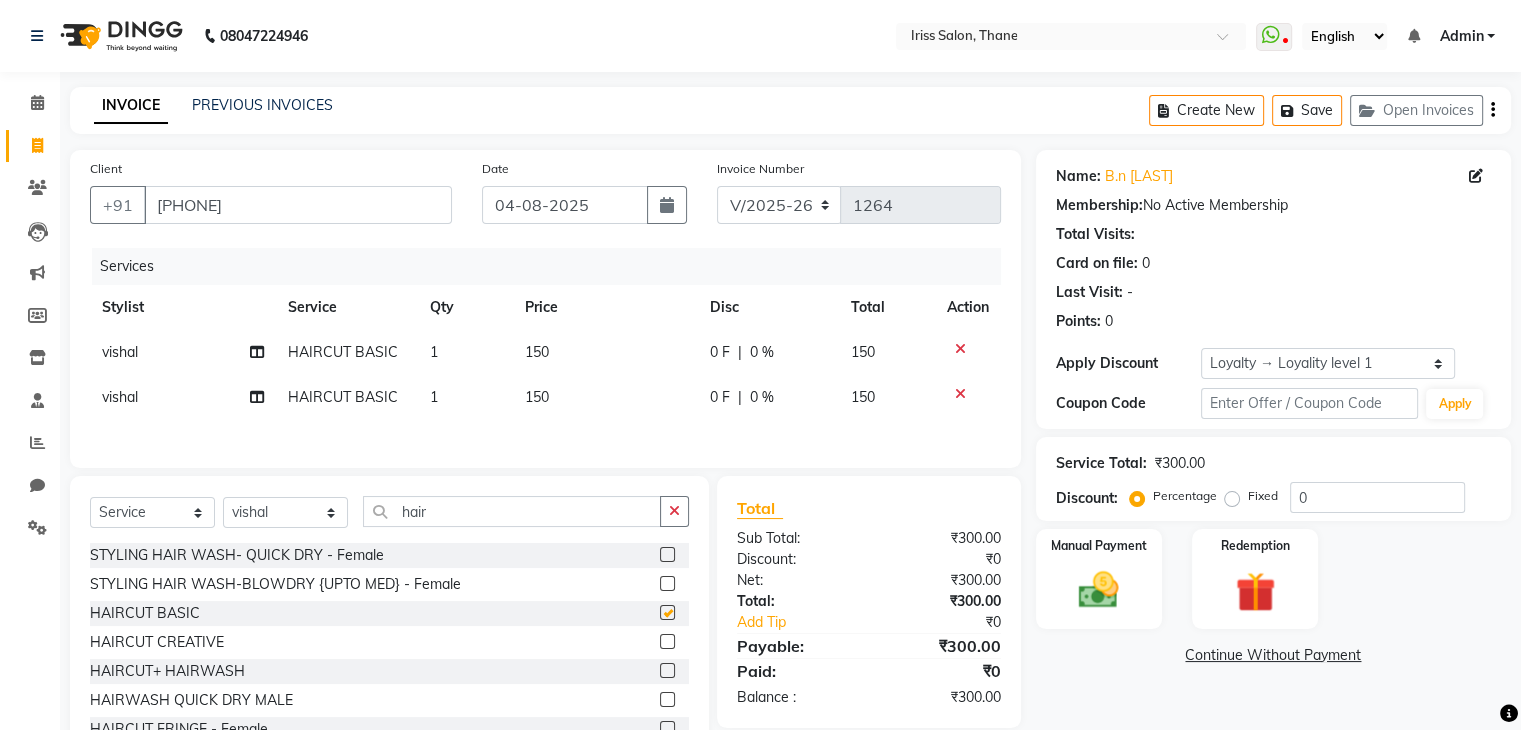 checkbox on "false" 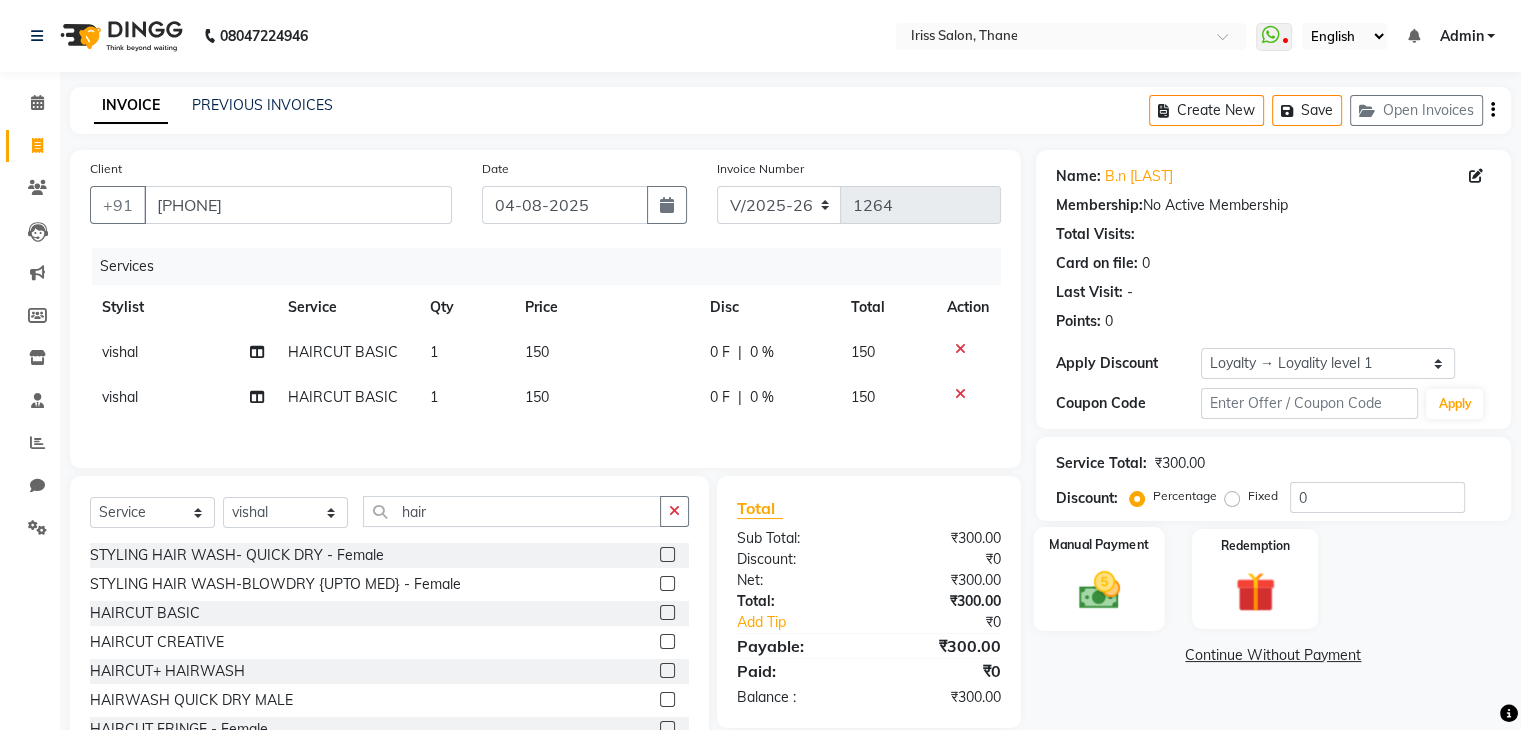 click 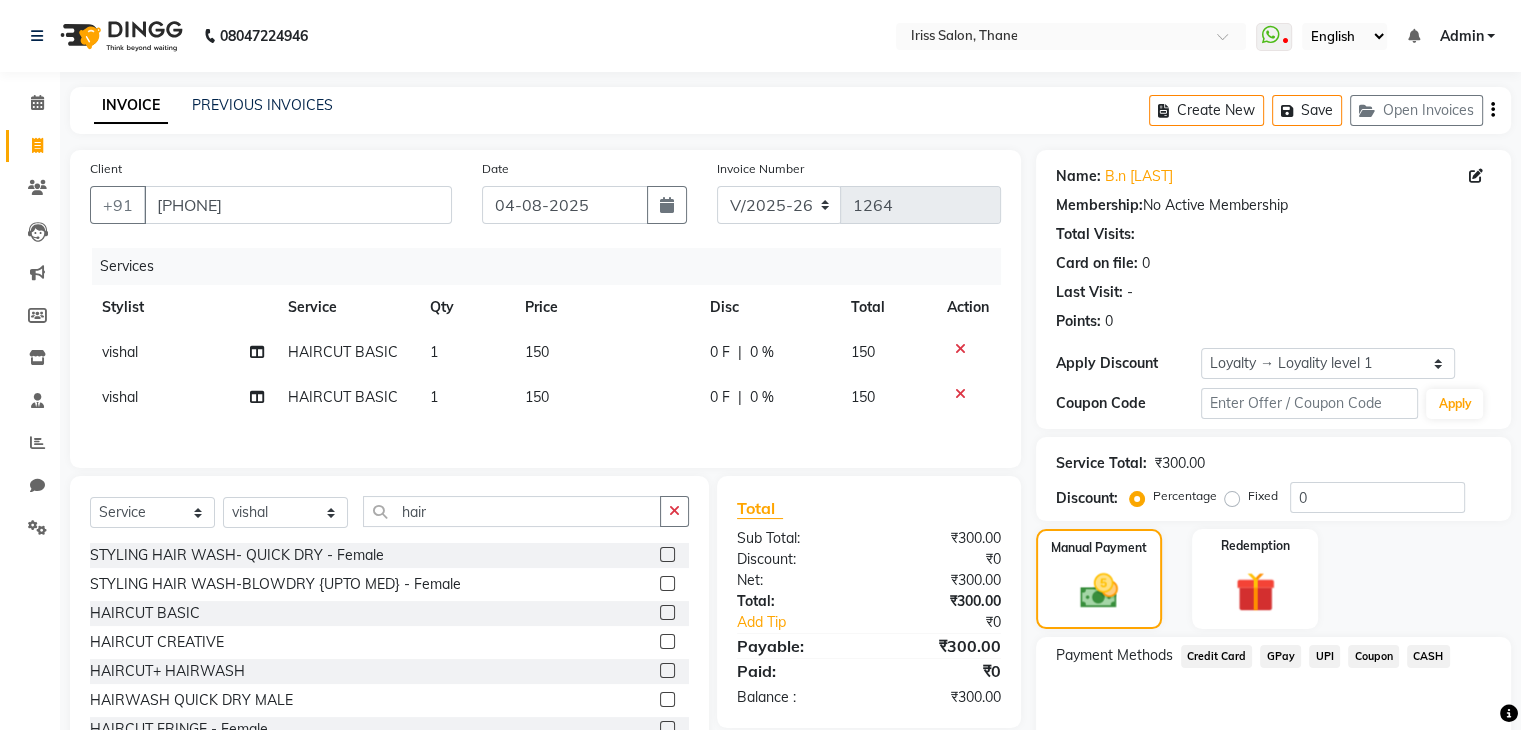 click on "CASH" 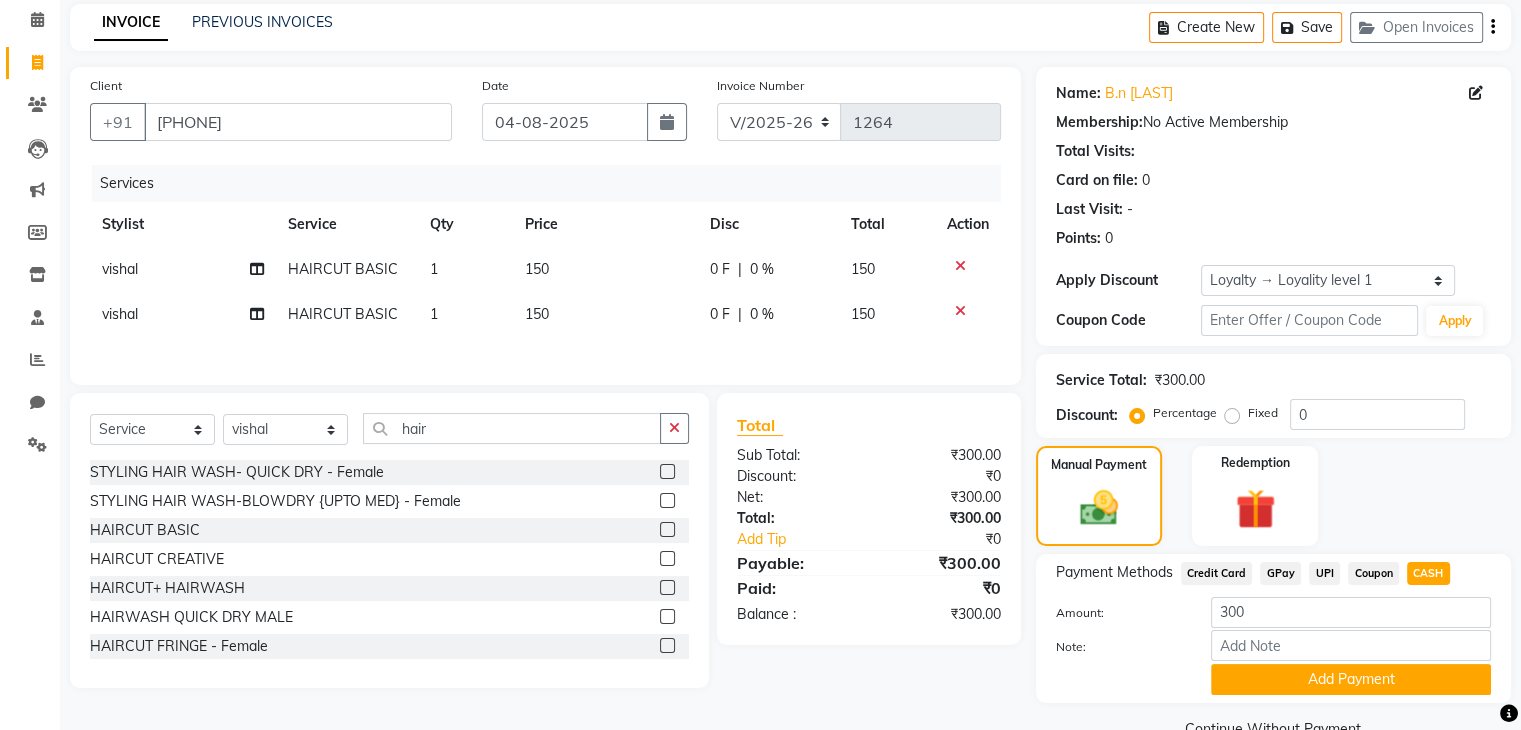 scroll, scrollTop: 128, scrollLeft: 0, axis: vertical 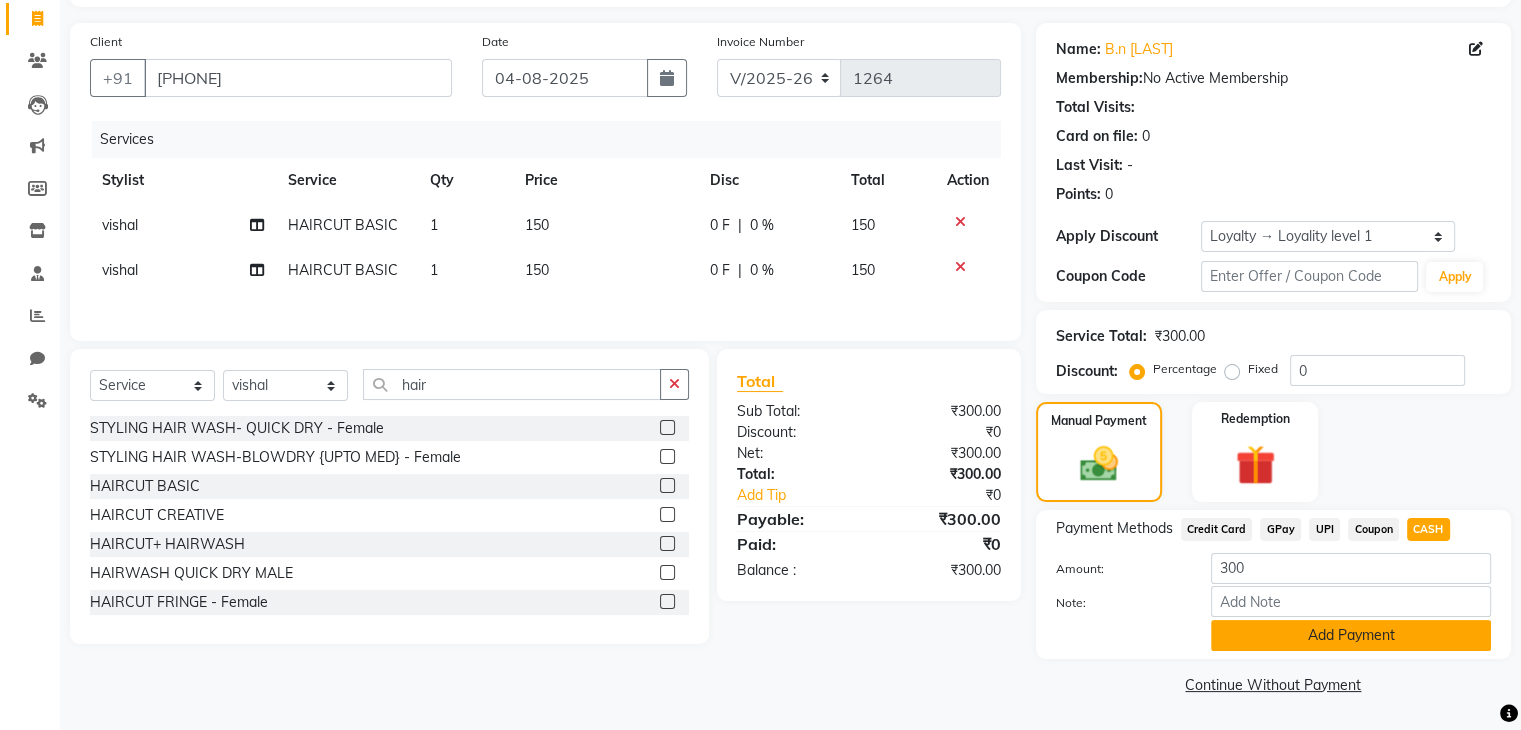 click on "Add Payment" 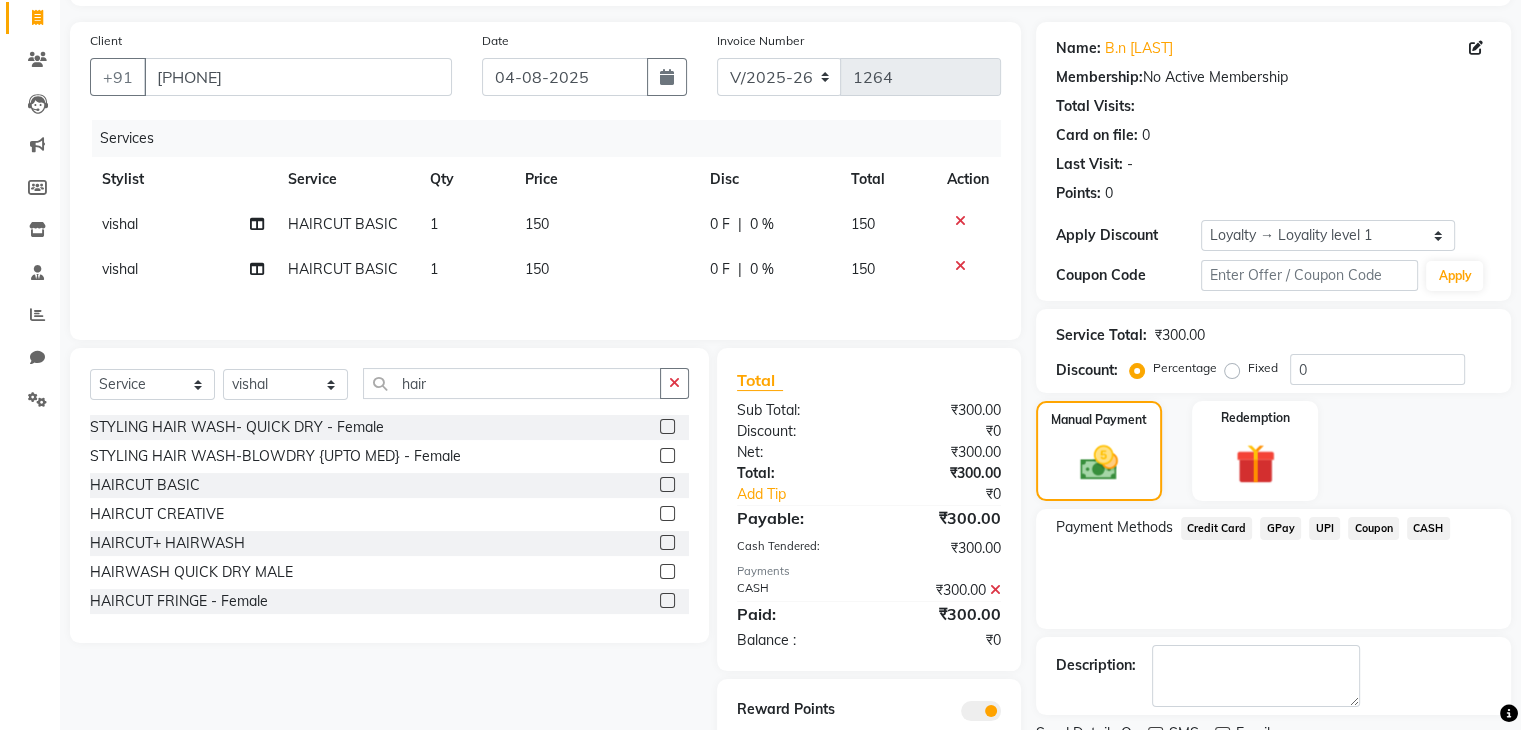 scroll, scrollTop: 209, scrollLeft: 0, axis: vertical 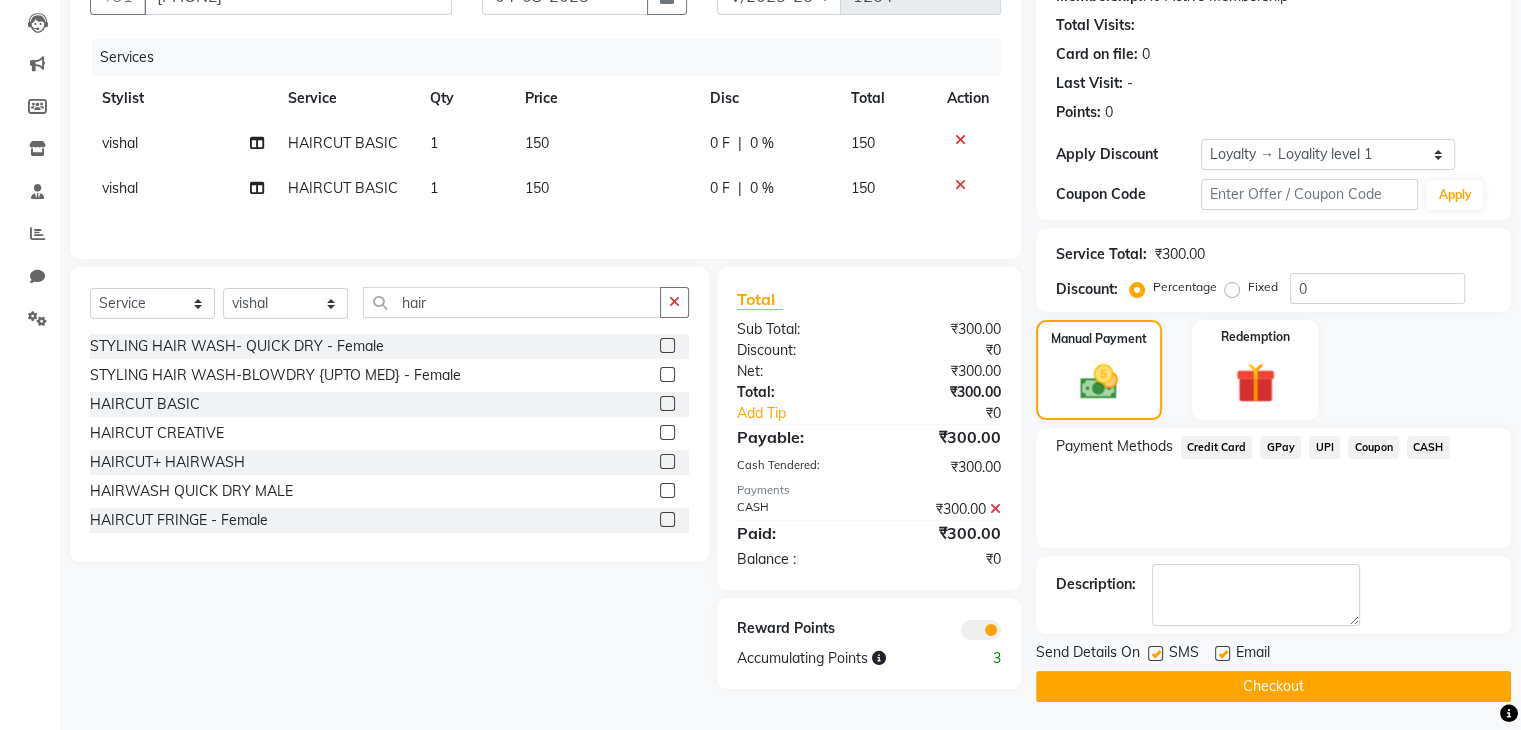 click on "Checkout" 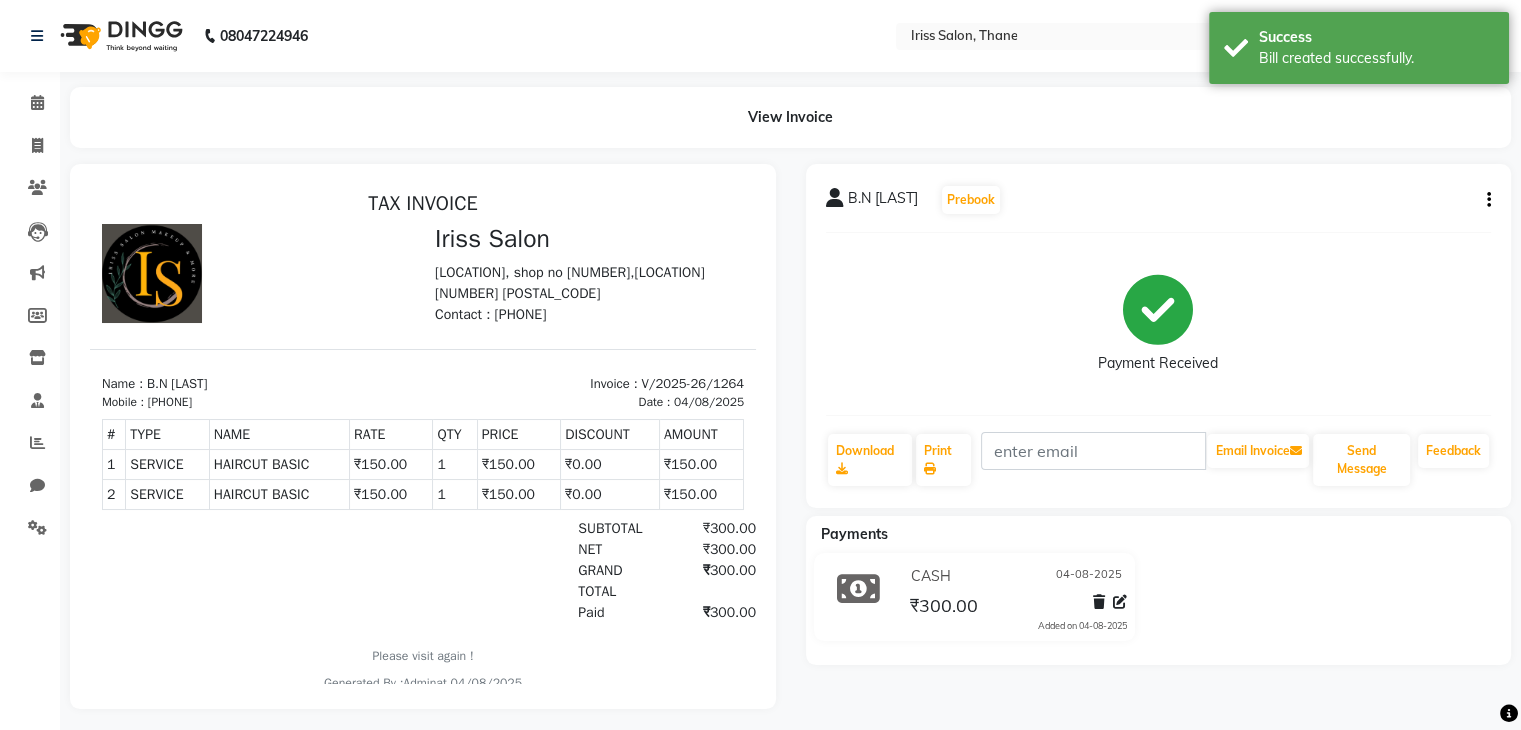 scroll, scrollTop: 0, scrollLeft: 0, axis: both 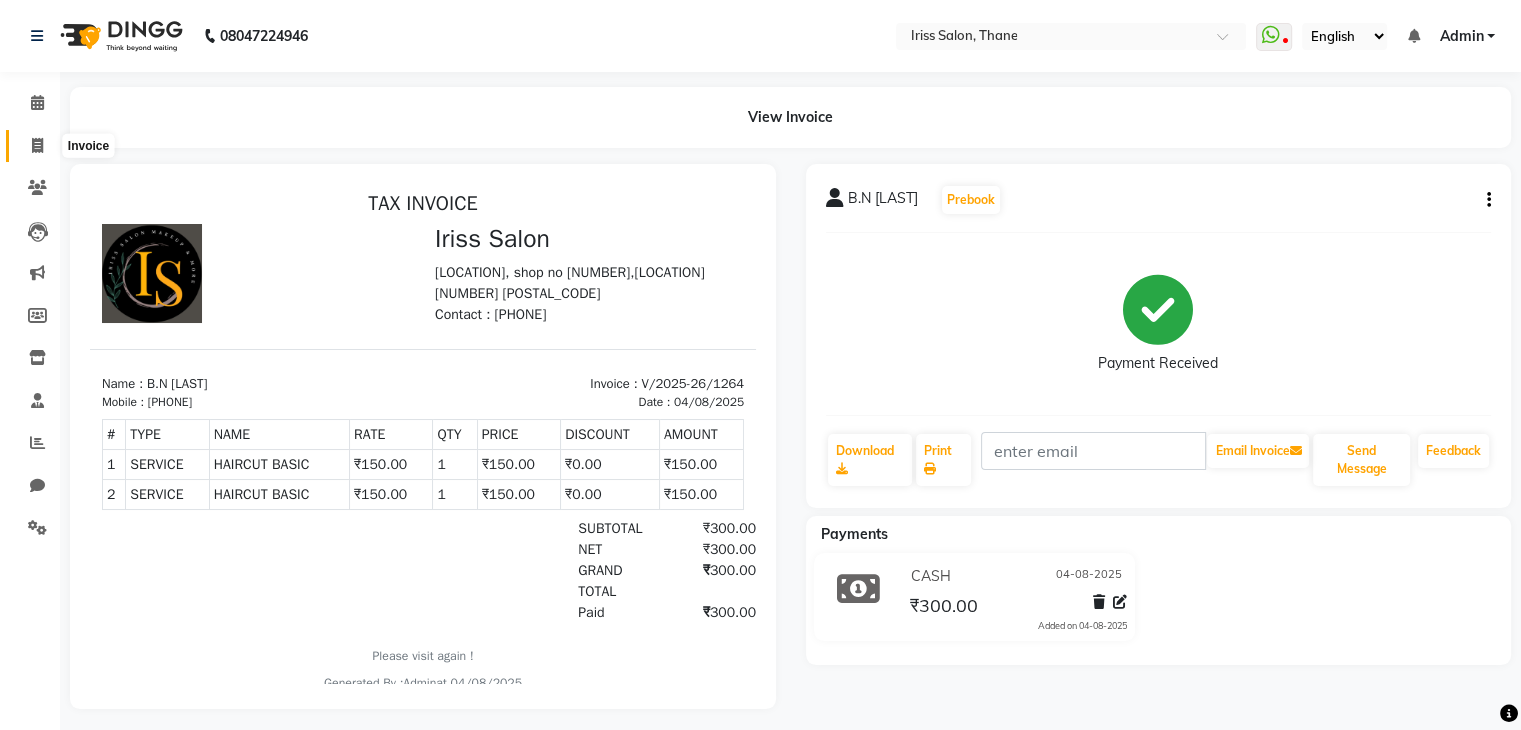 click 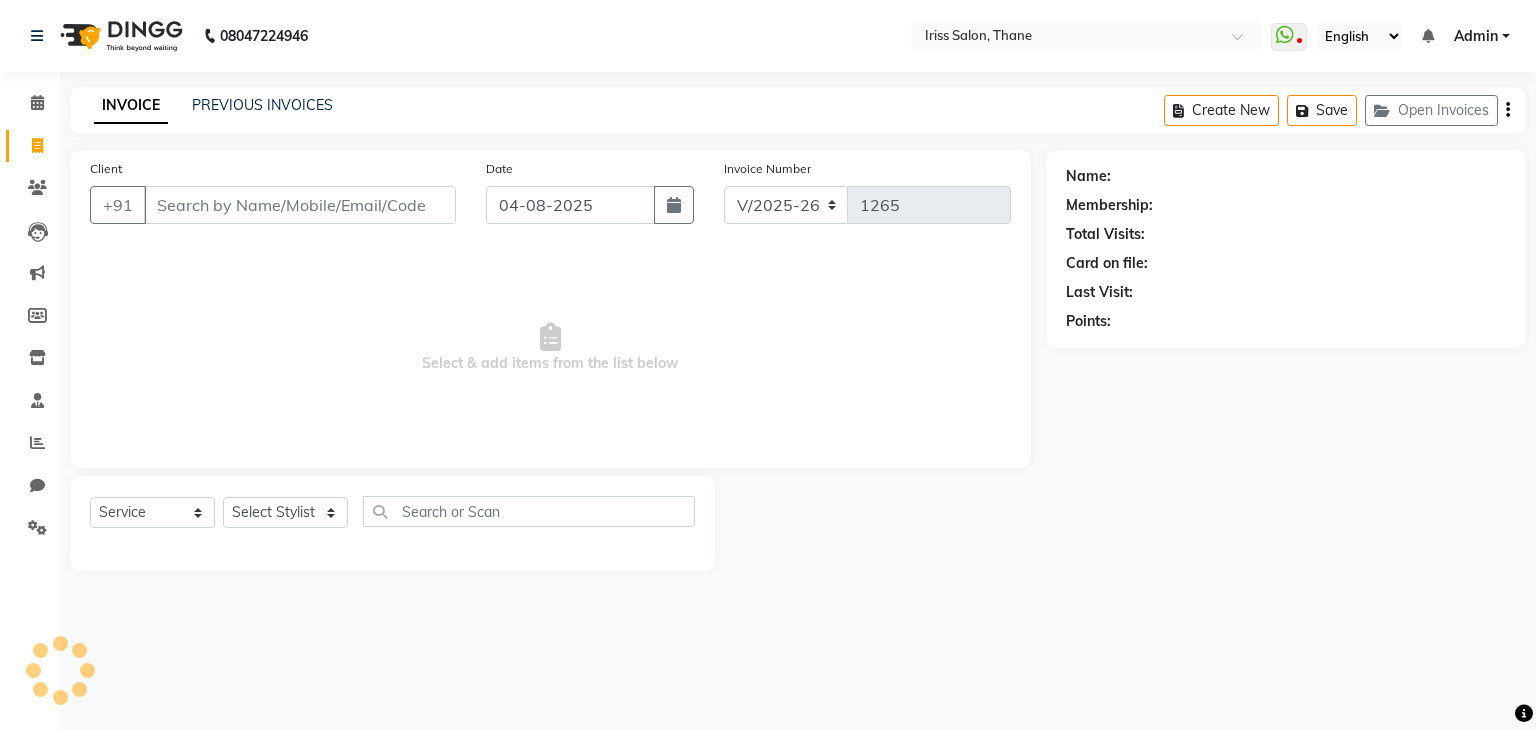 select on "product" 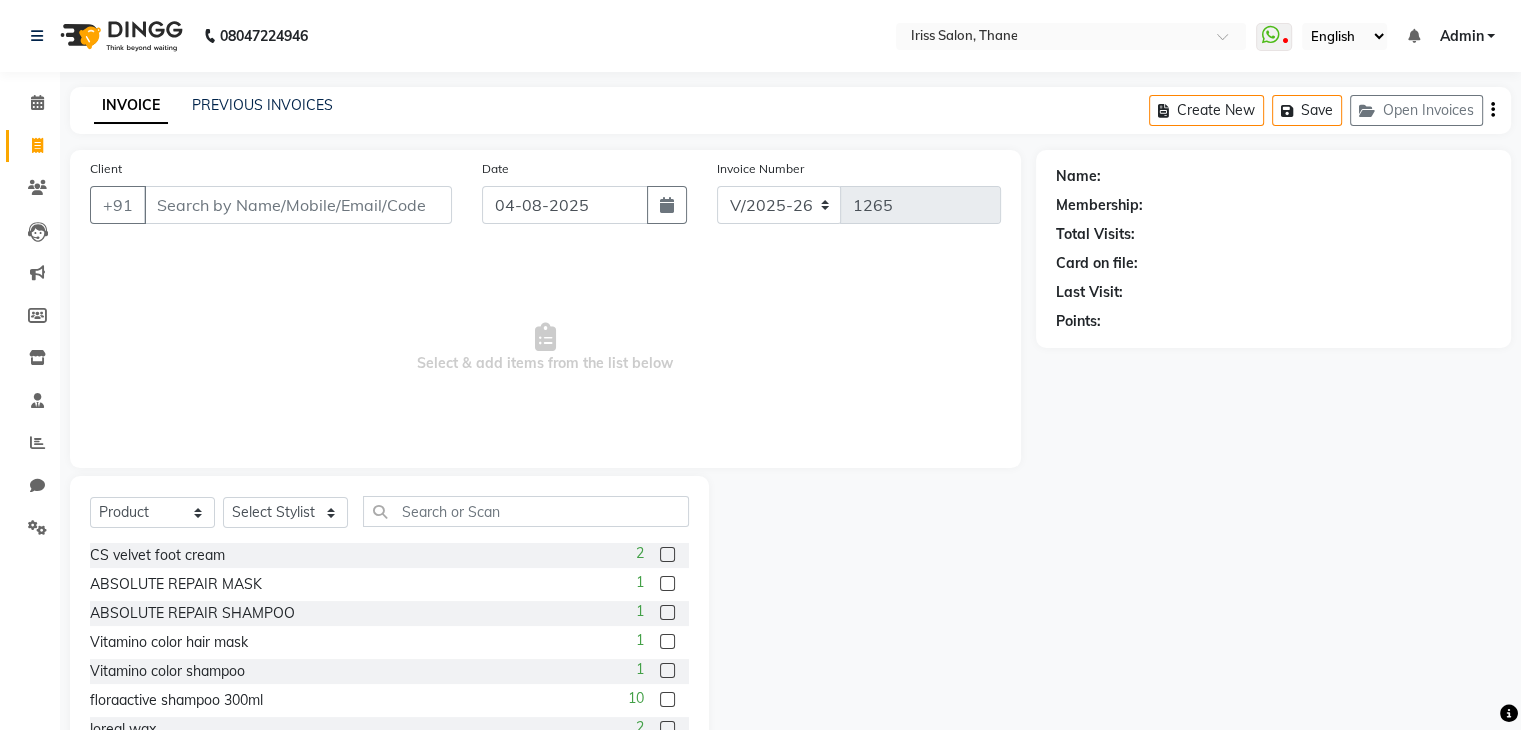 click on "Client" at bounding box center (298, 205) 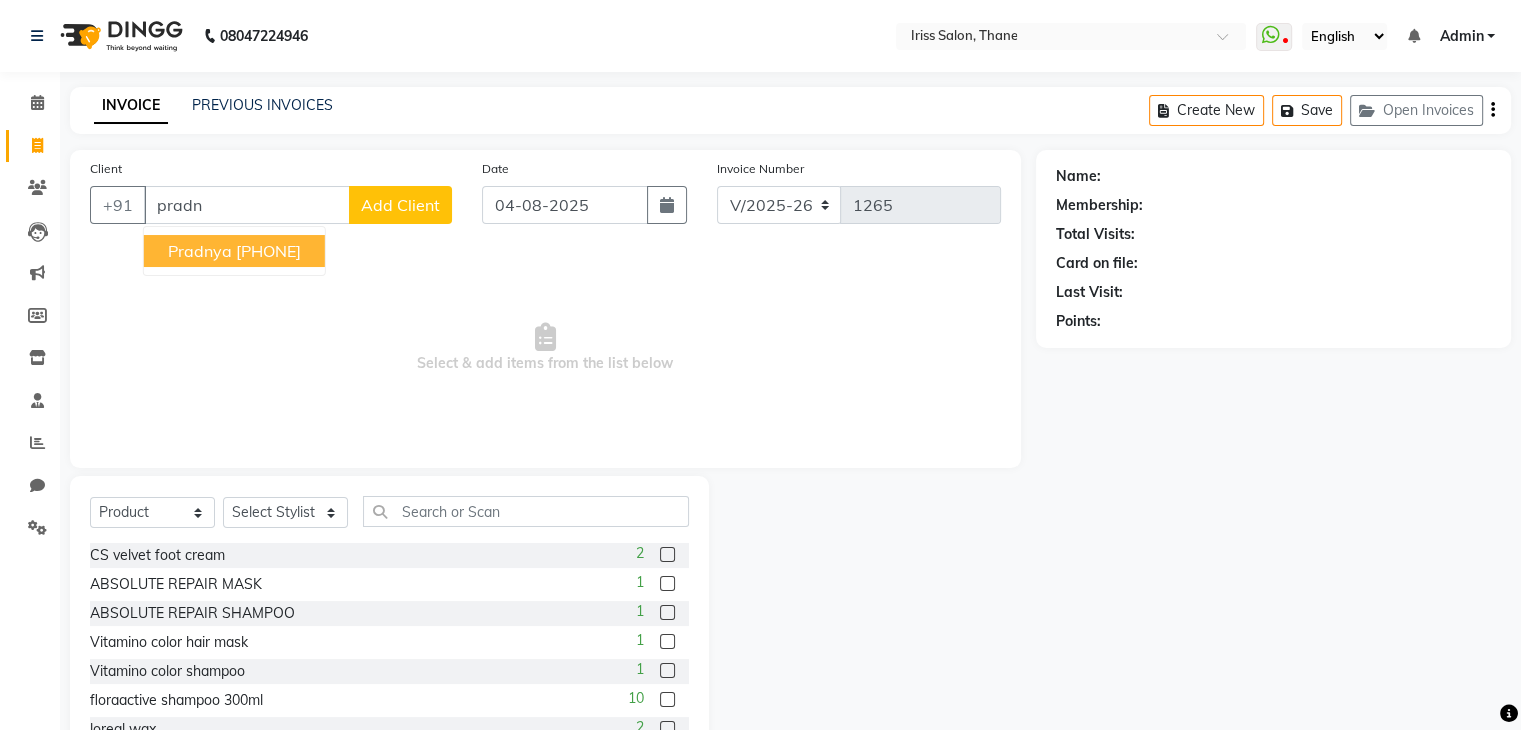 click on "[PHONE]" at bounding box center (268, 251) 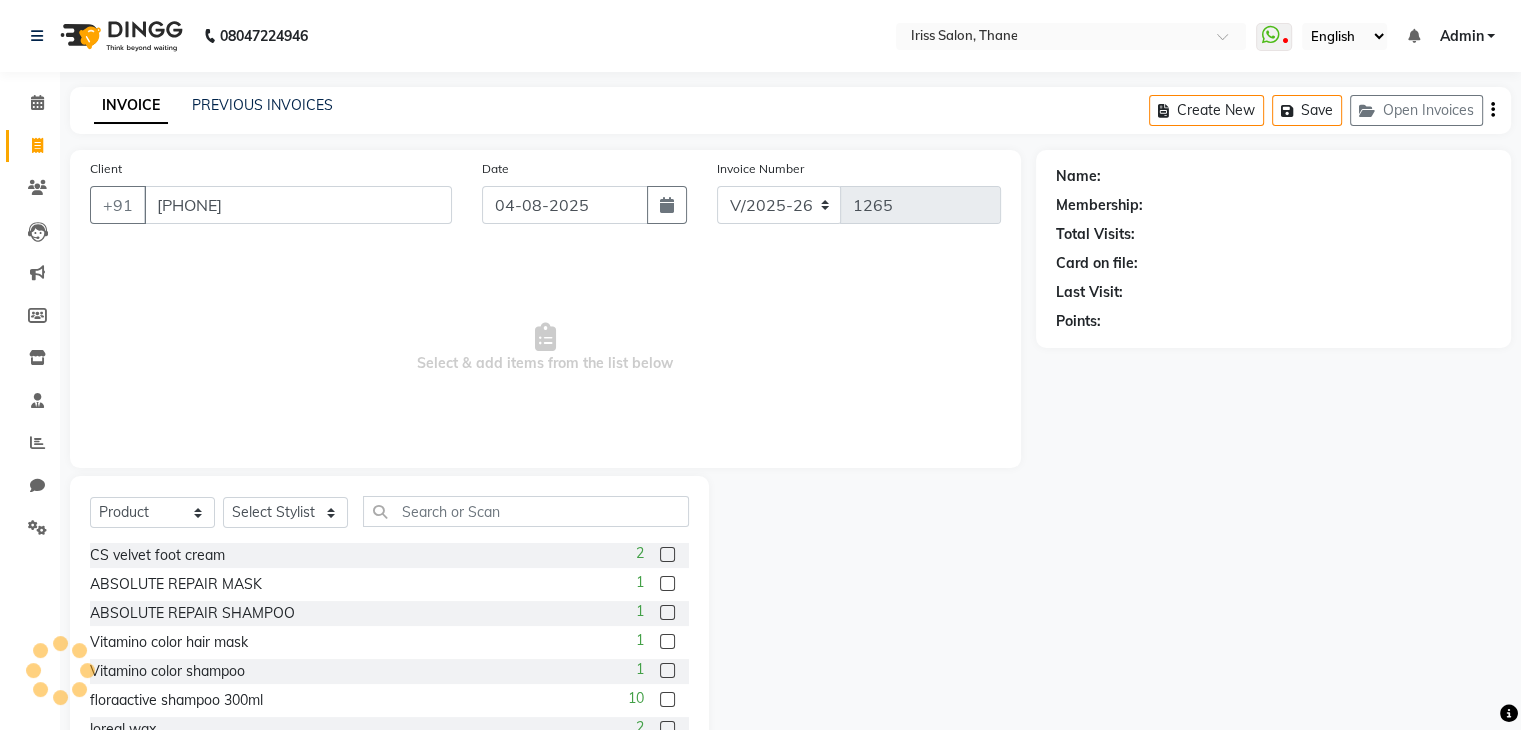 type on "[PHONE]" 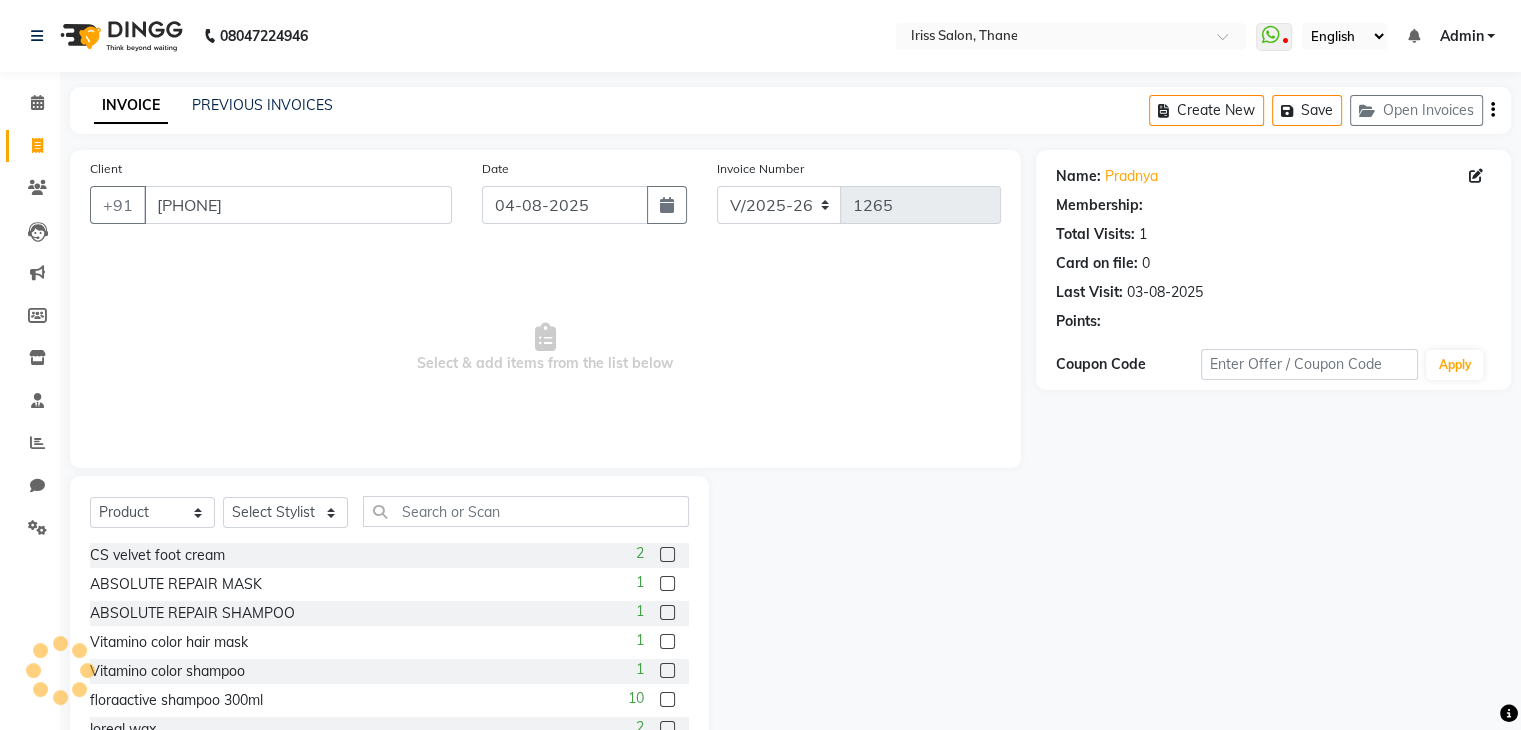 select on "1: Object" 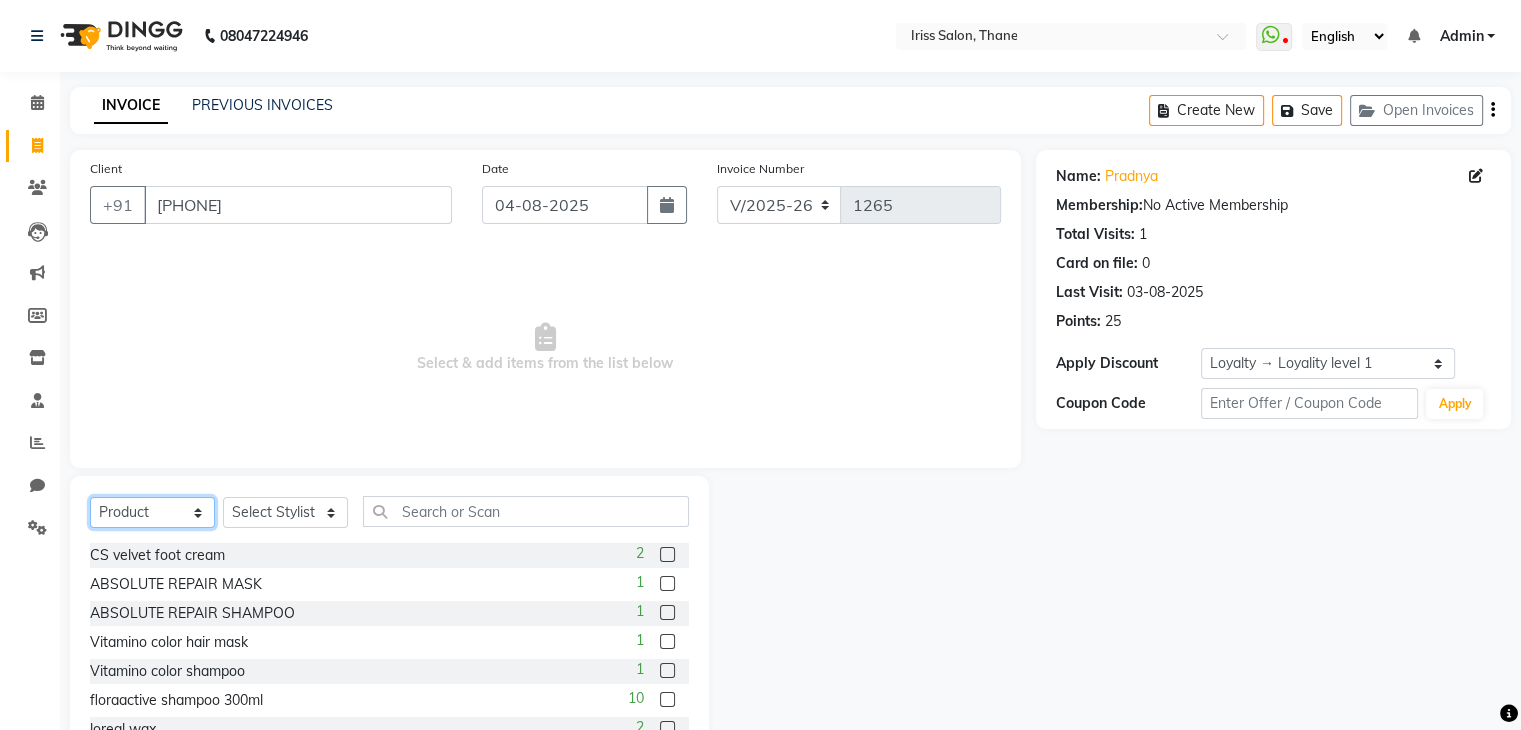 click on "Select  Service  Product  Membership  Package Voucher Prepaid Gift Card" 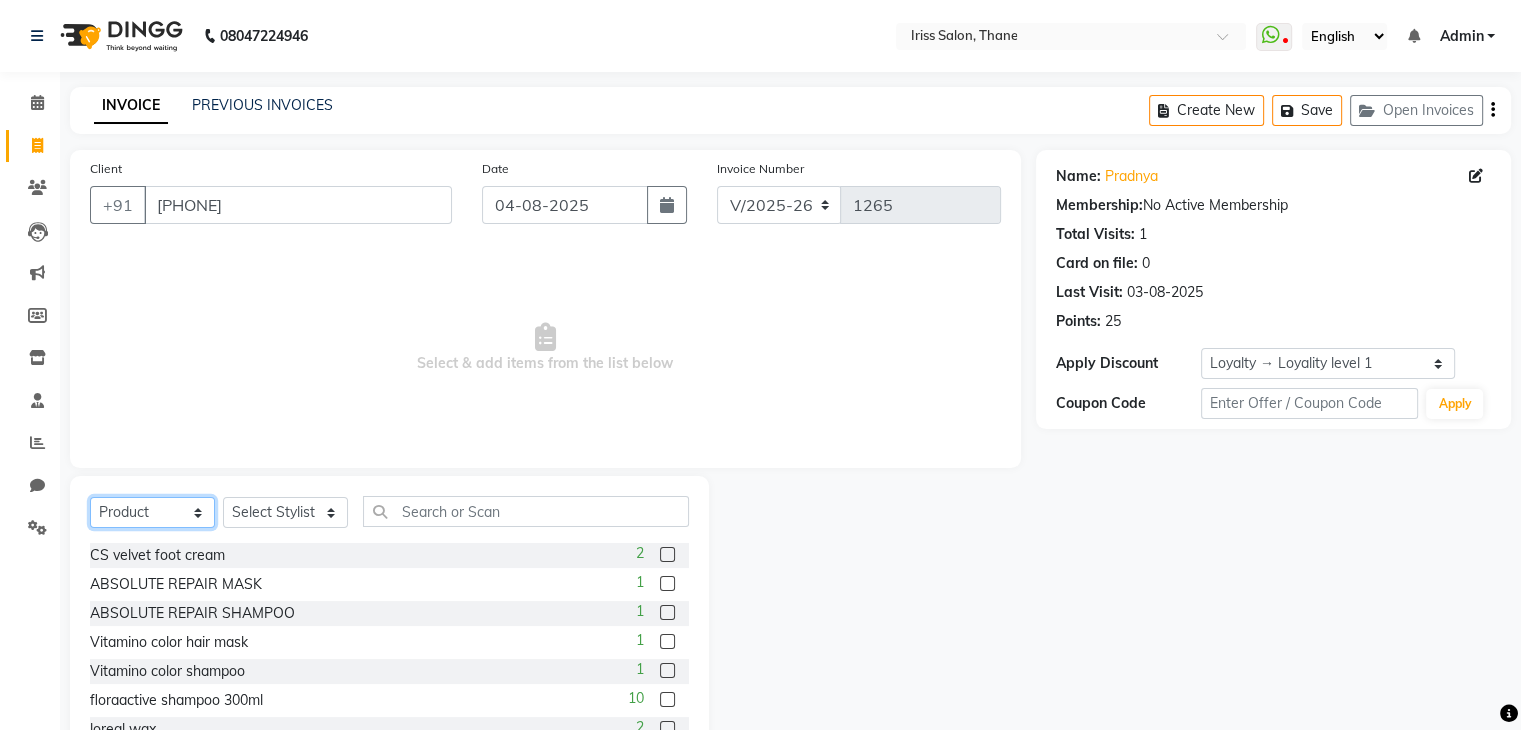select on "service" 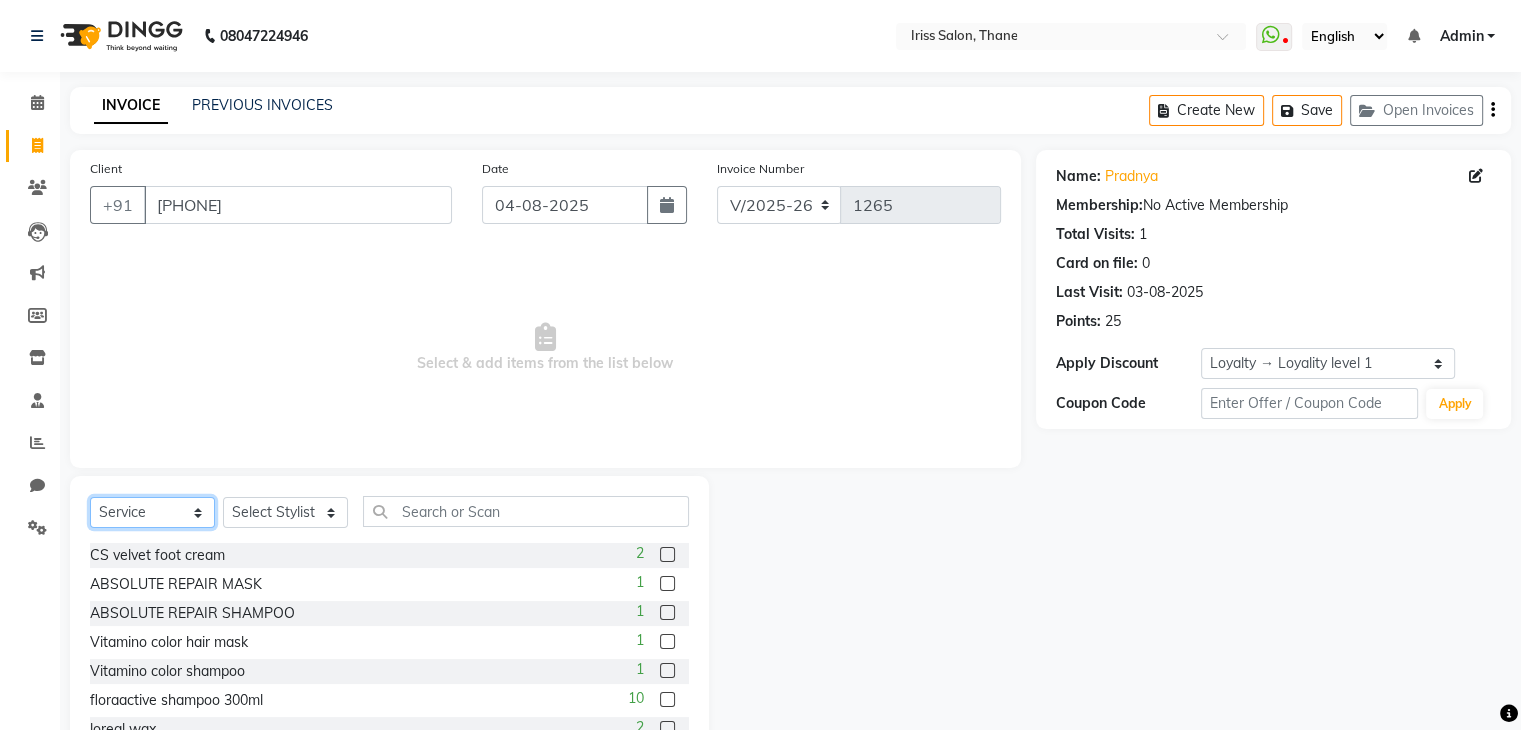 click on "Select  Service  Product  Membership  Package Voucher Prepaid Gift Card" 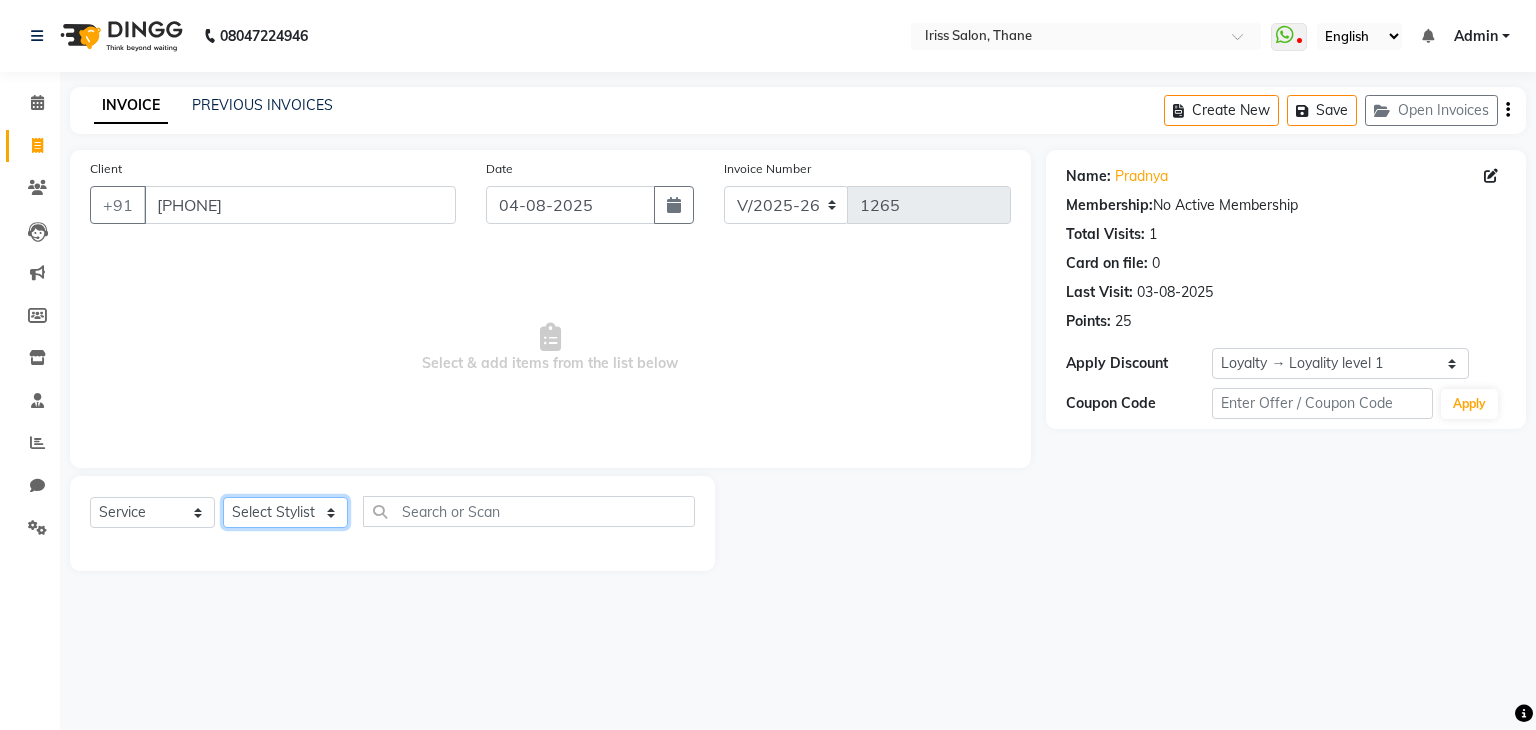 click on "Select Stylist [FIRST] [LAST] [FIRST] [FIRST] [FIRST] [LAST] [FIRST] [LAST] [FIRST] [LAST] [FIRST] [LAST] [FIRST] [LAST] [FIRST] [LAST]" 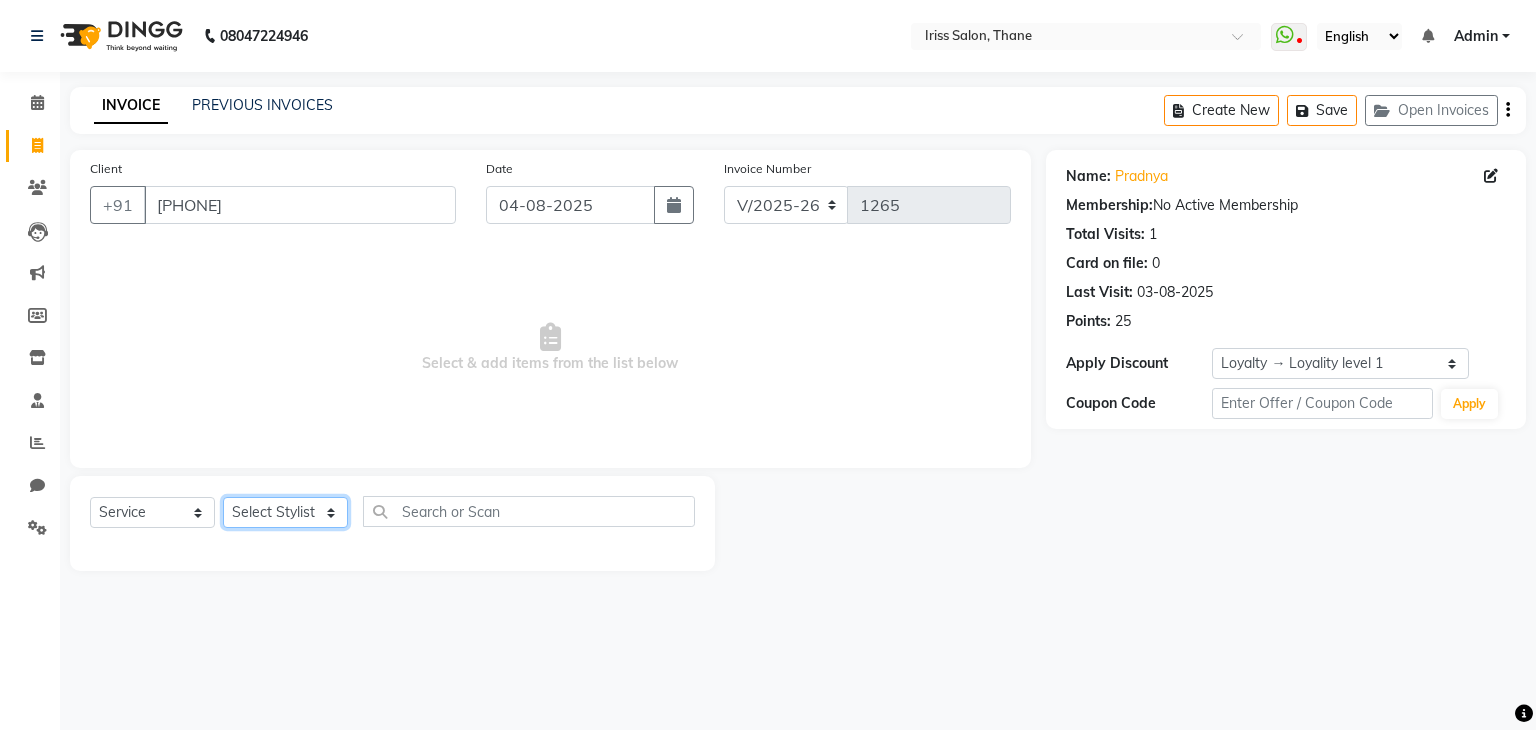 select on "87777" 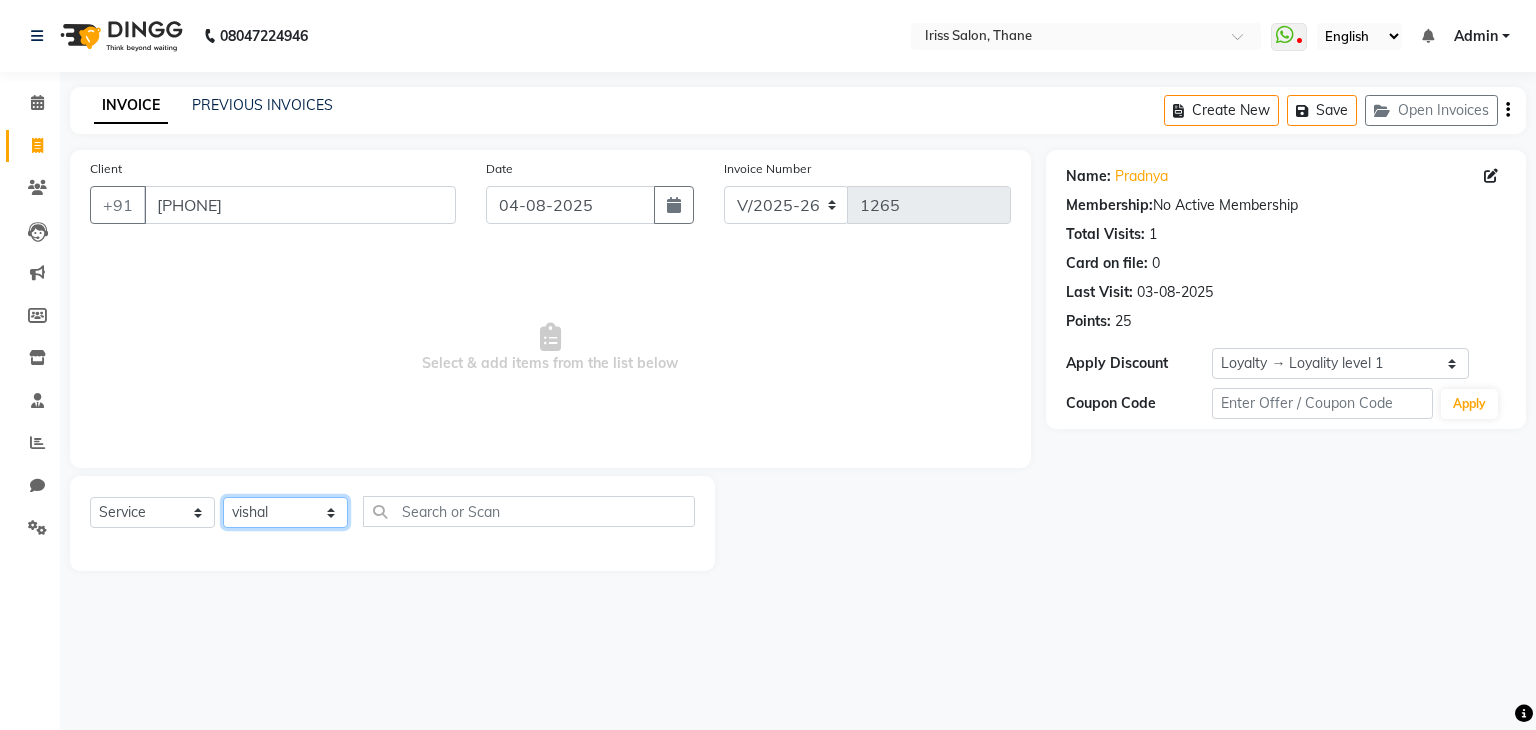 click on "Select Stylist [FIRST] [LAST] [FIRST] [FIRST] [FIRST] [LAST] [FIRST] [LAST] [FIRST] [LAST] [FIRST] [LAST] [FIRST] [LAST] [FIRST] [LAST]" 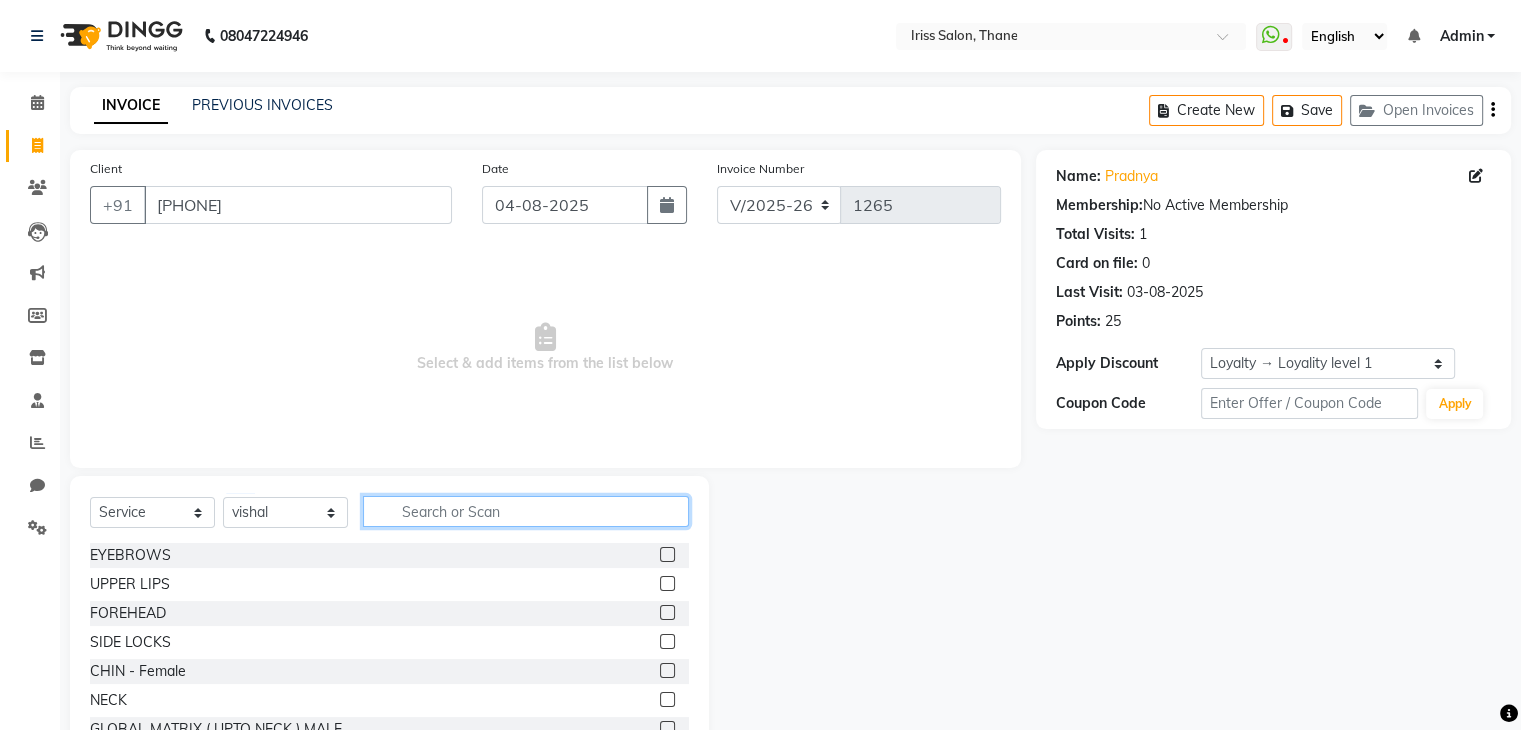 click 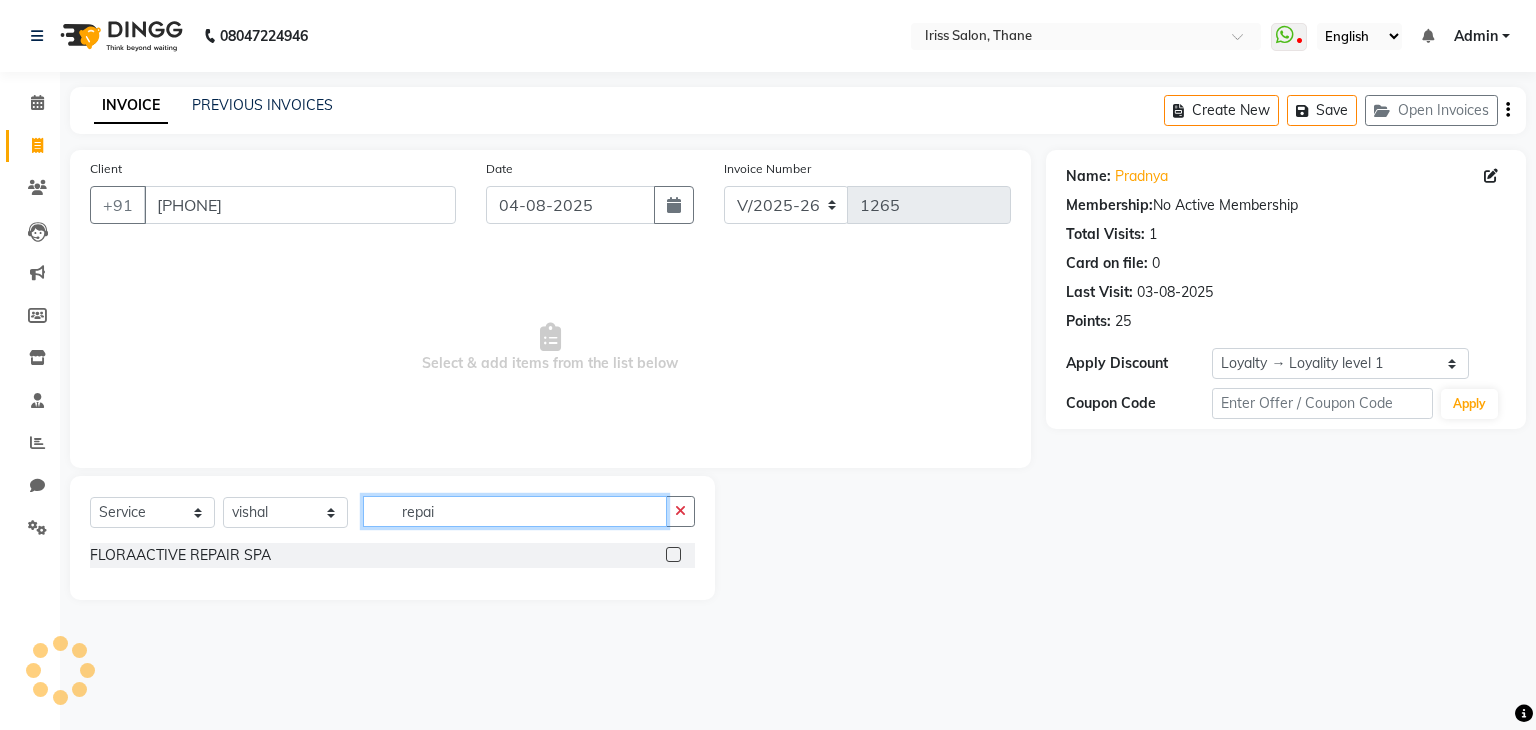 type on "repai" 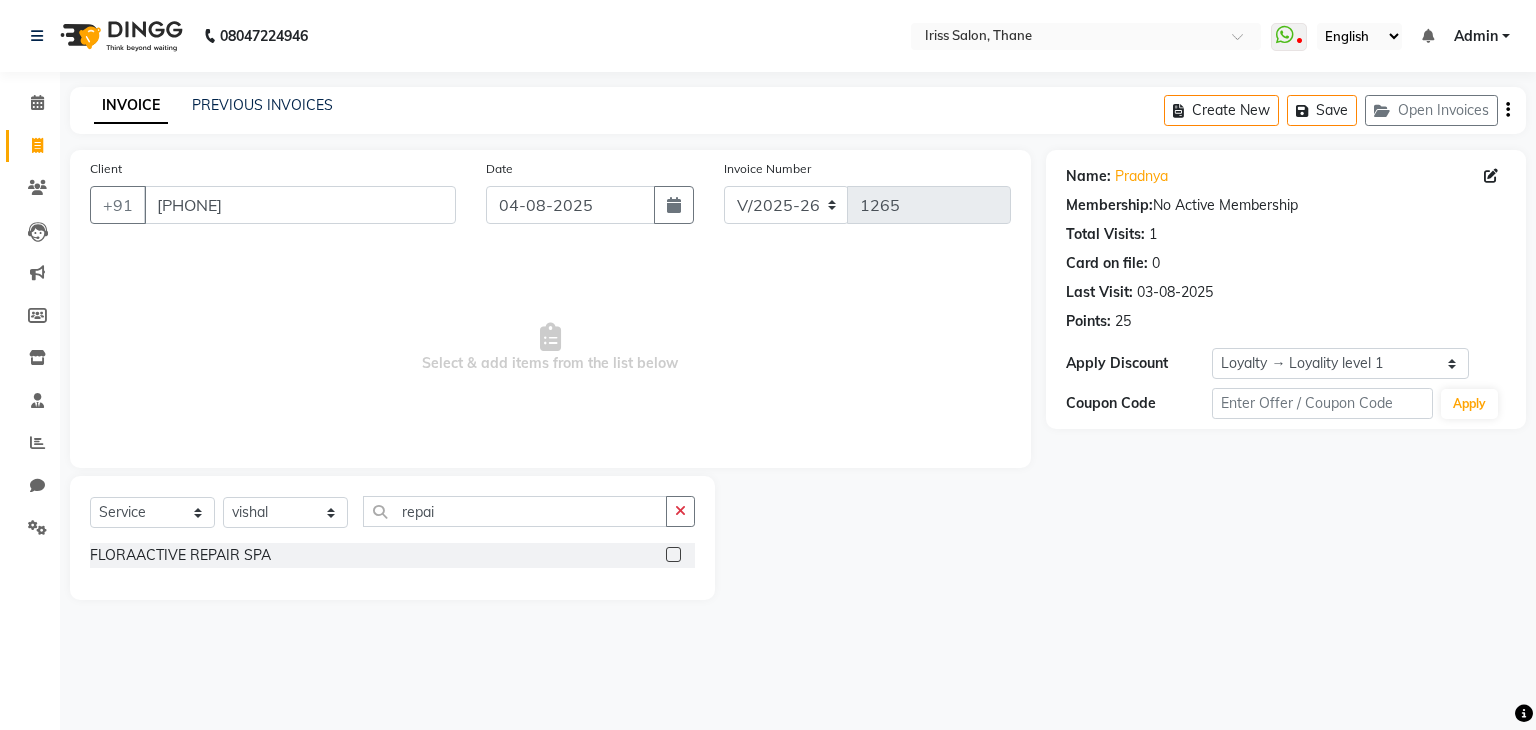 click 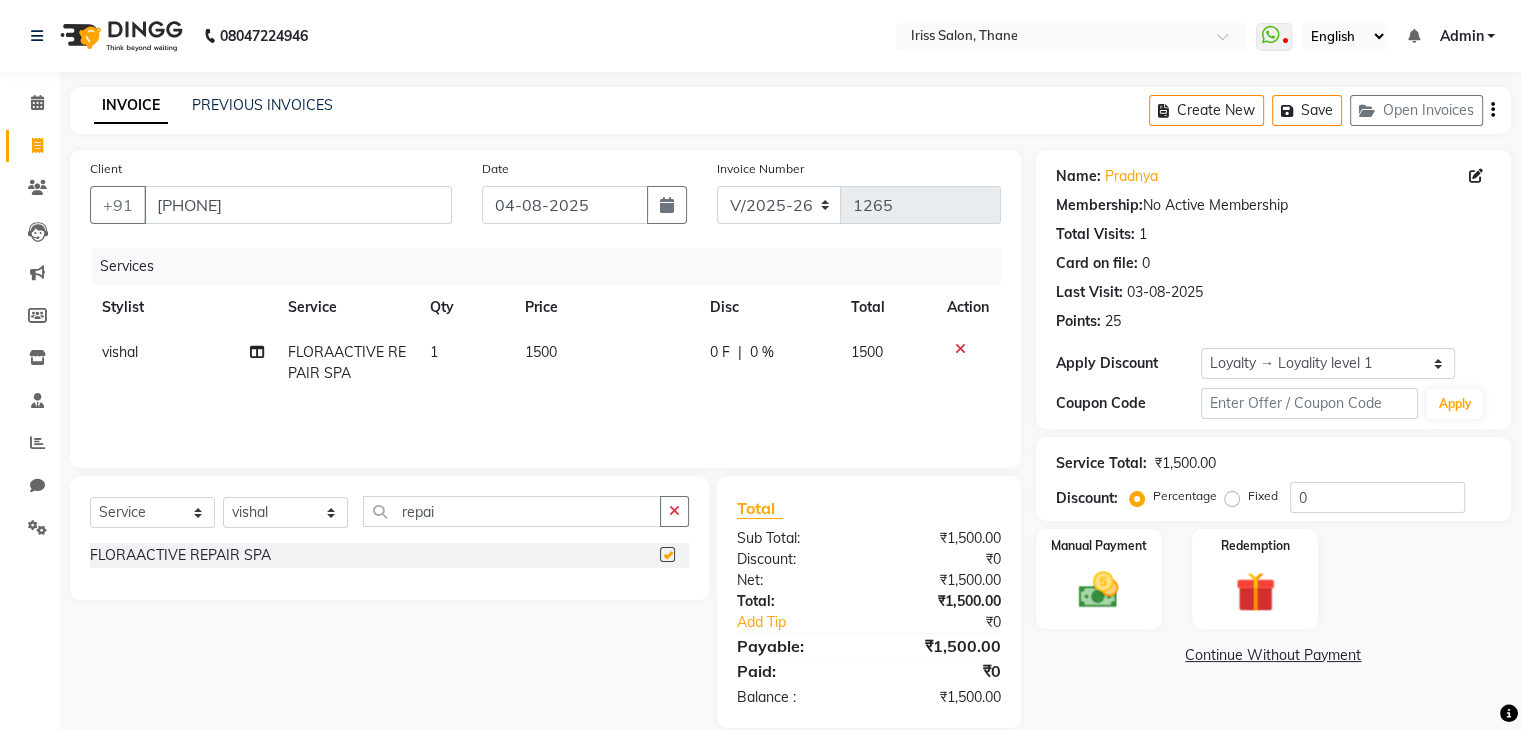 checkbox on "false" 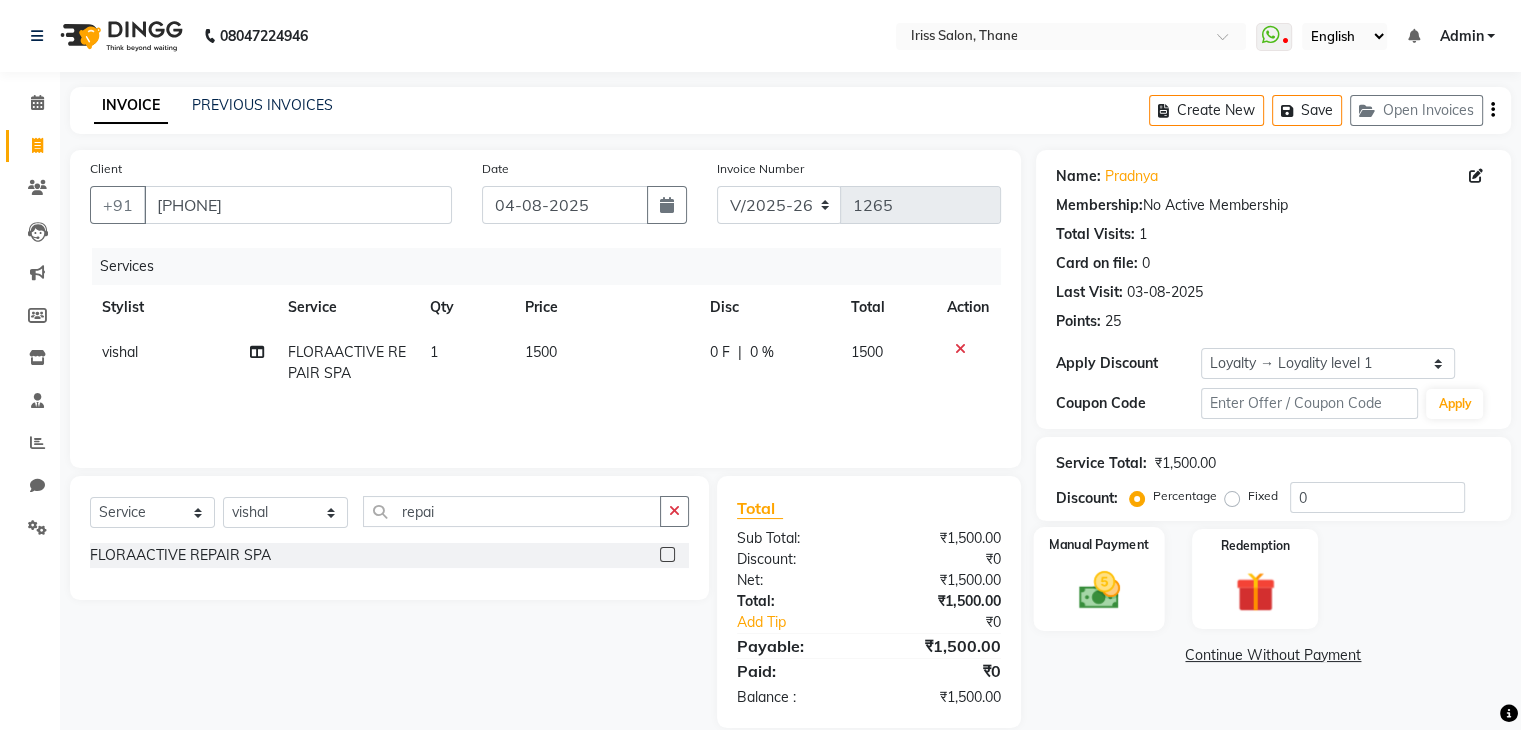 click 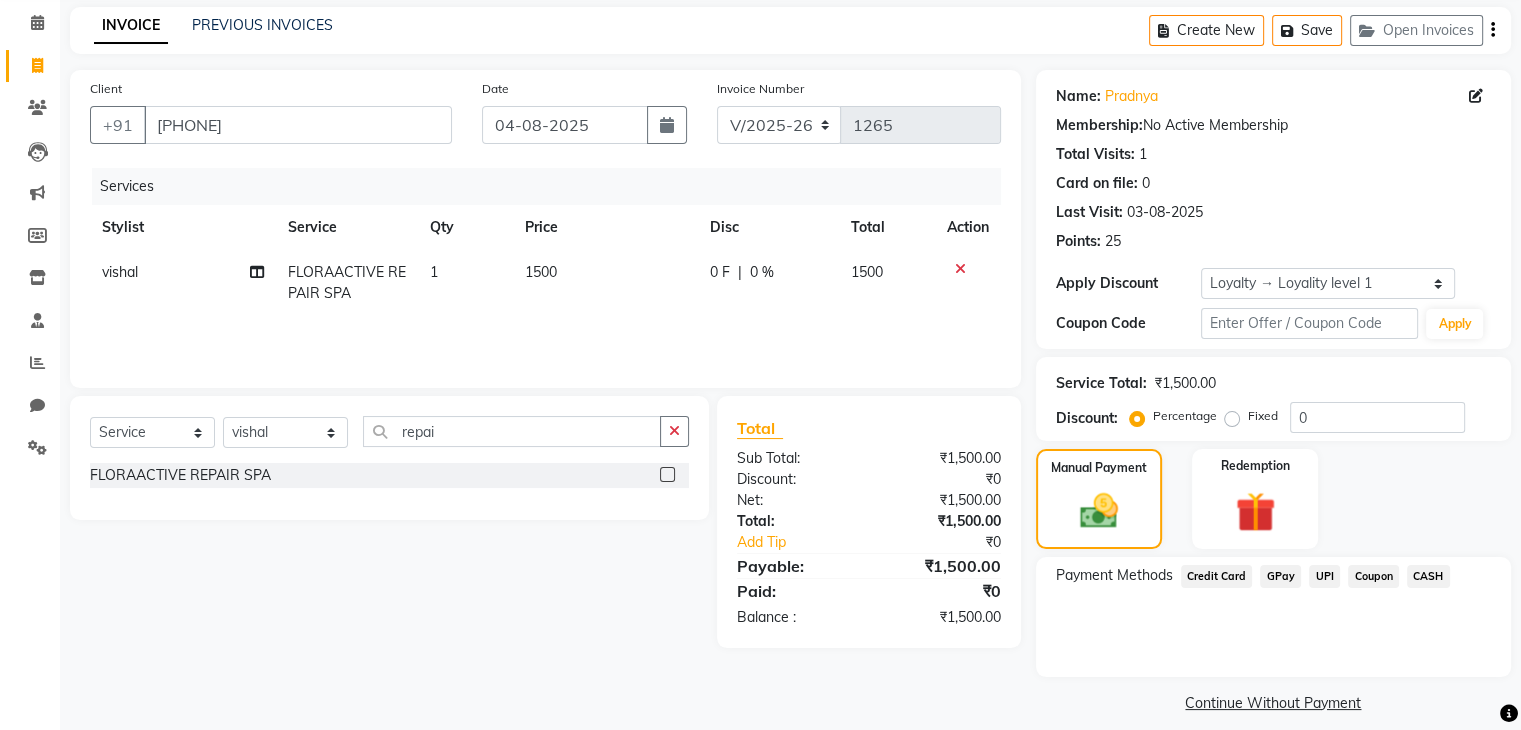 scroll, scrollTop: 97, scrollLeft: 0, axis: vertical 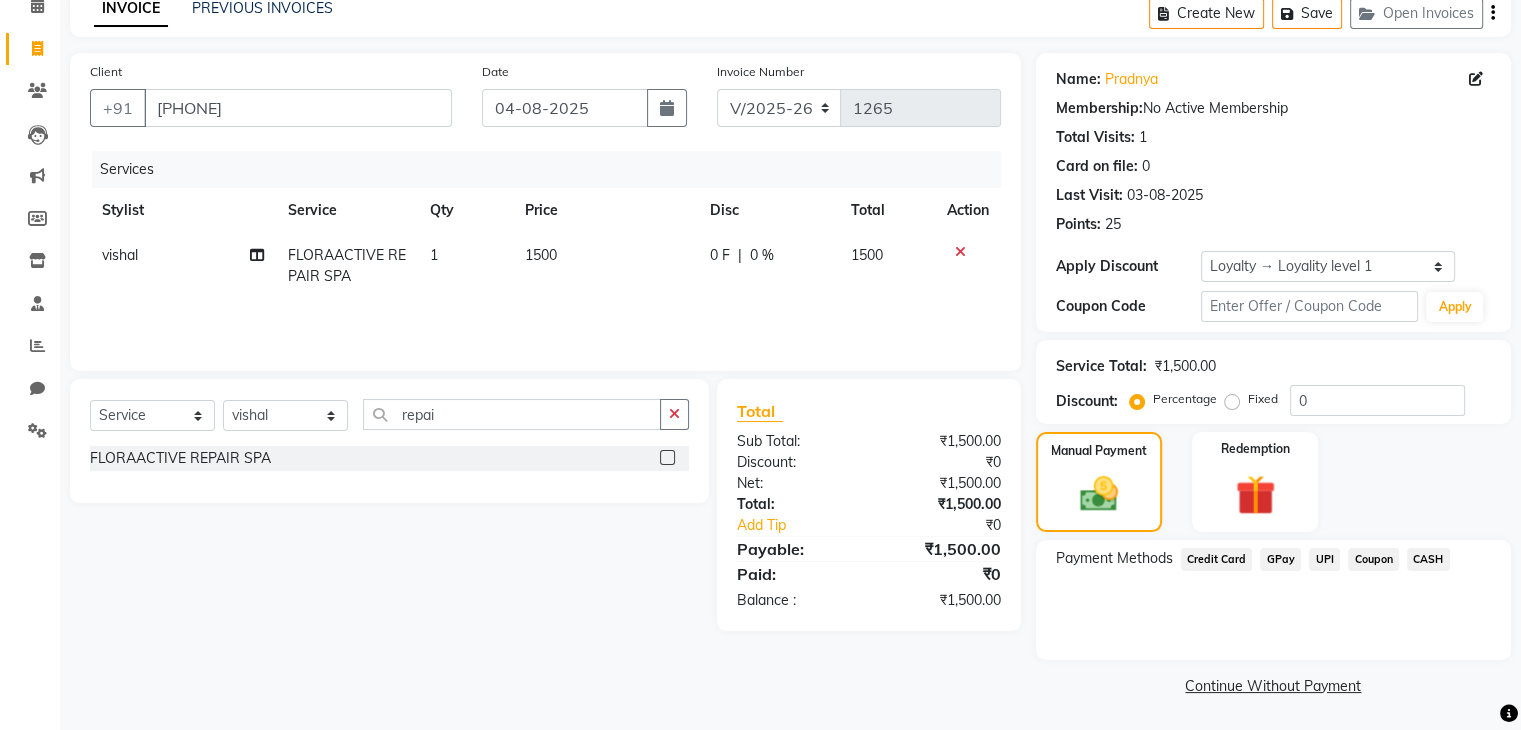 click on "UPI" 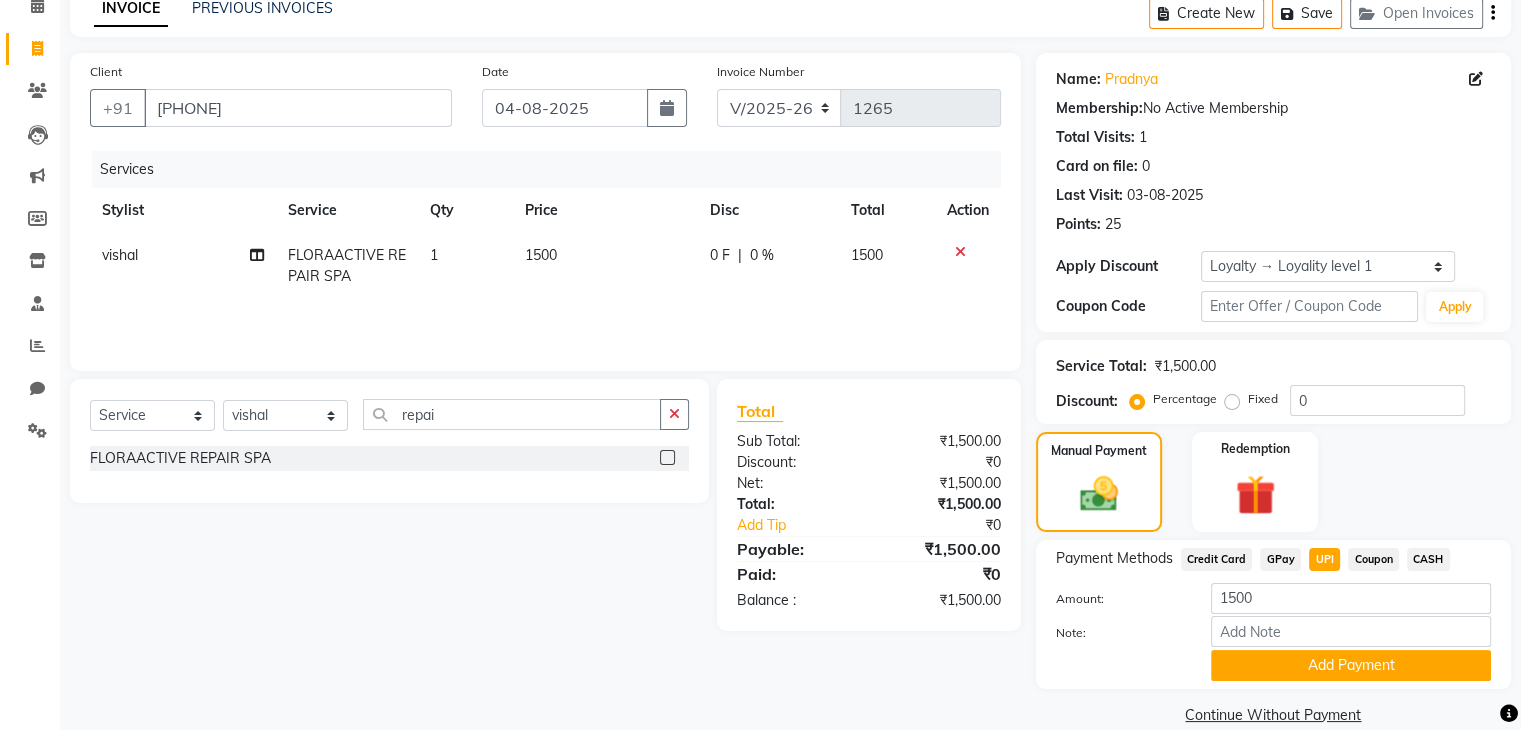 click on "CASH" 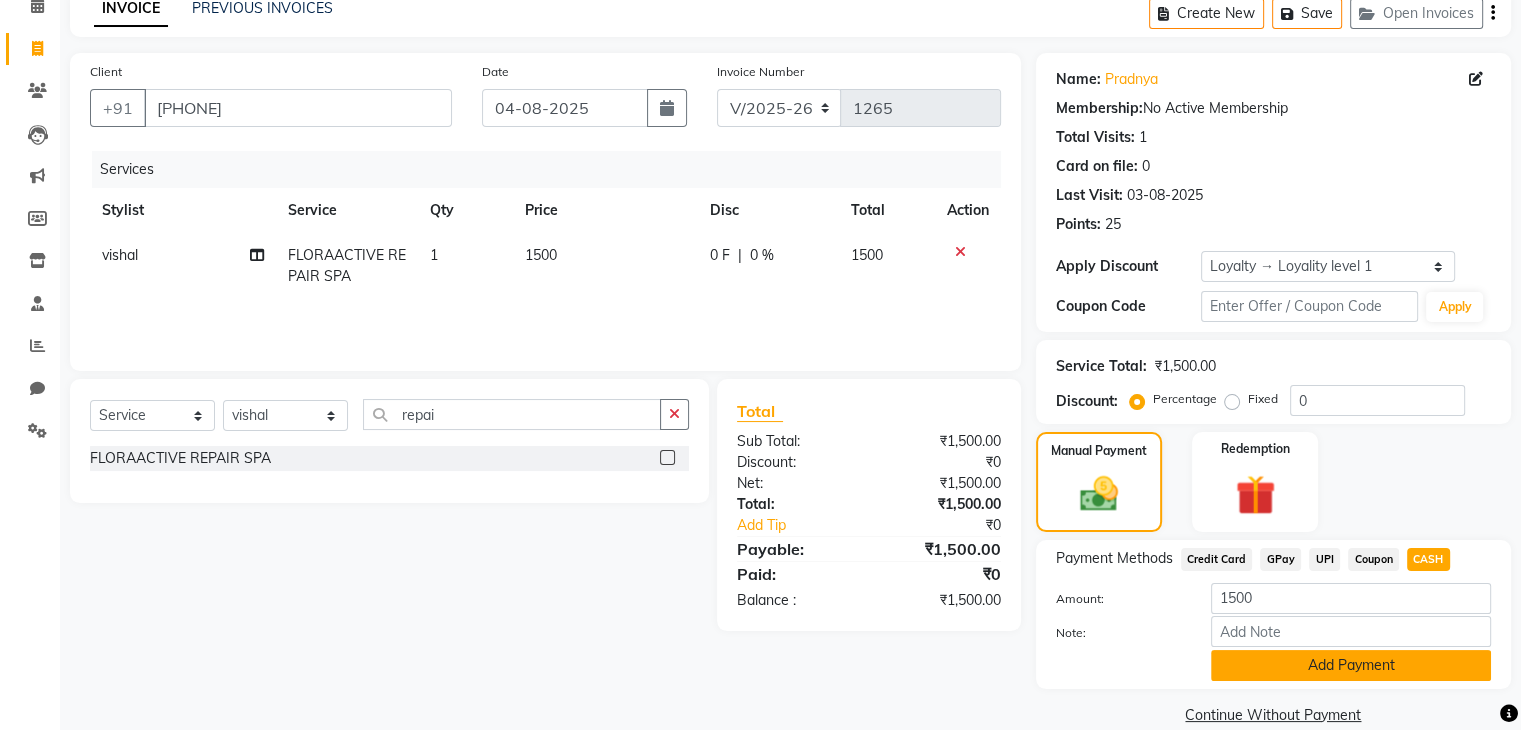 click on "Add Payment" 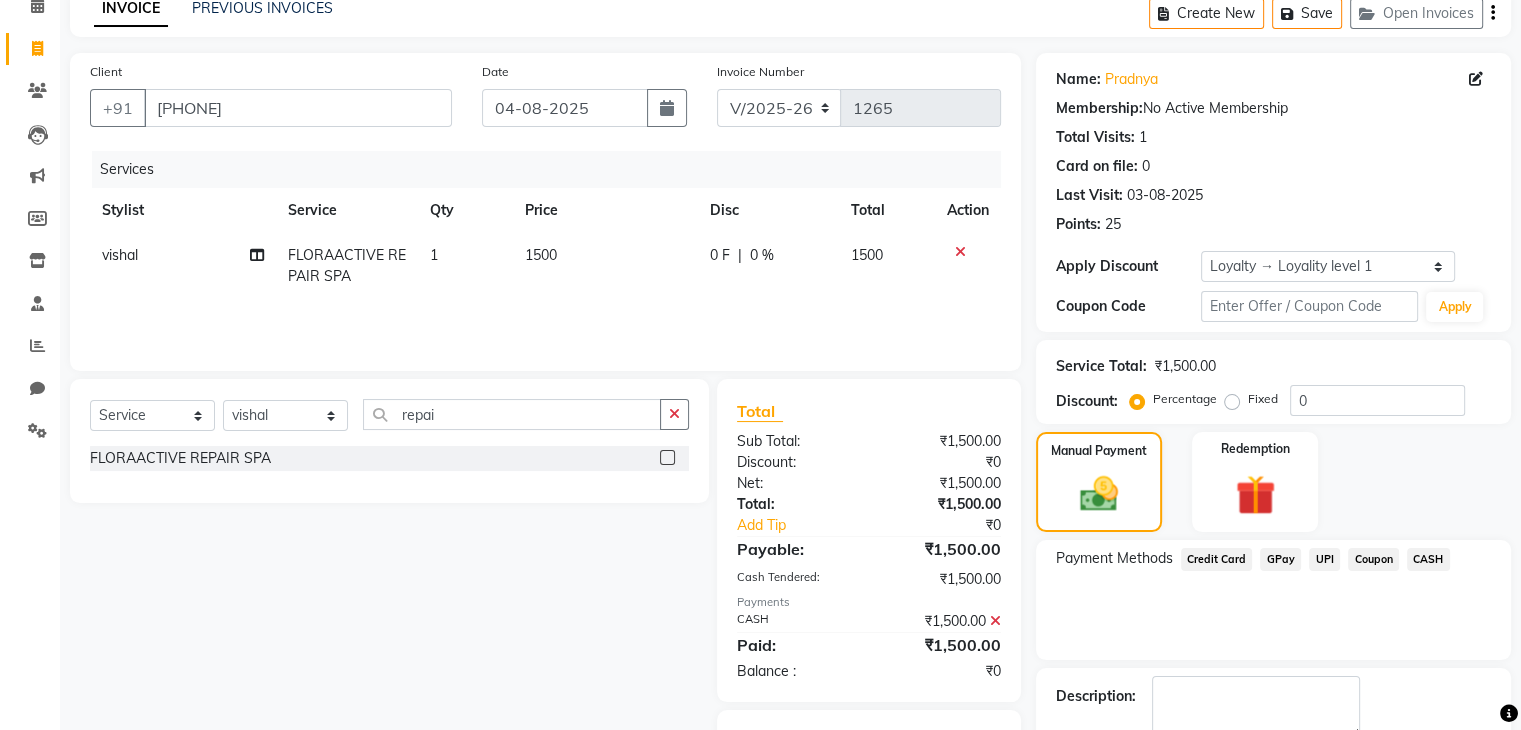 scroll, scrollTop: 209, scrollLeft: 0, axis: vertical 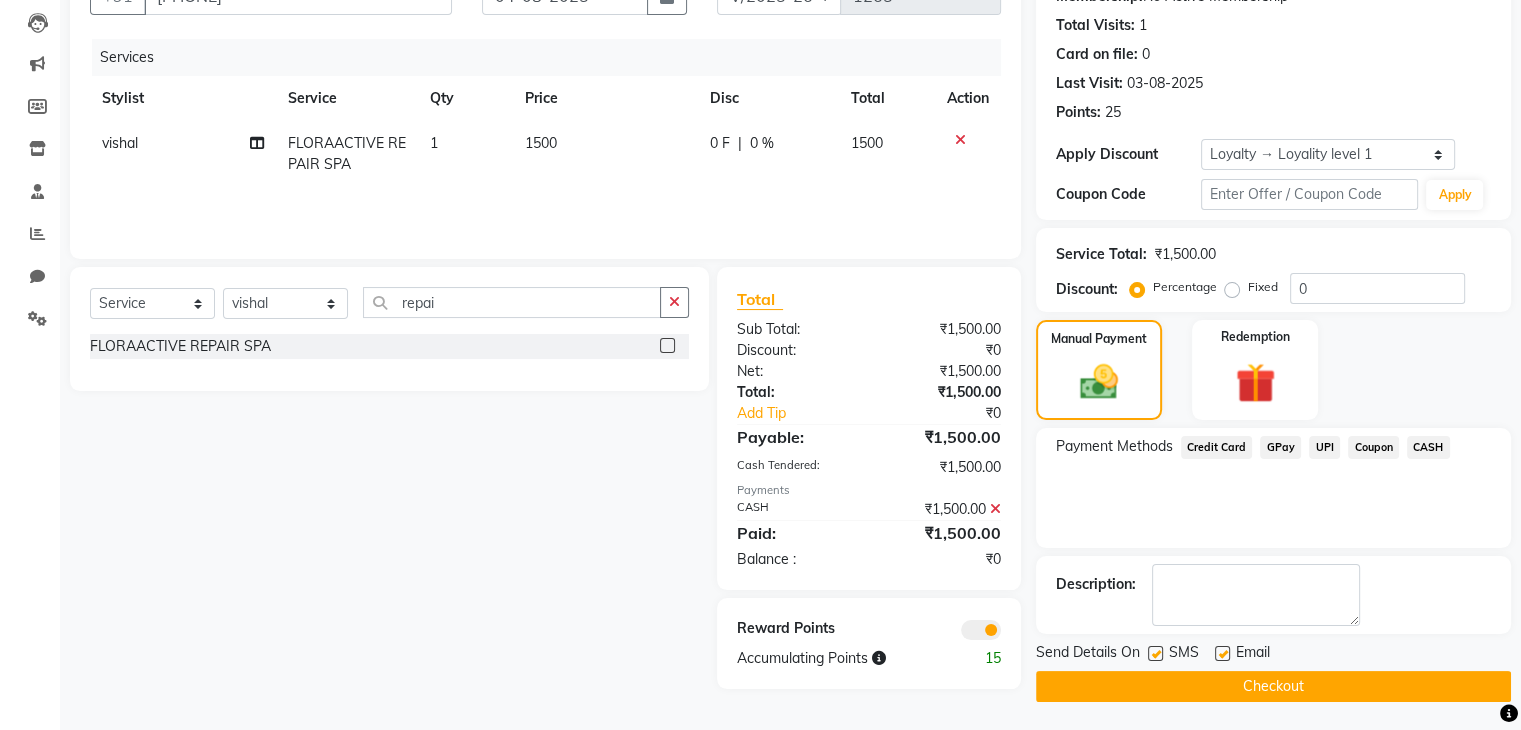 click on "Checkout" 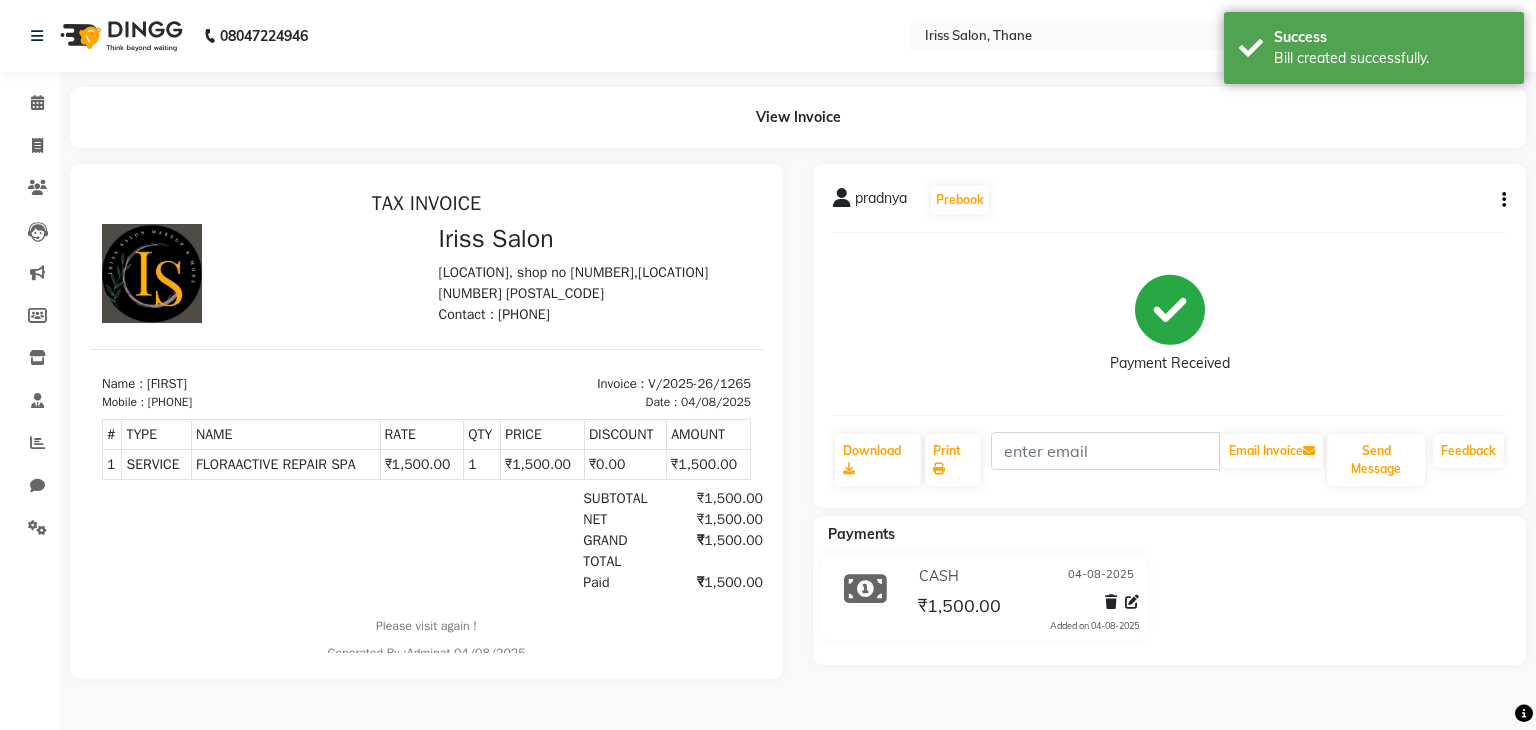 scroll, scrollTop: 0, scrollLeft: 0, axis: both 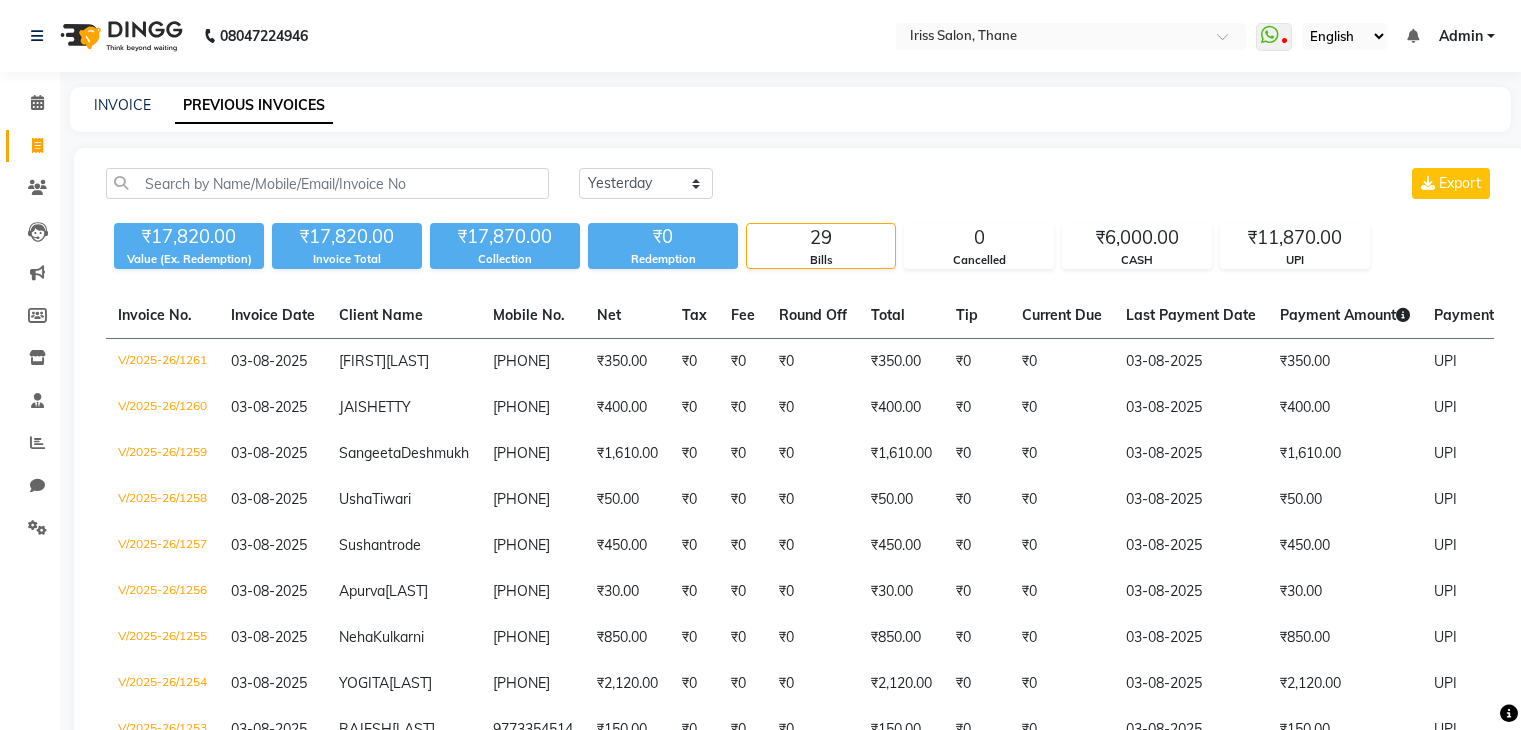 select on "yesterday" 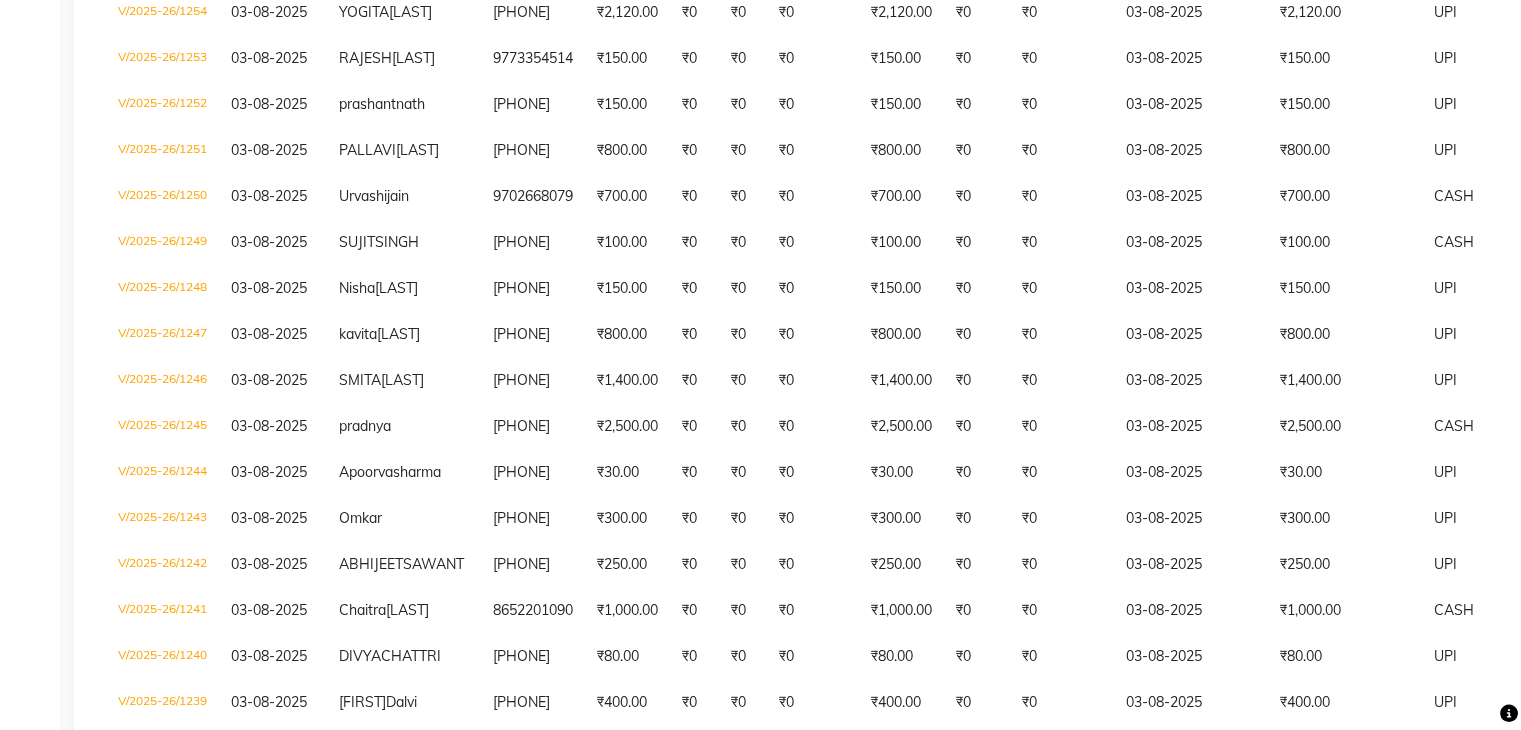 scroll, scrollTop: 0, scrollLeft: 0, axis: both 